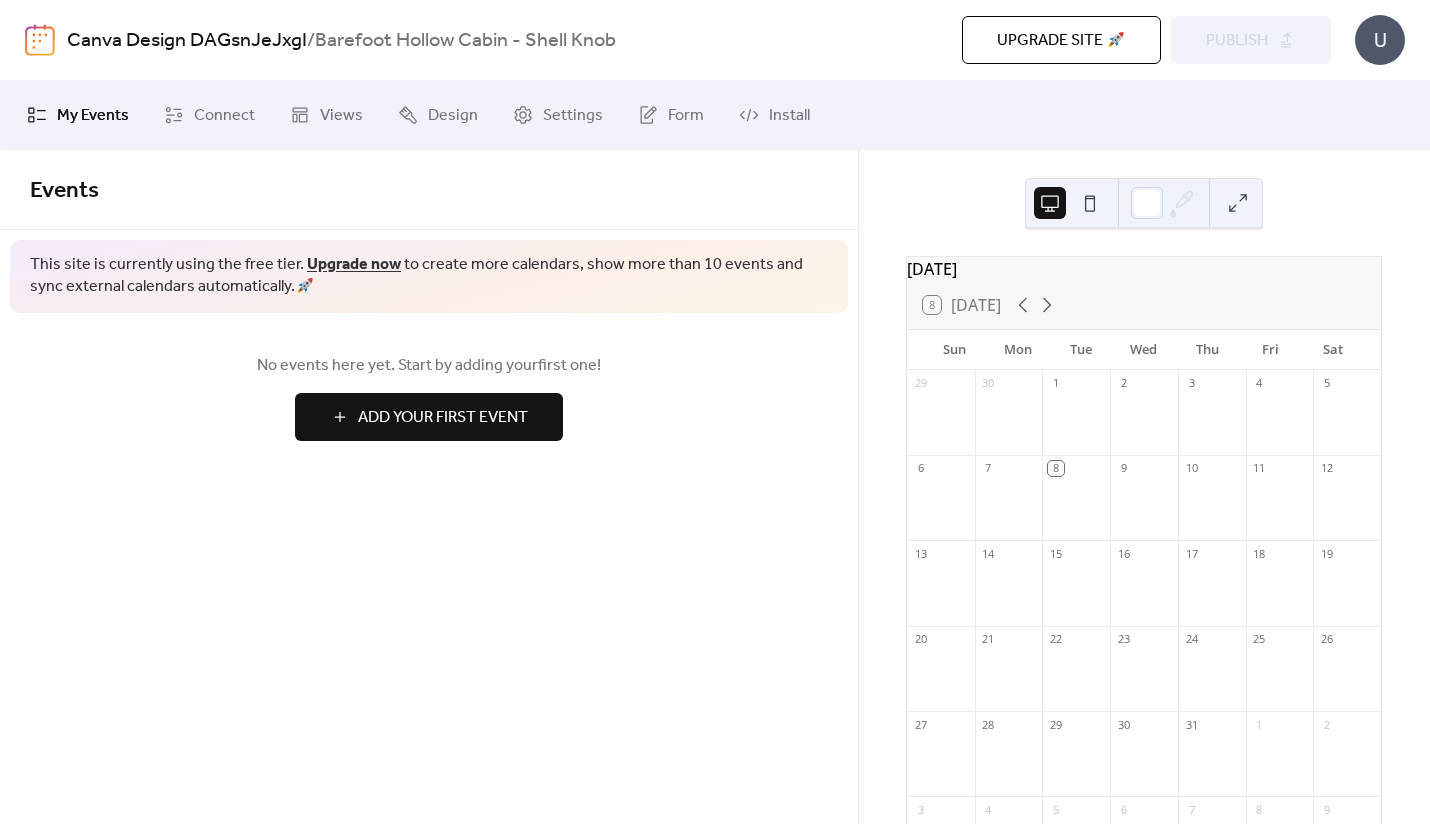 scroll, scrollTop: 0, scrollLeft: 0, axis: both 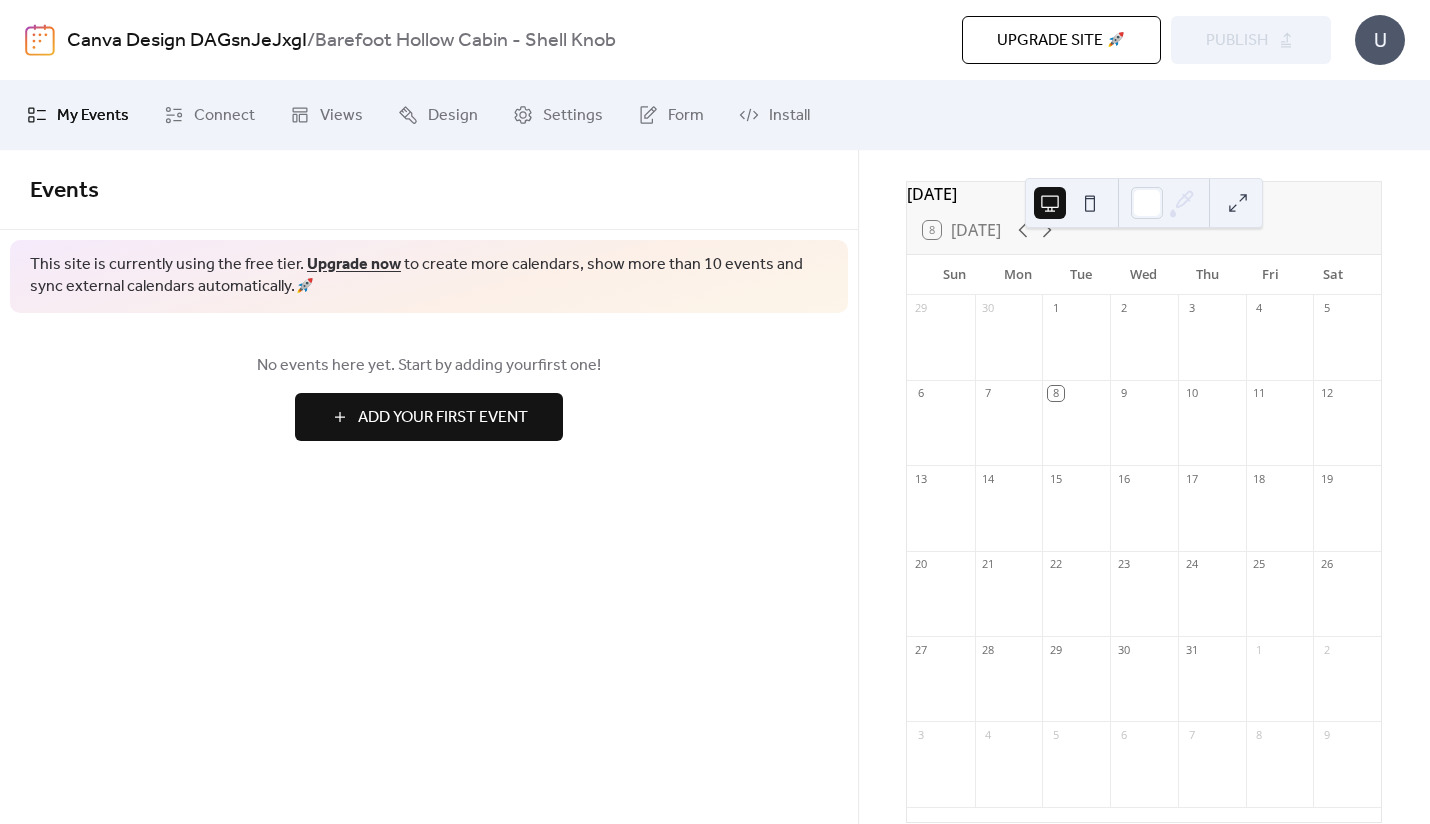 click at bounding box center (1212, 518) 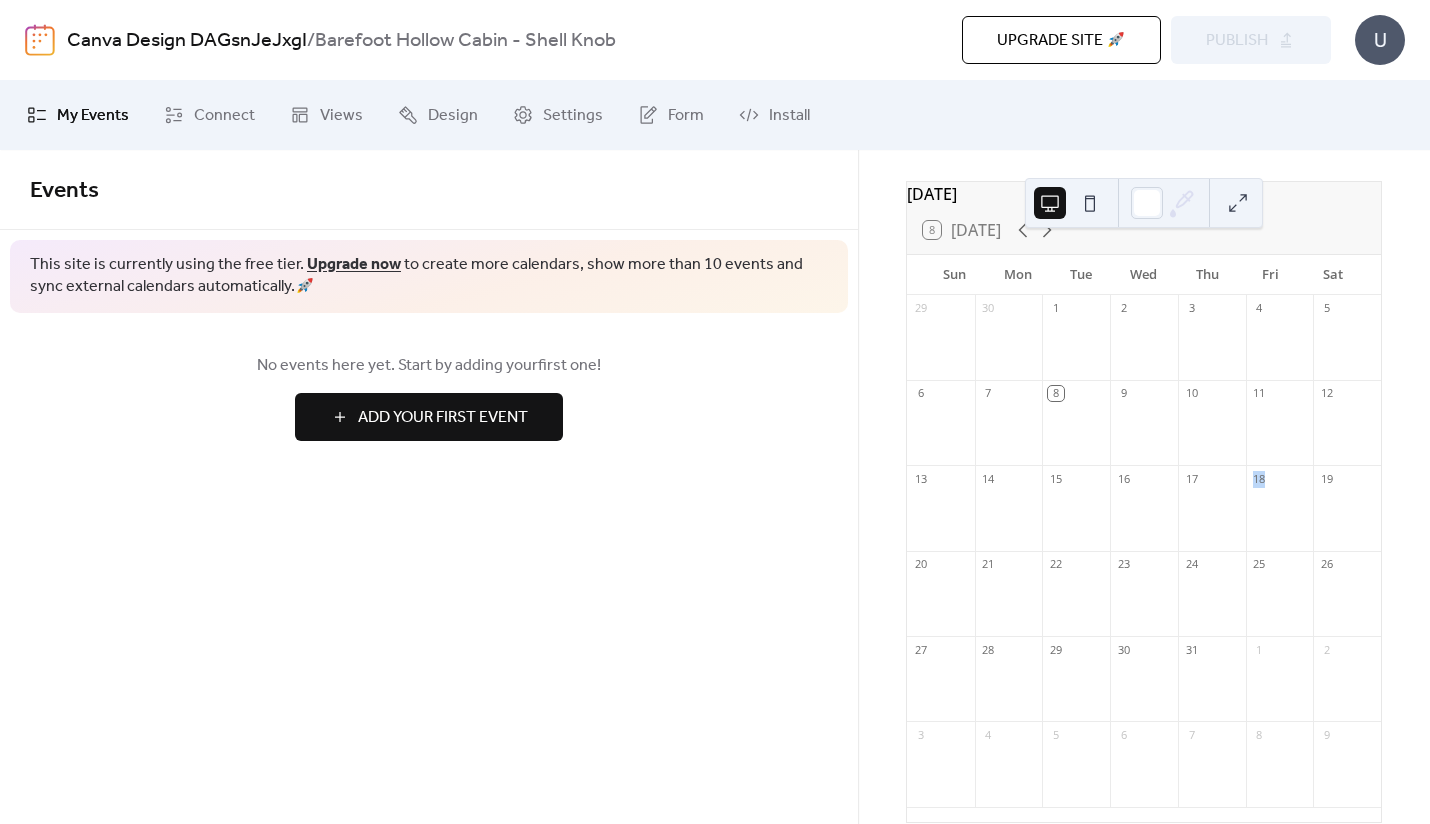 click at bounding box center (1212, 518) 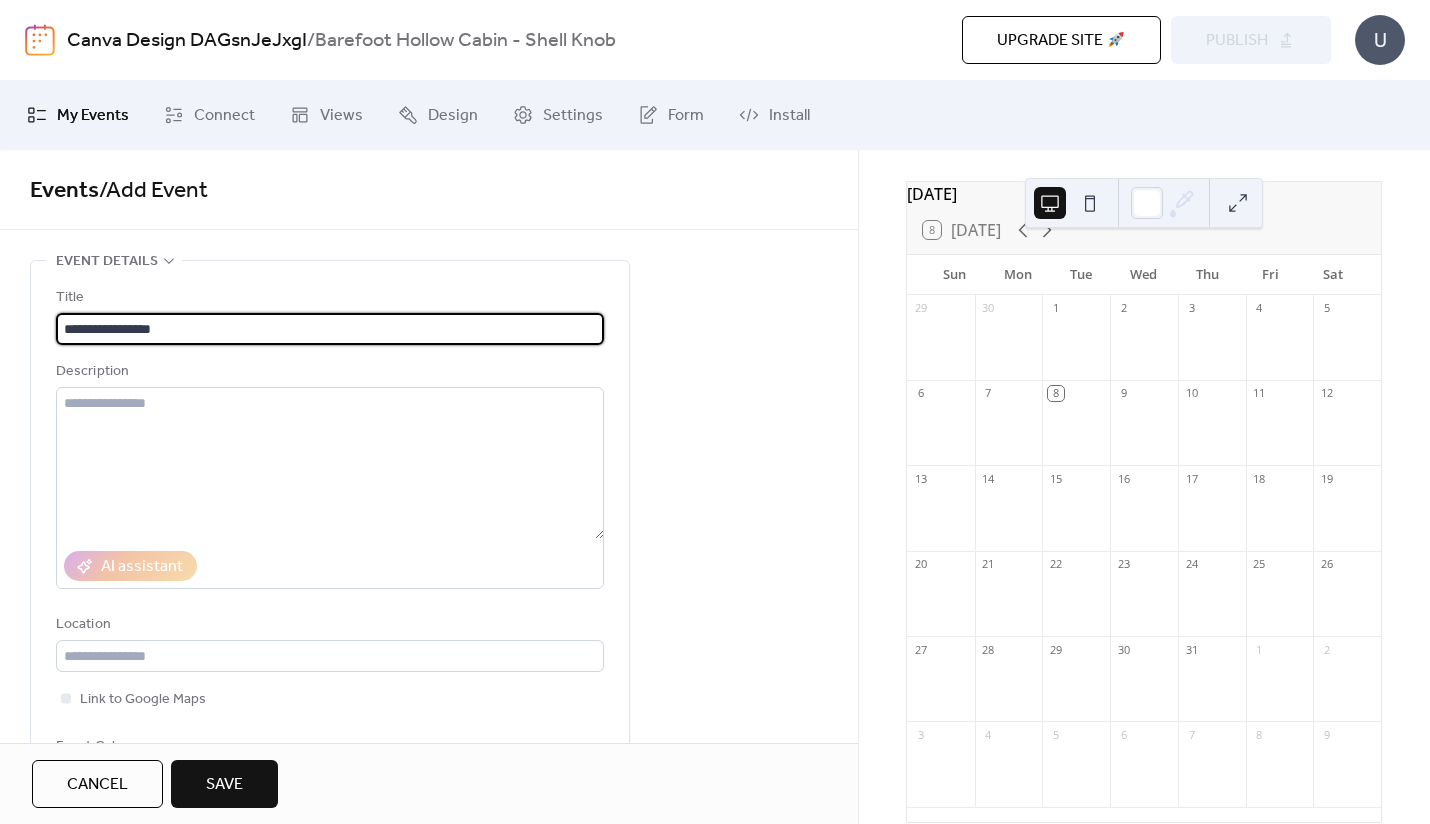 type on "**********" 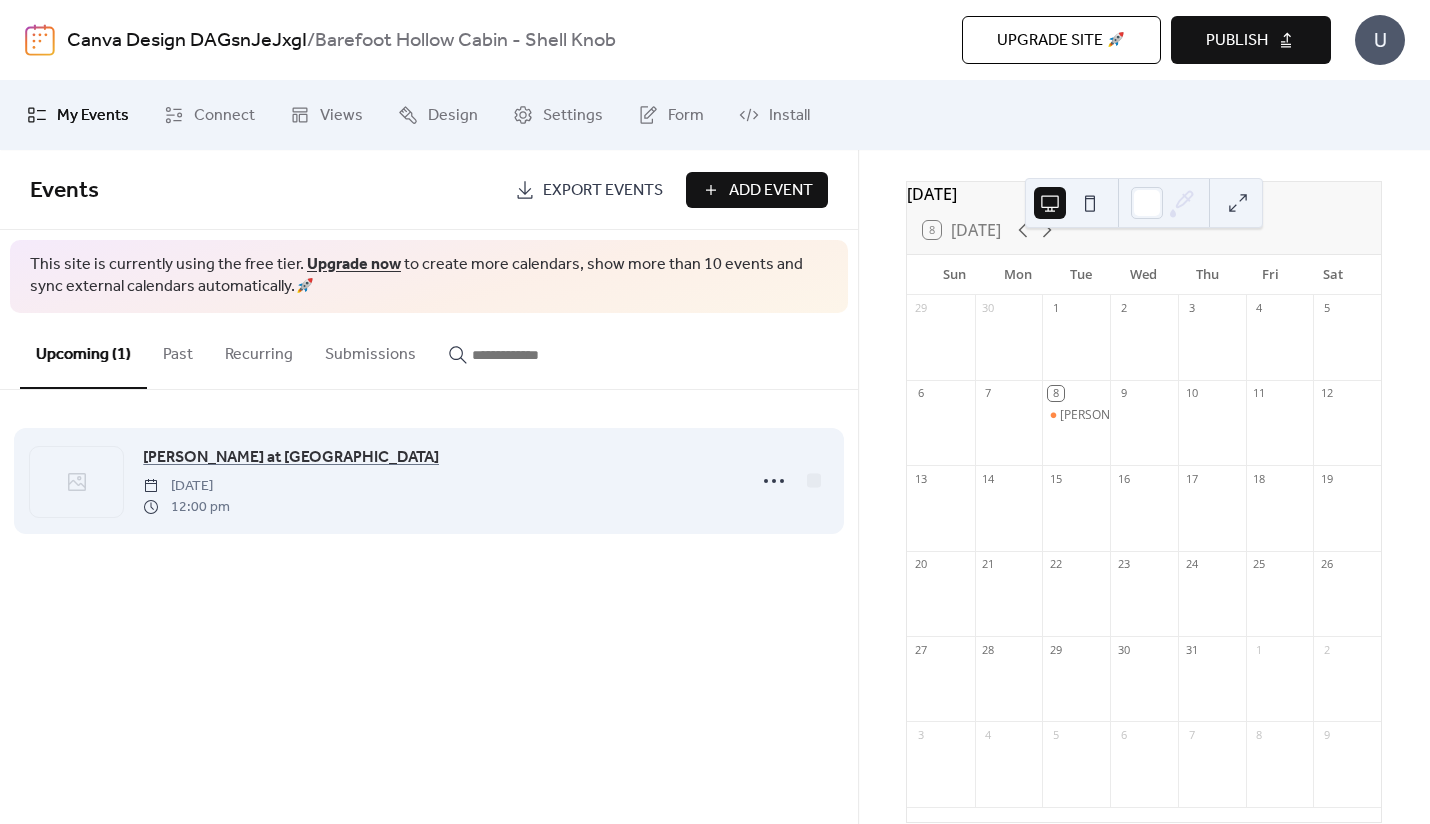 click on "[DATE]" at bounding box center [186, 486] 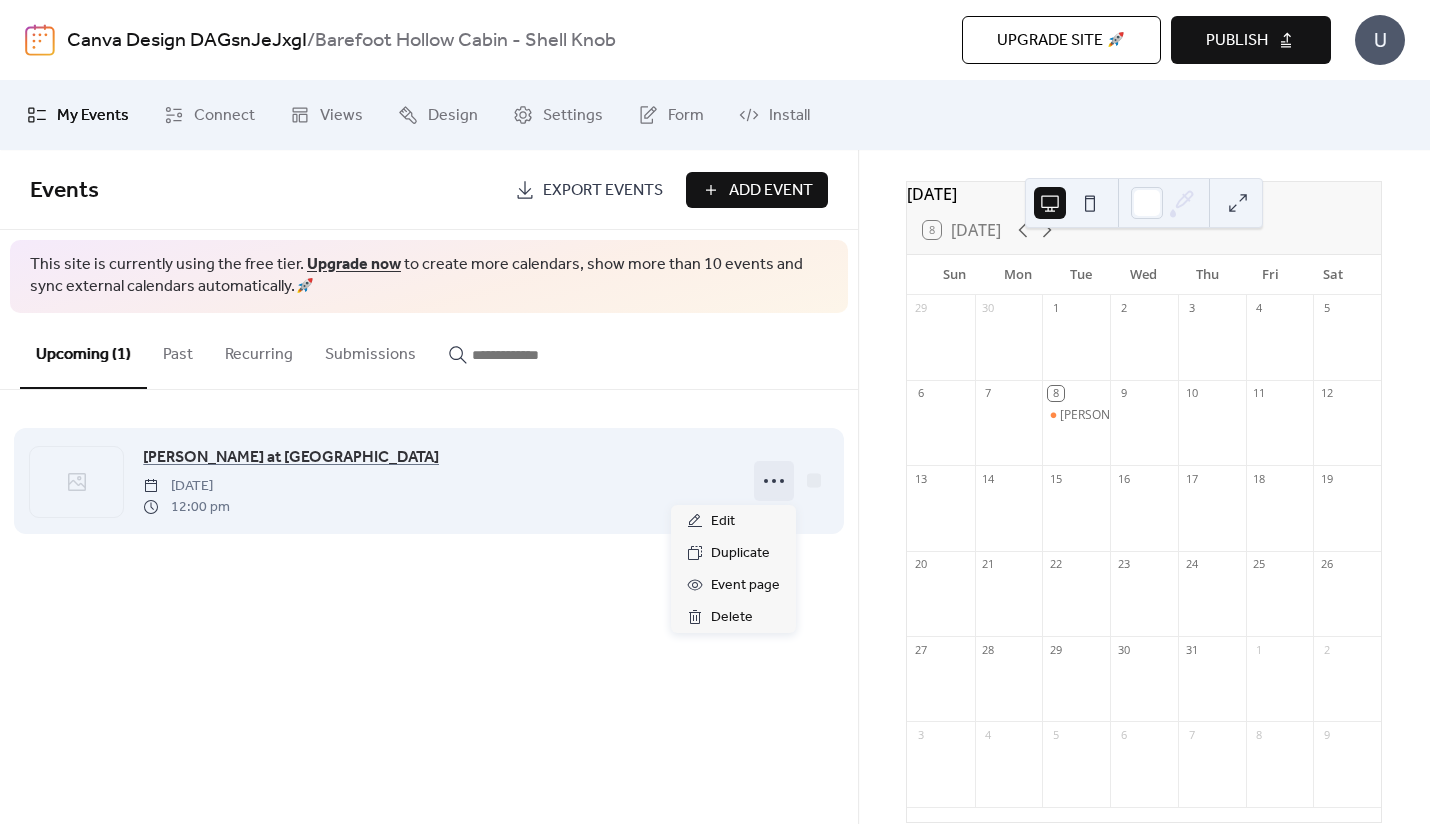 click 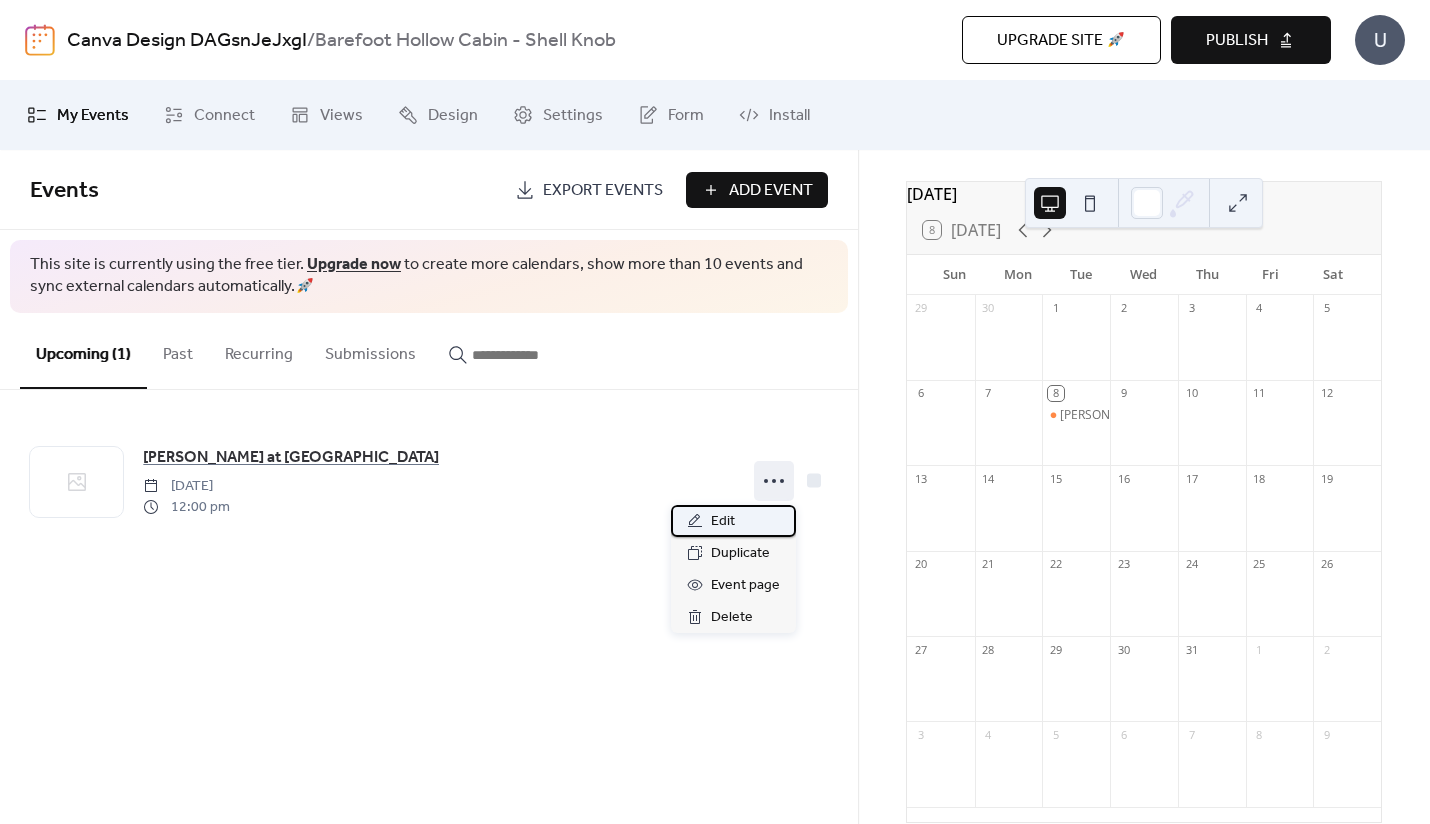 click on "Edit" at bounding box center (723, 522) 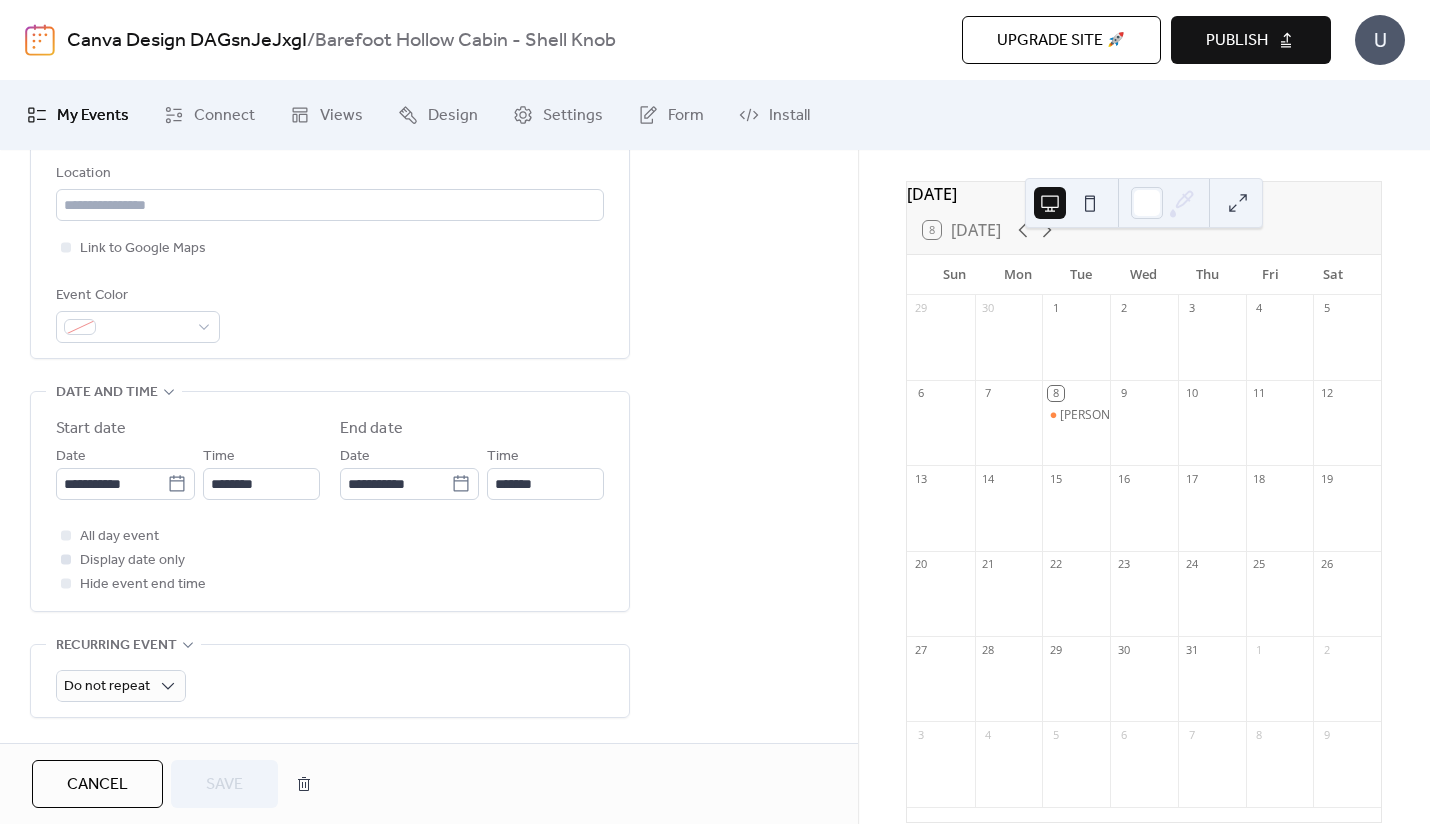 scroll, scrollTop: 452, scrollLeft: 0, axis: vertical 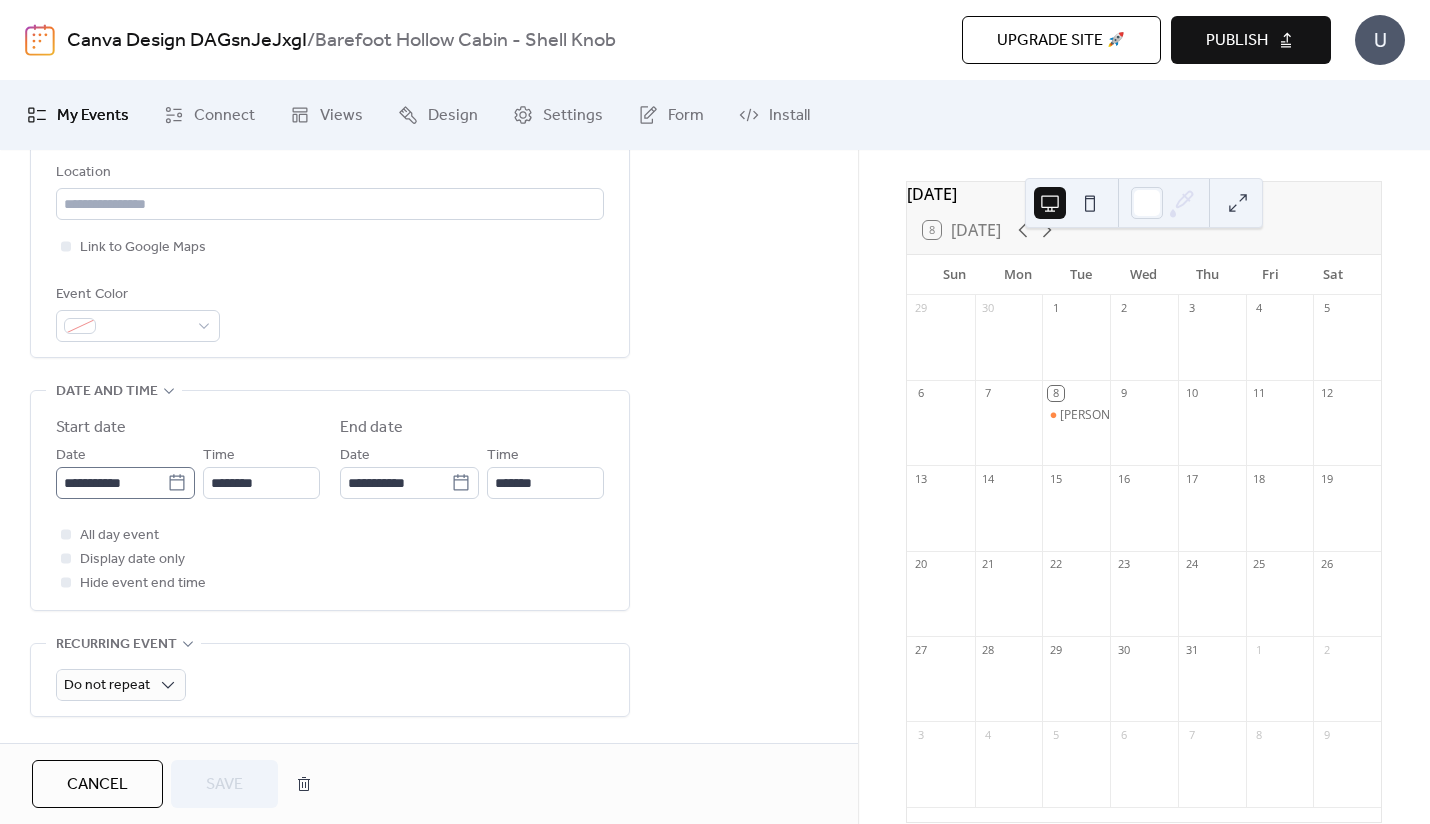 click 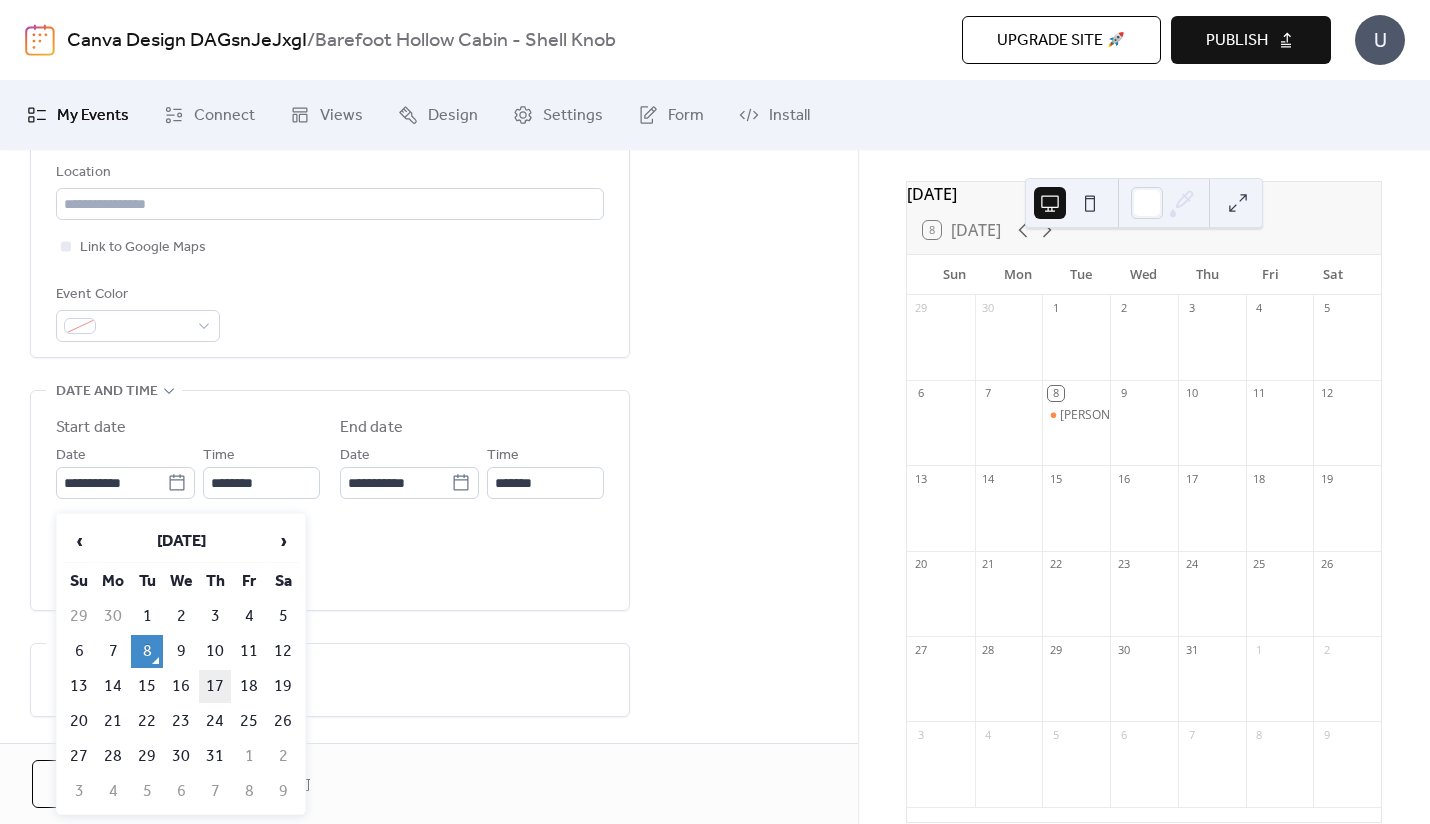click on "17" at bounding box center [215, 686] 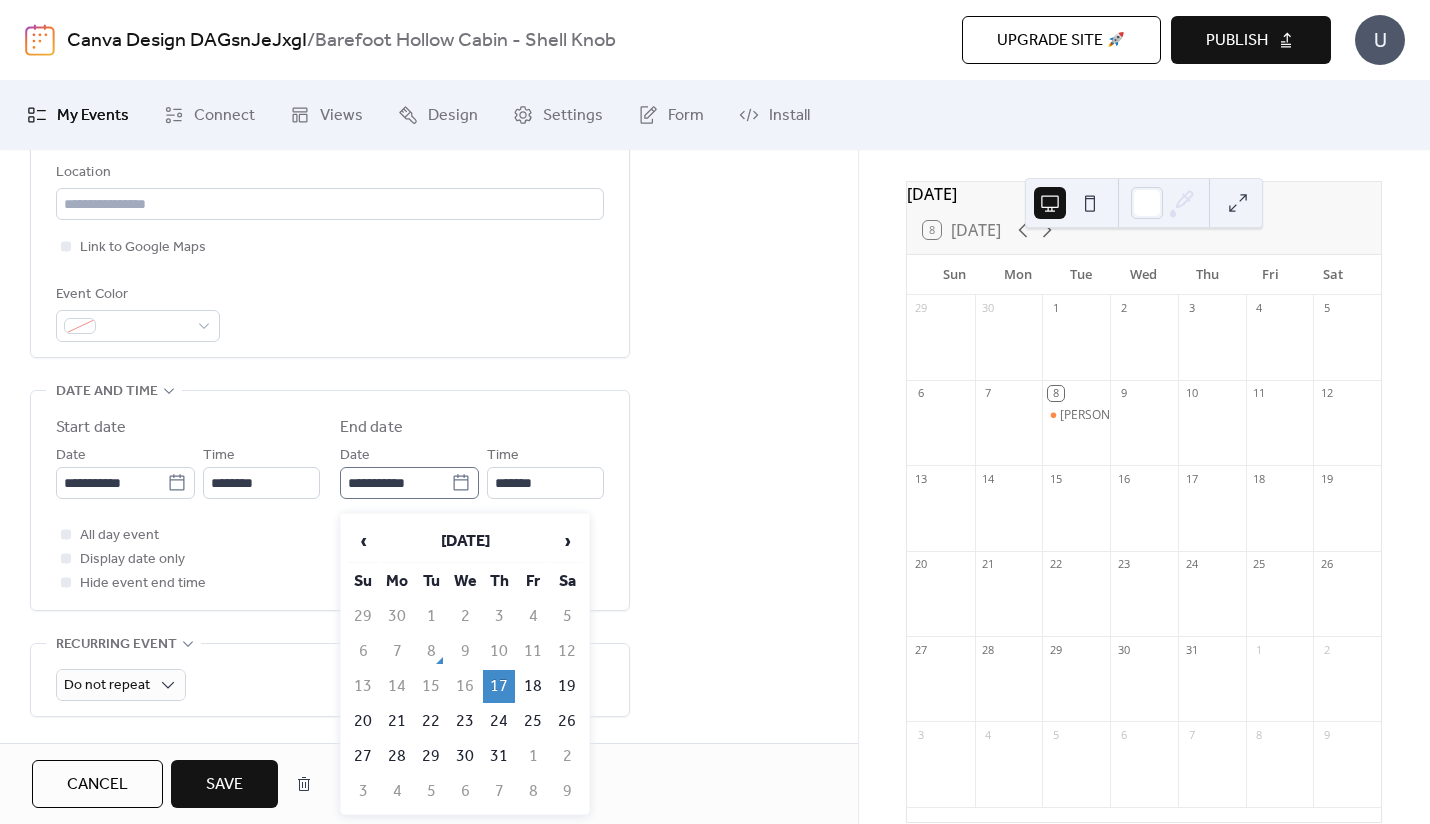 click 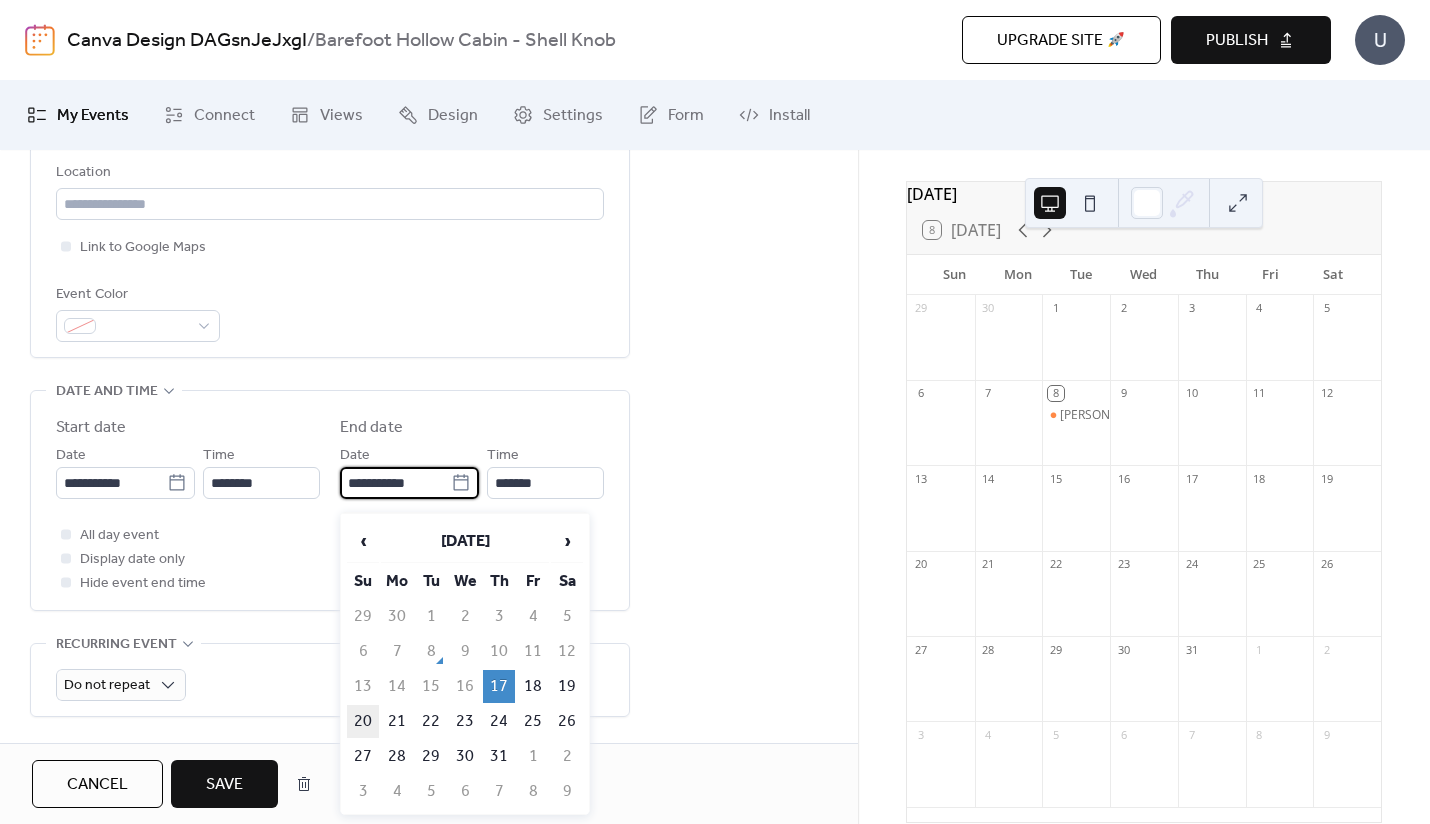 click on "20" at bounding box center [363, 721] 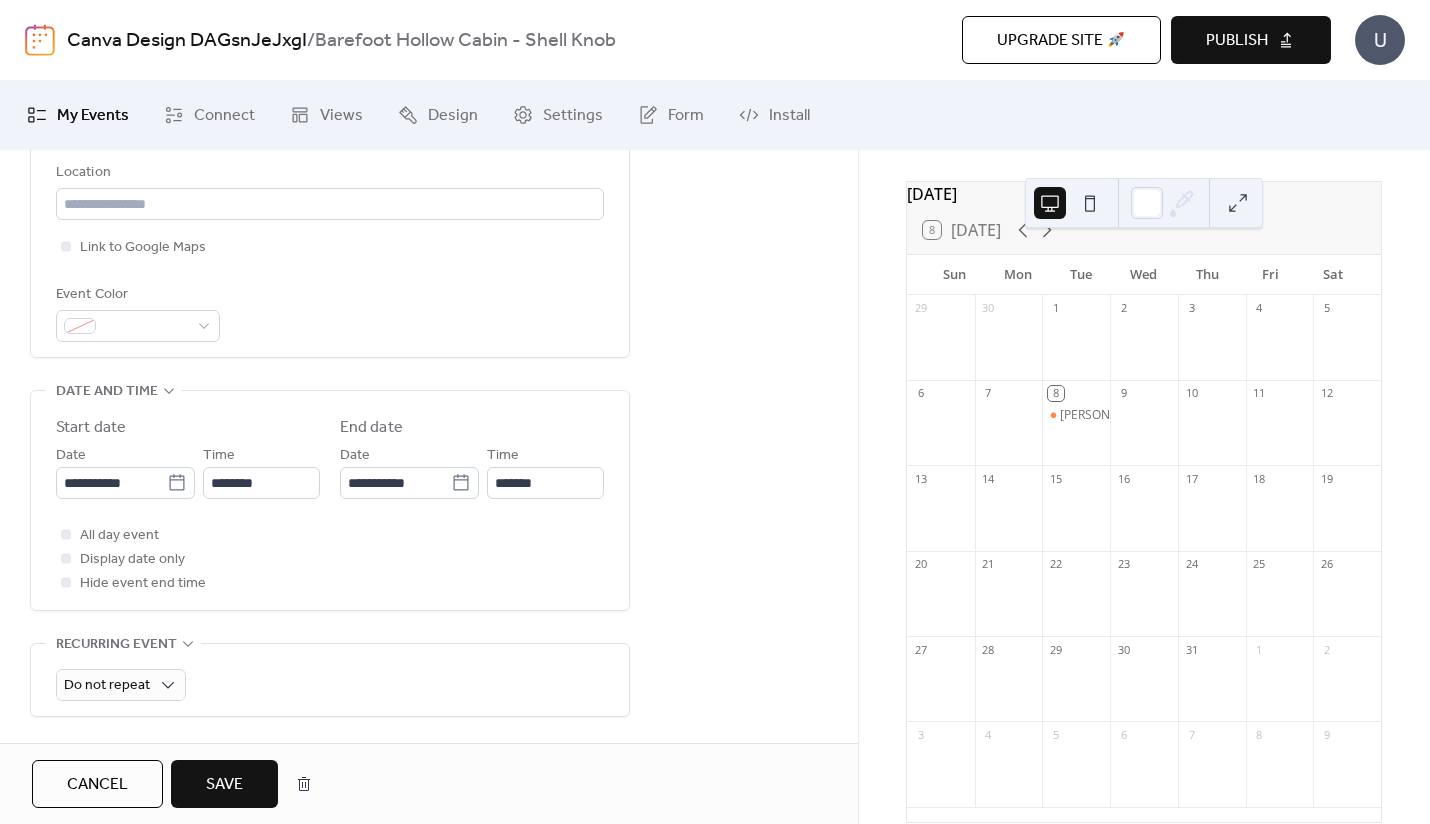 click on "Save" at bounding box center [224, 785] 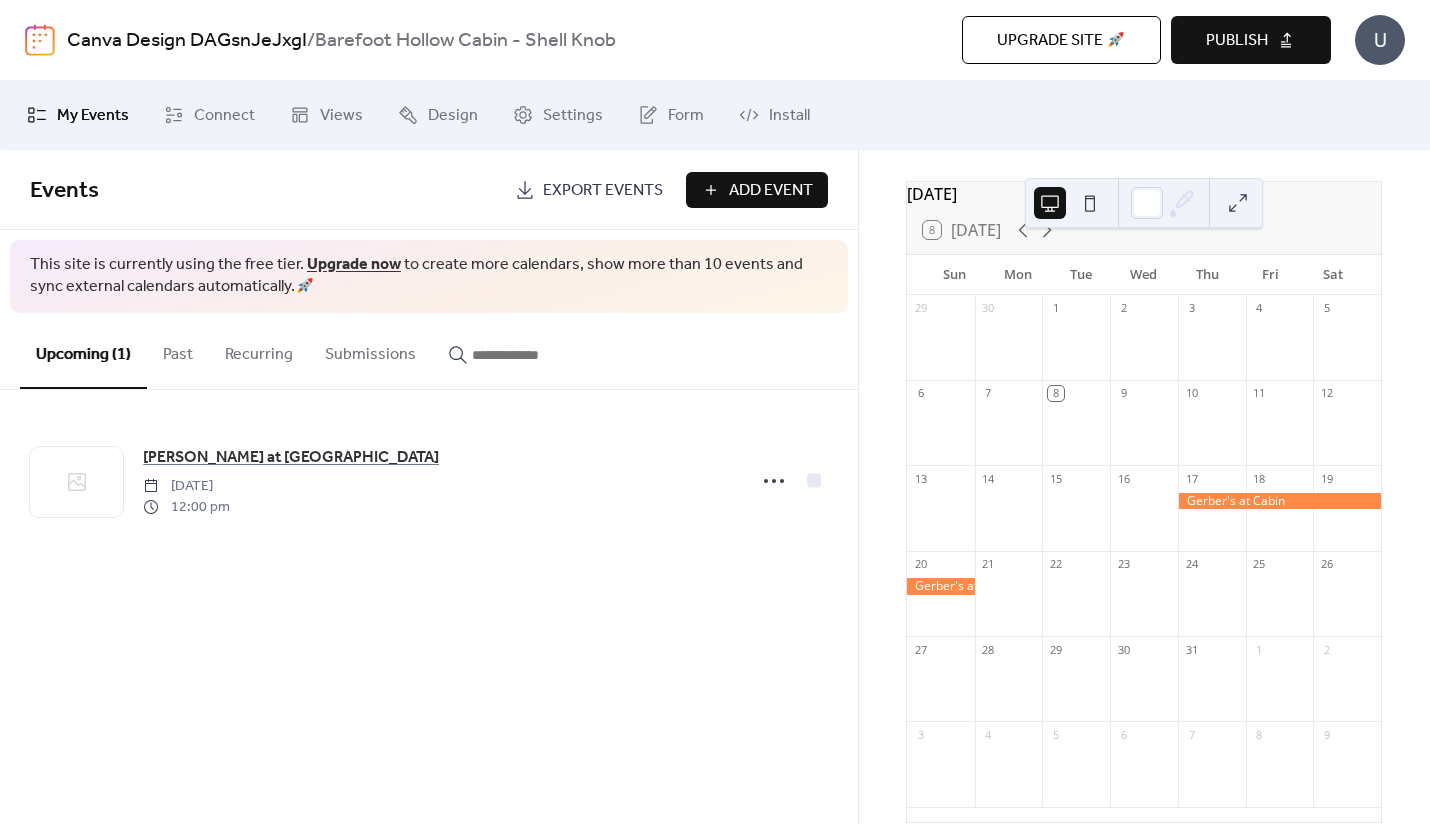 click on "Upgrade site 🚀" at bounding box center [1061, 41] 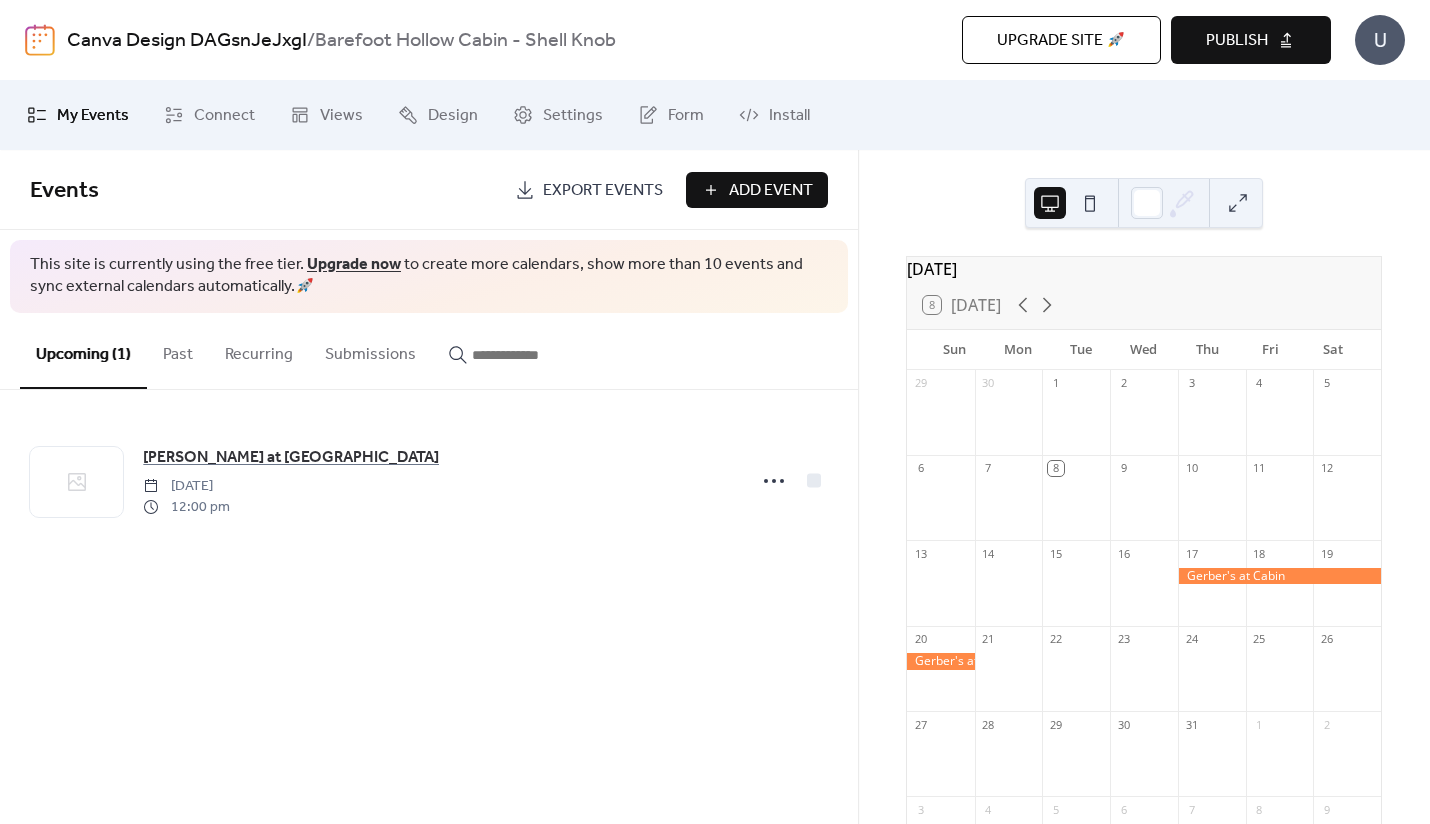 click on "Publish" at bounding box center (1237, 41) 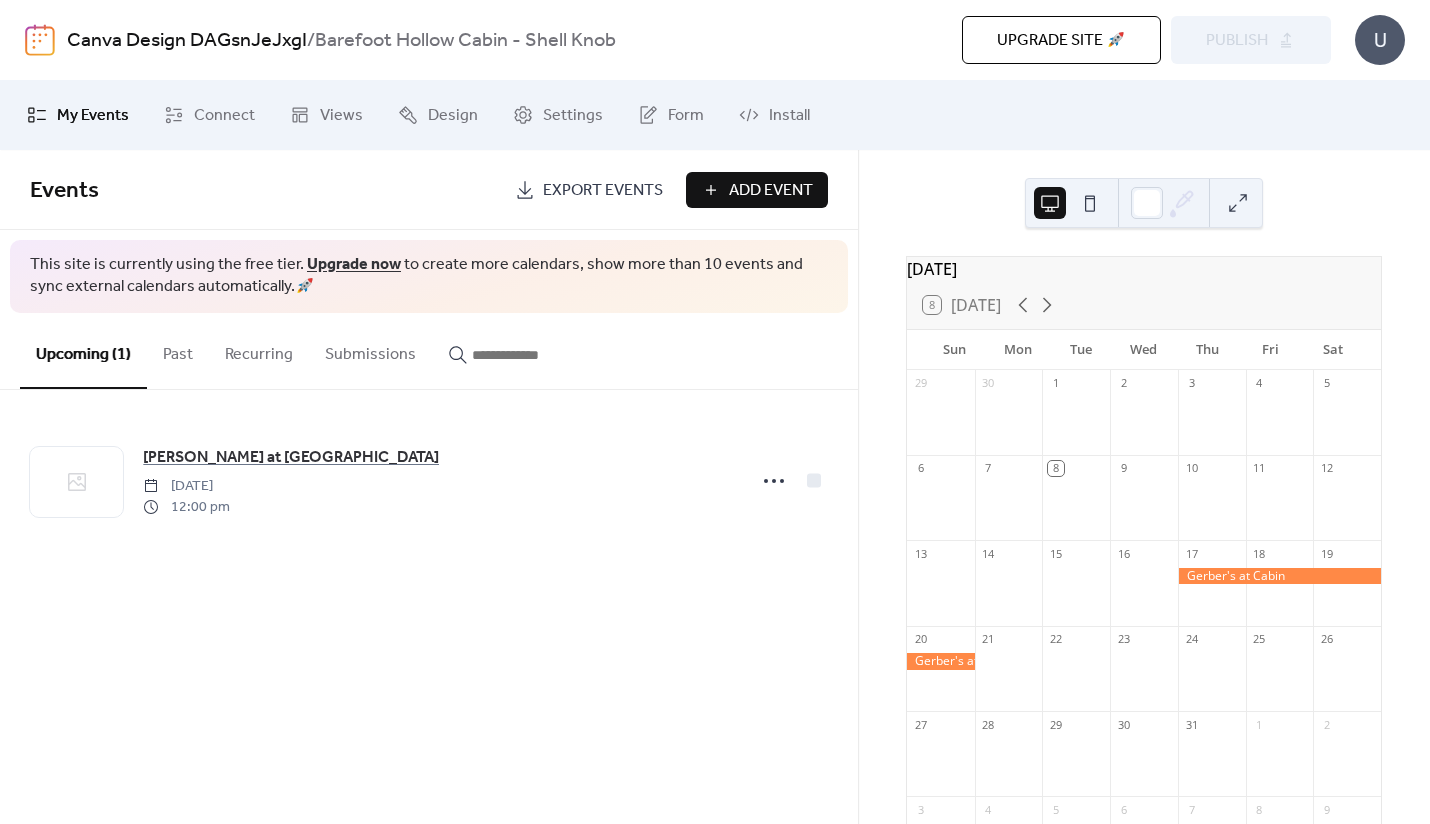 scroll, scrollTop: 0, scrollLeft: 0, axis: both 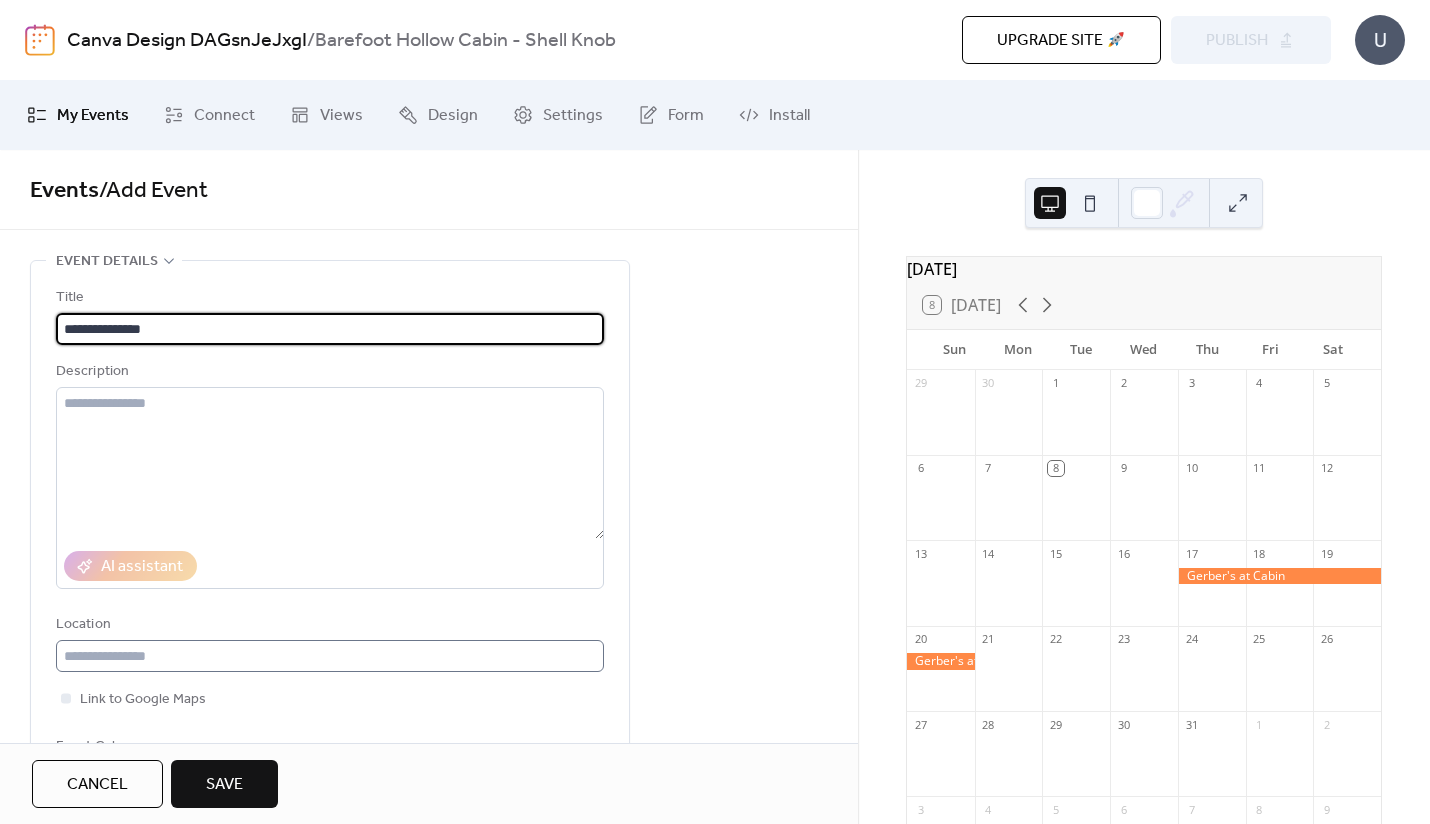 type on "**********" 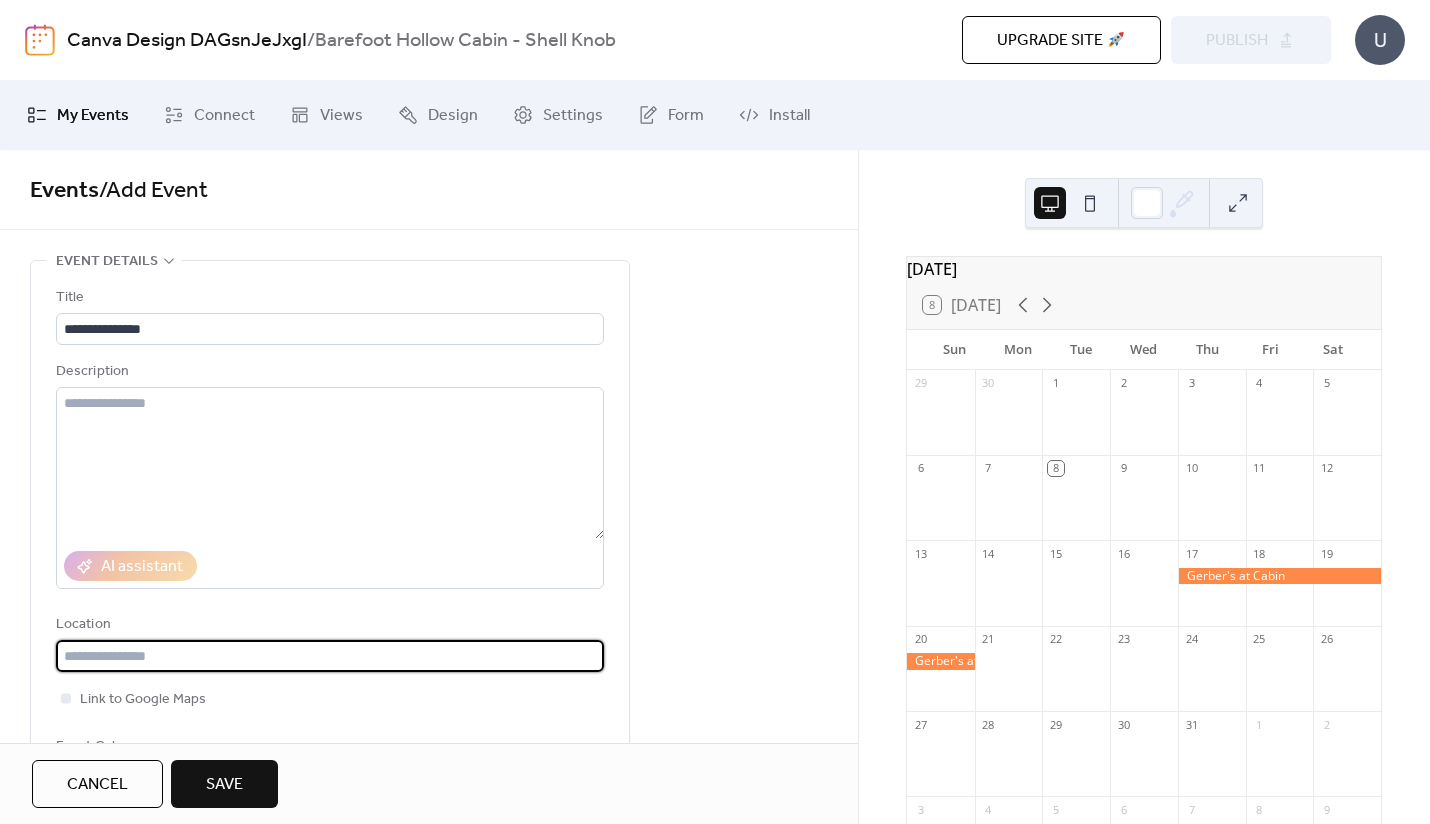 click at bounding box center (330, 656) 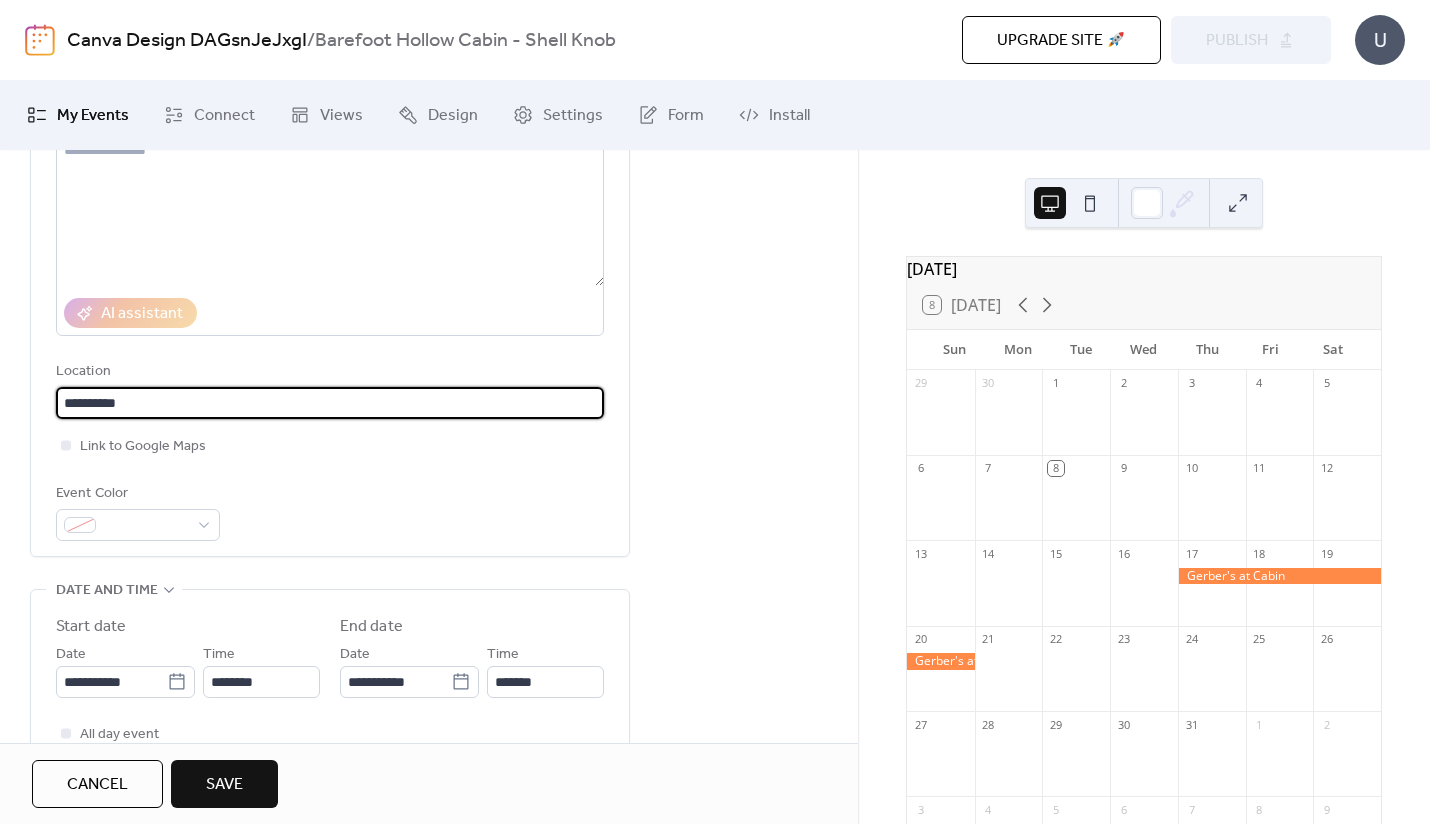 scroll, scrollTop: 275, scrollLeft: 0, axis: vertical 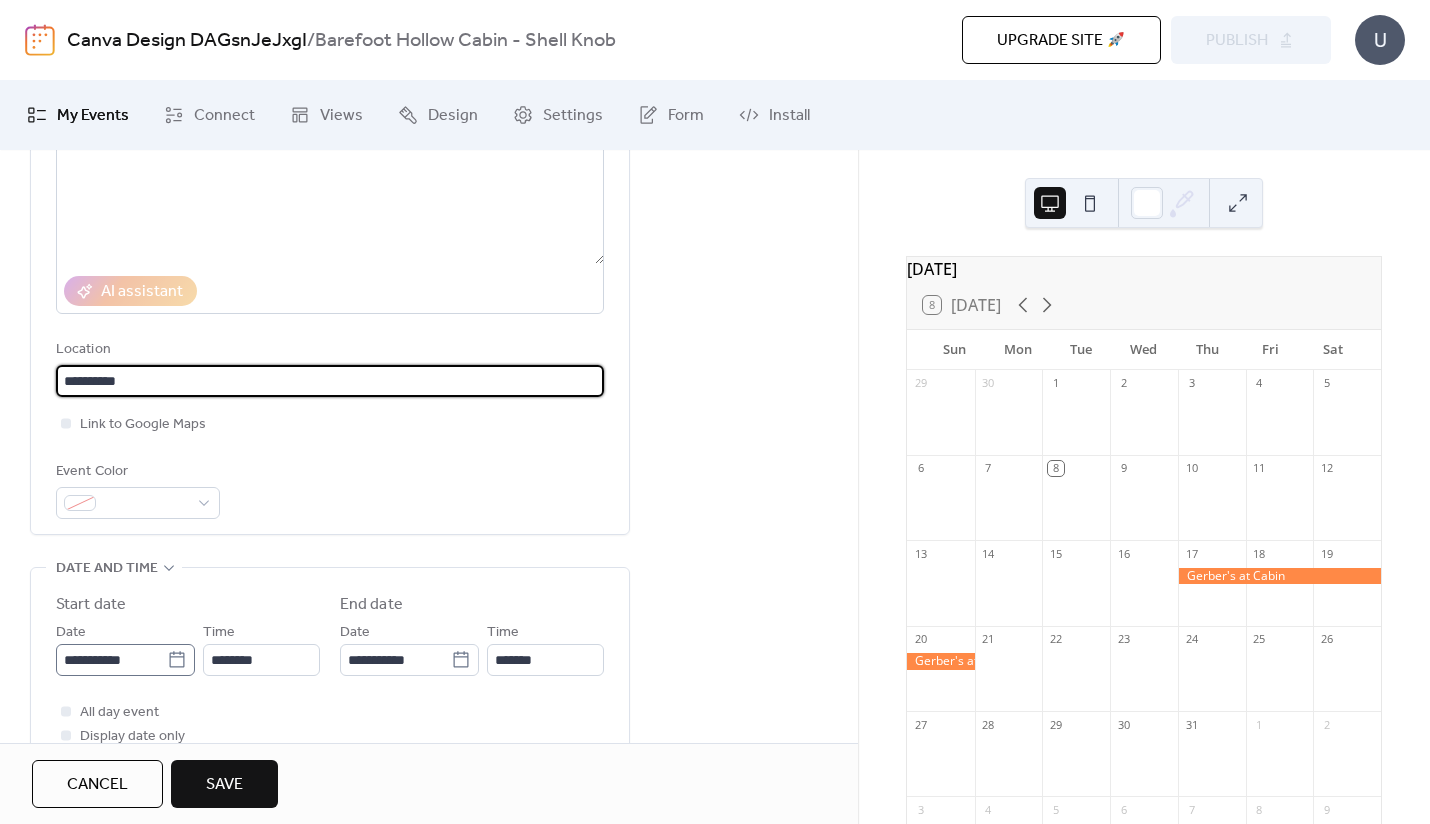 type on "**********" 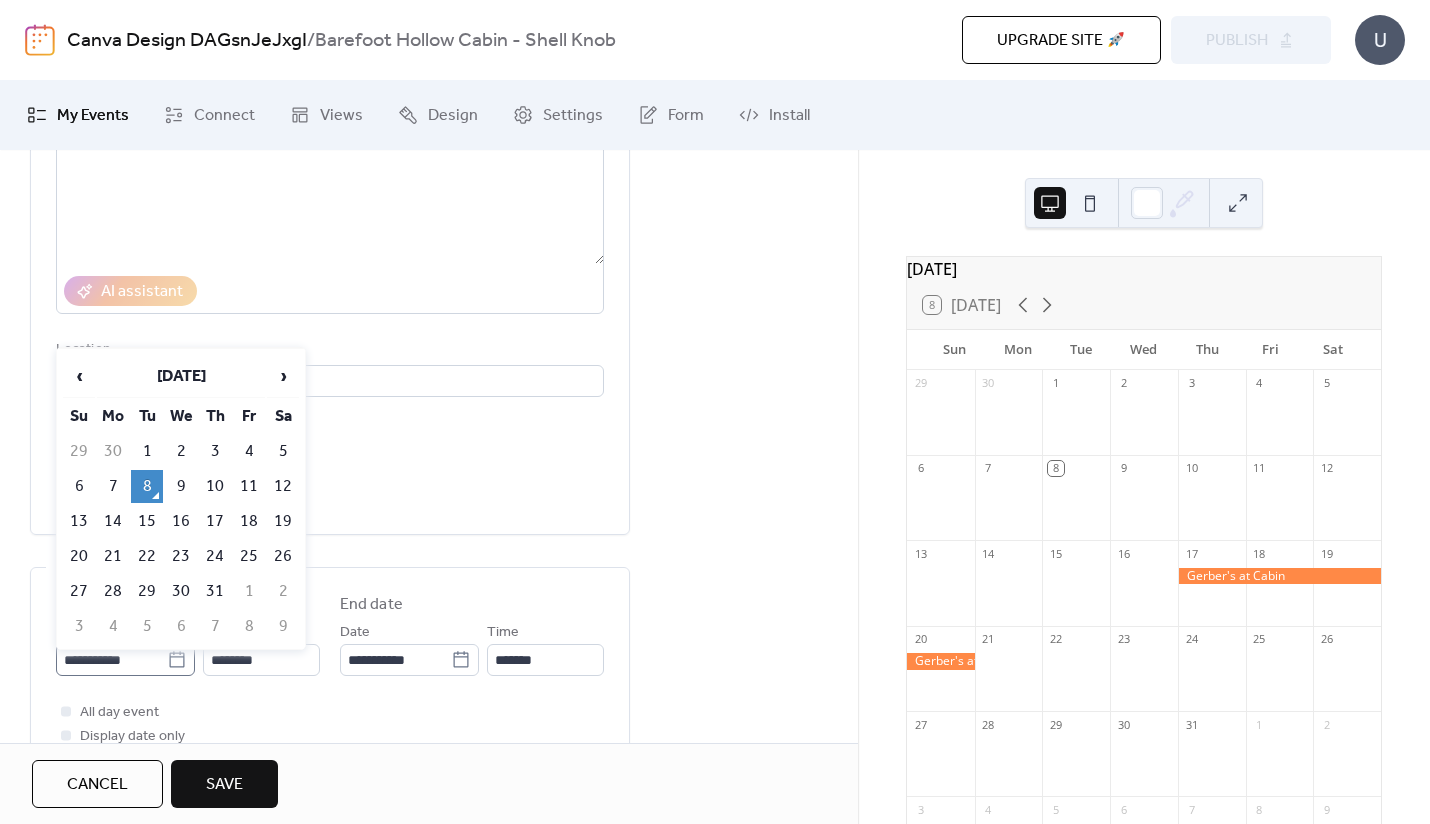 click 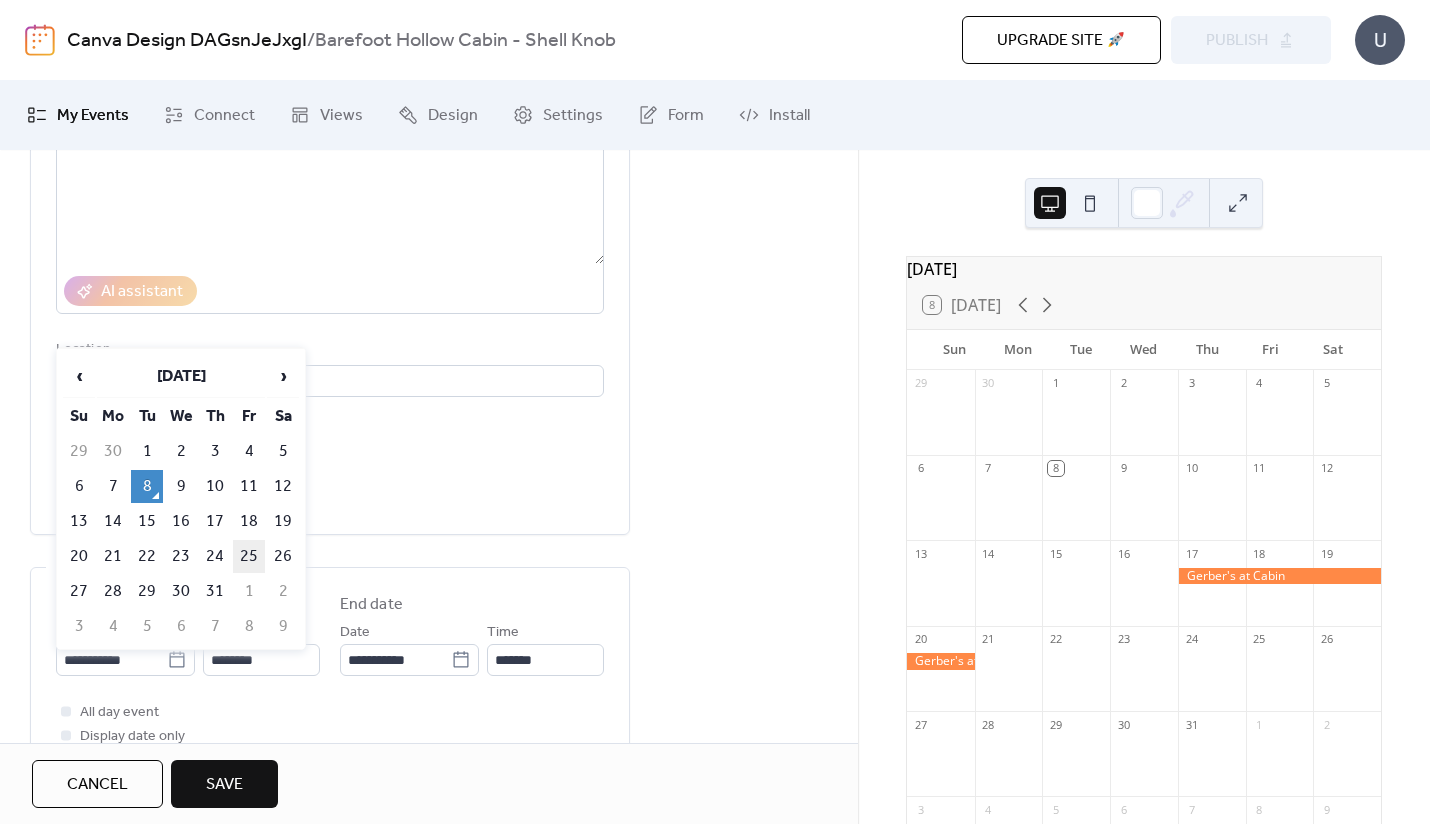click on "25" at bounding box center [249, 556] 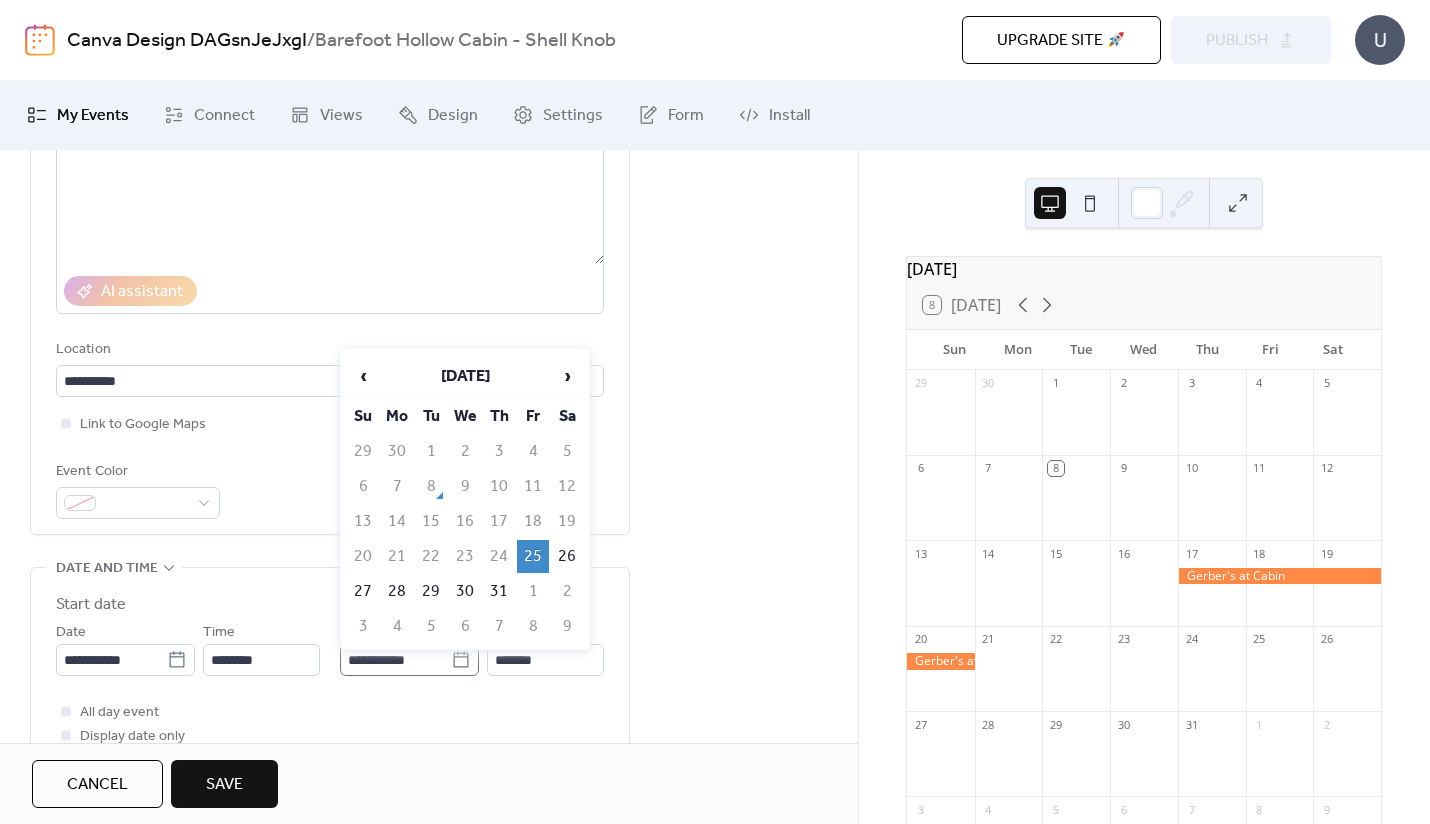 click 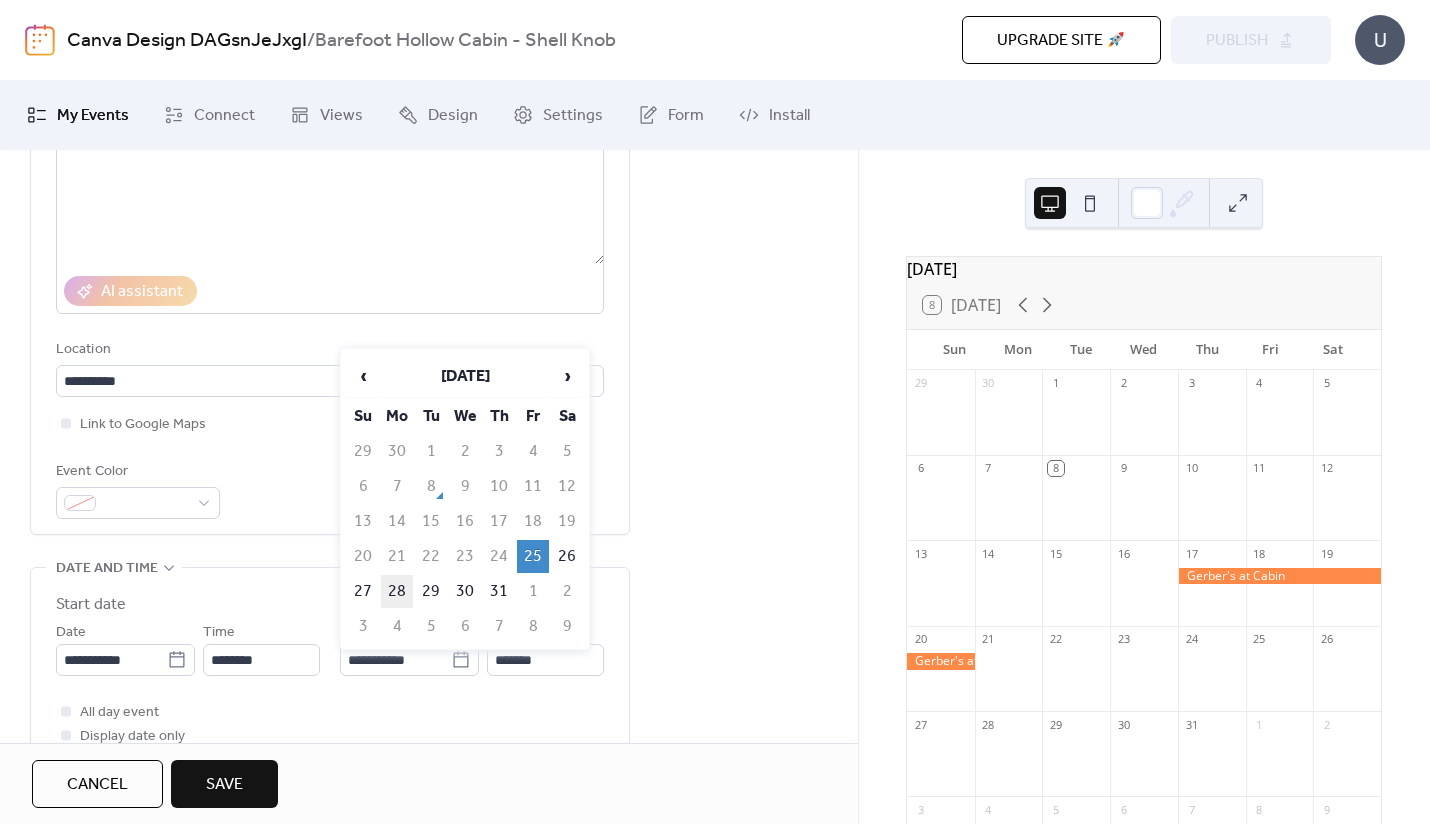 click on "28" at bounding box center [397, 591] 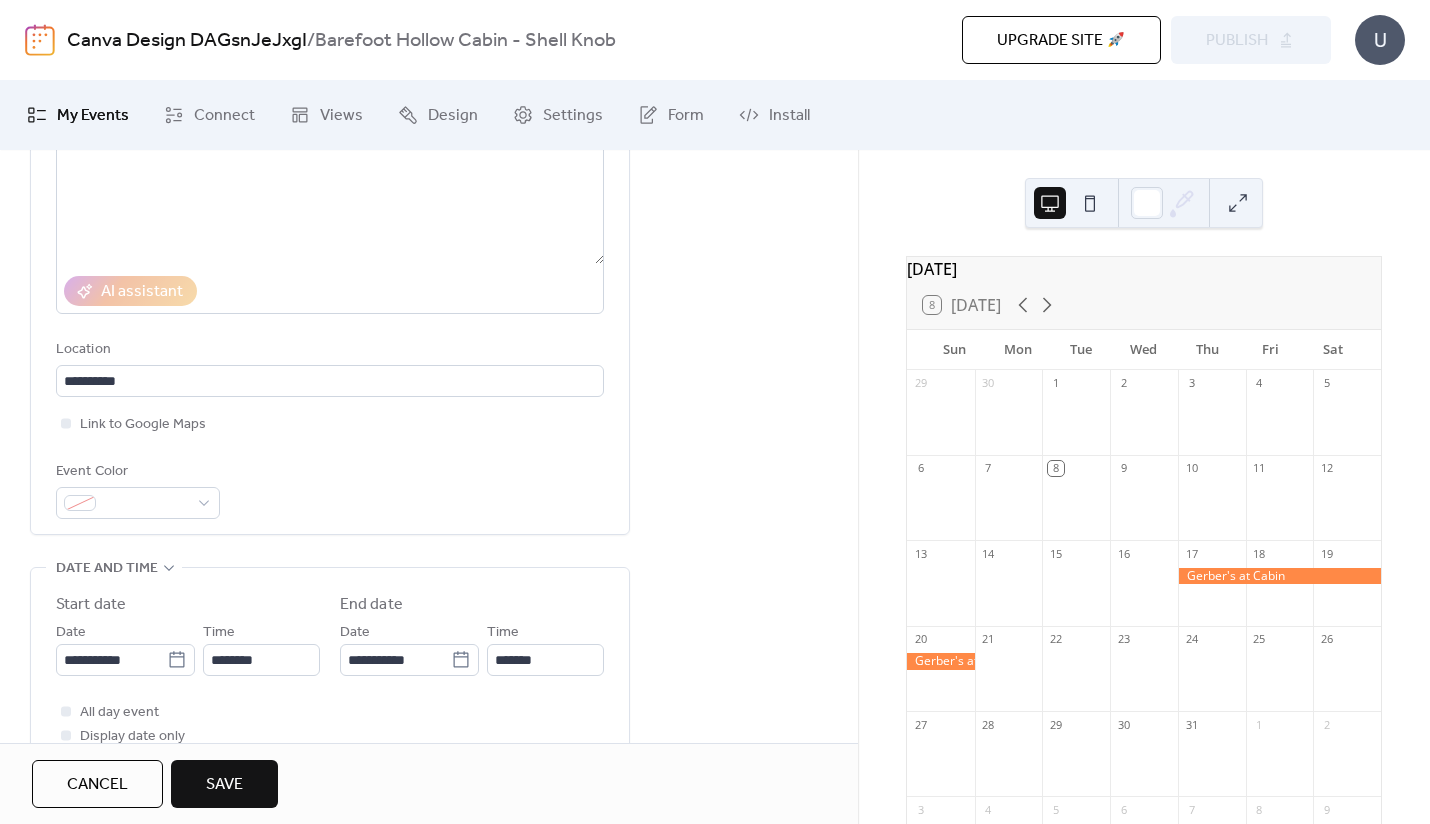 click on "Save" at bounding box center (224, 785) 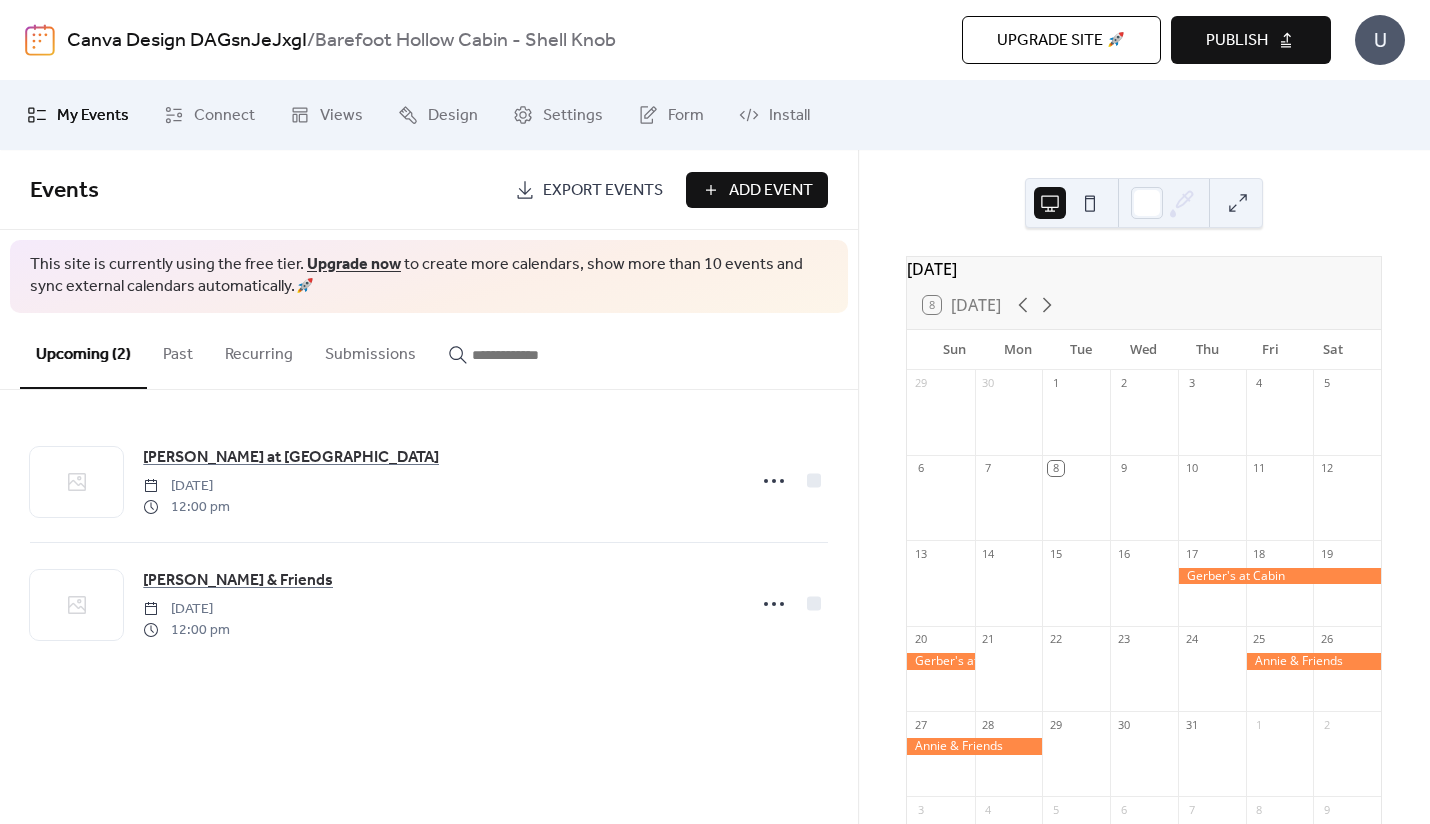 click on "Add Event" at bounding box center [771, 191] 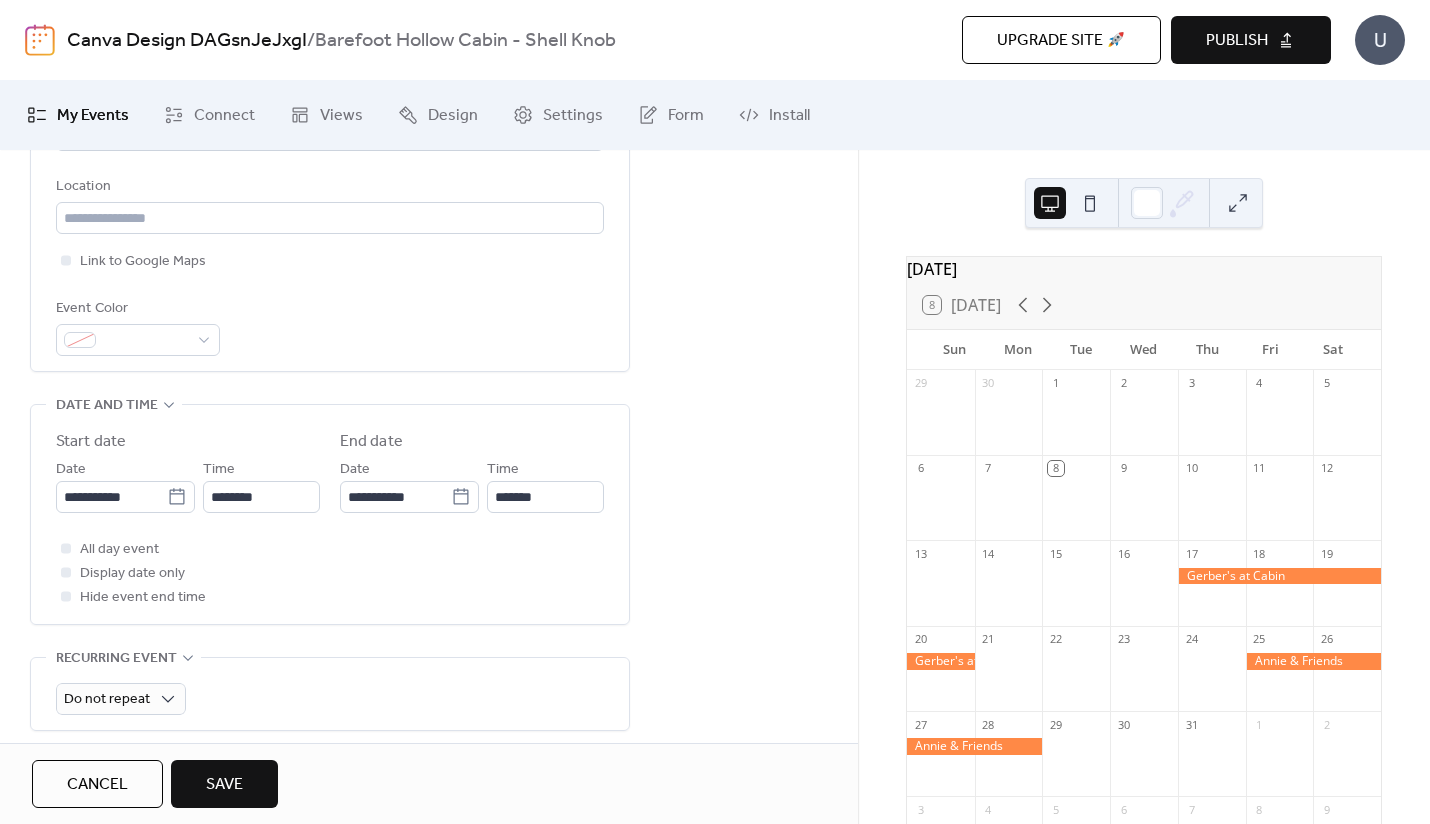 scroll, scrollTop: 441, scrollLeft: 0, axis: vertical 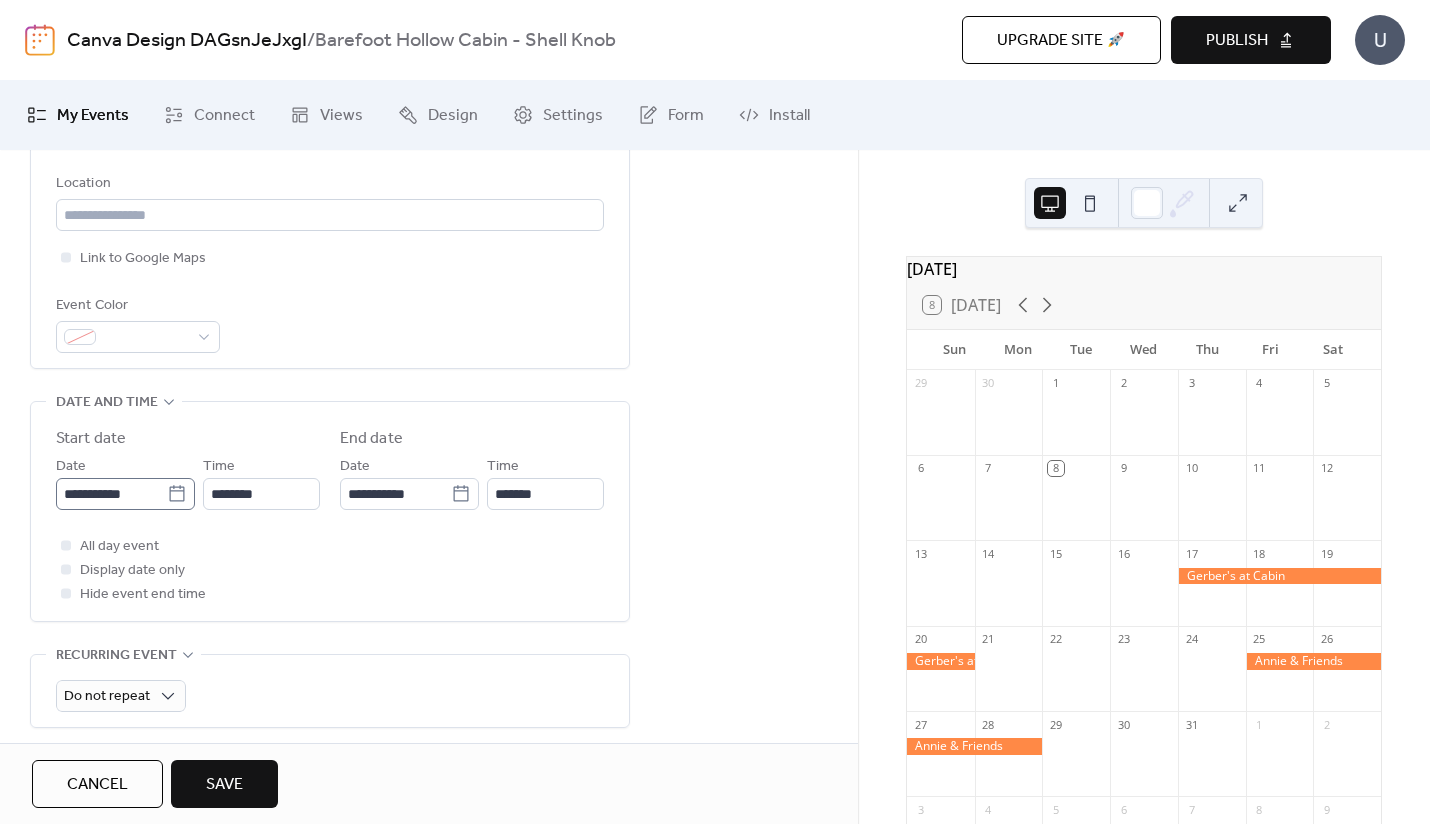 type on "**********" 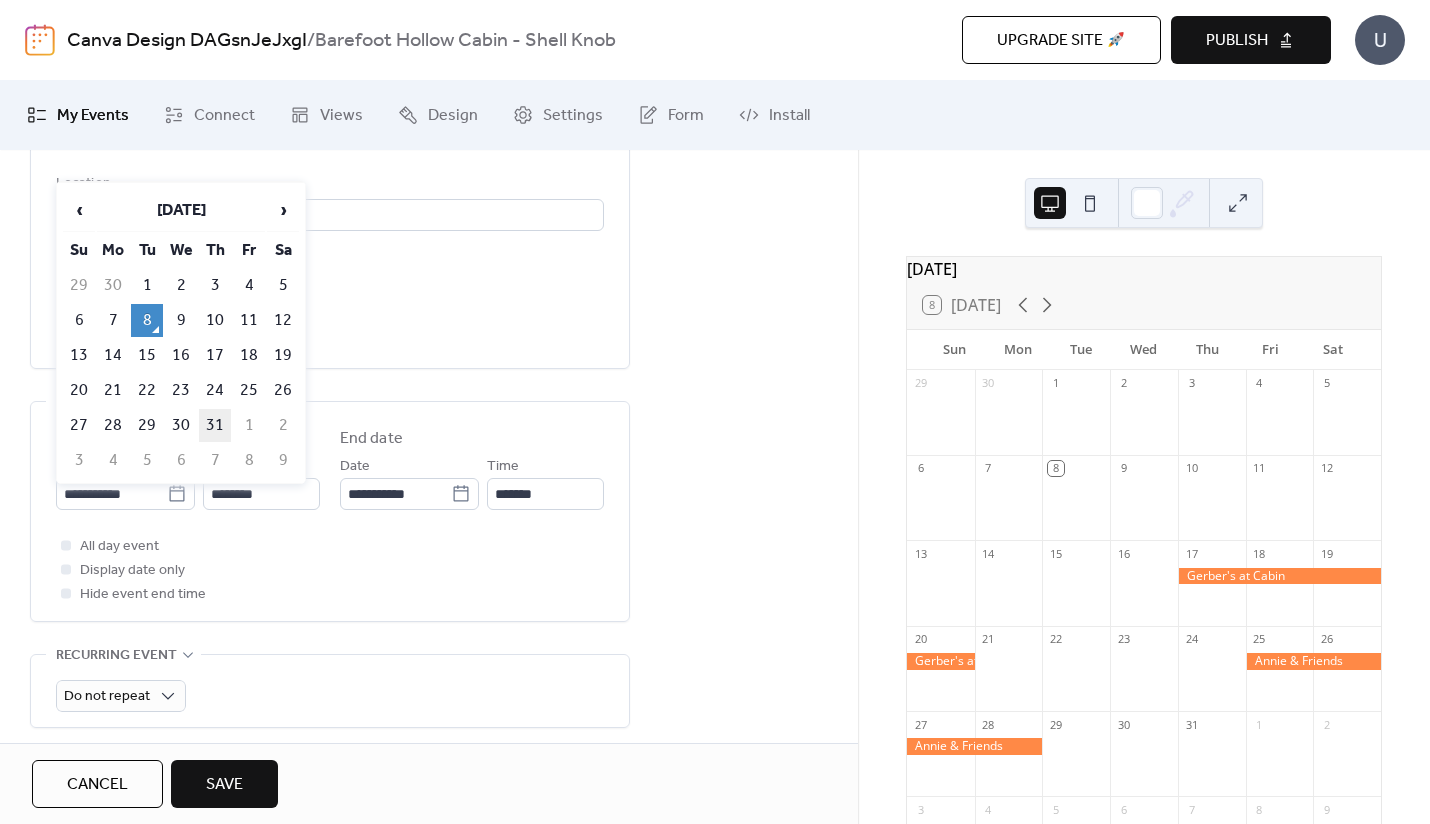 click on "31" at bounding box center (215, 425) 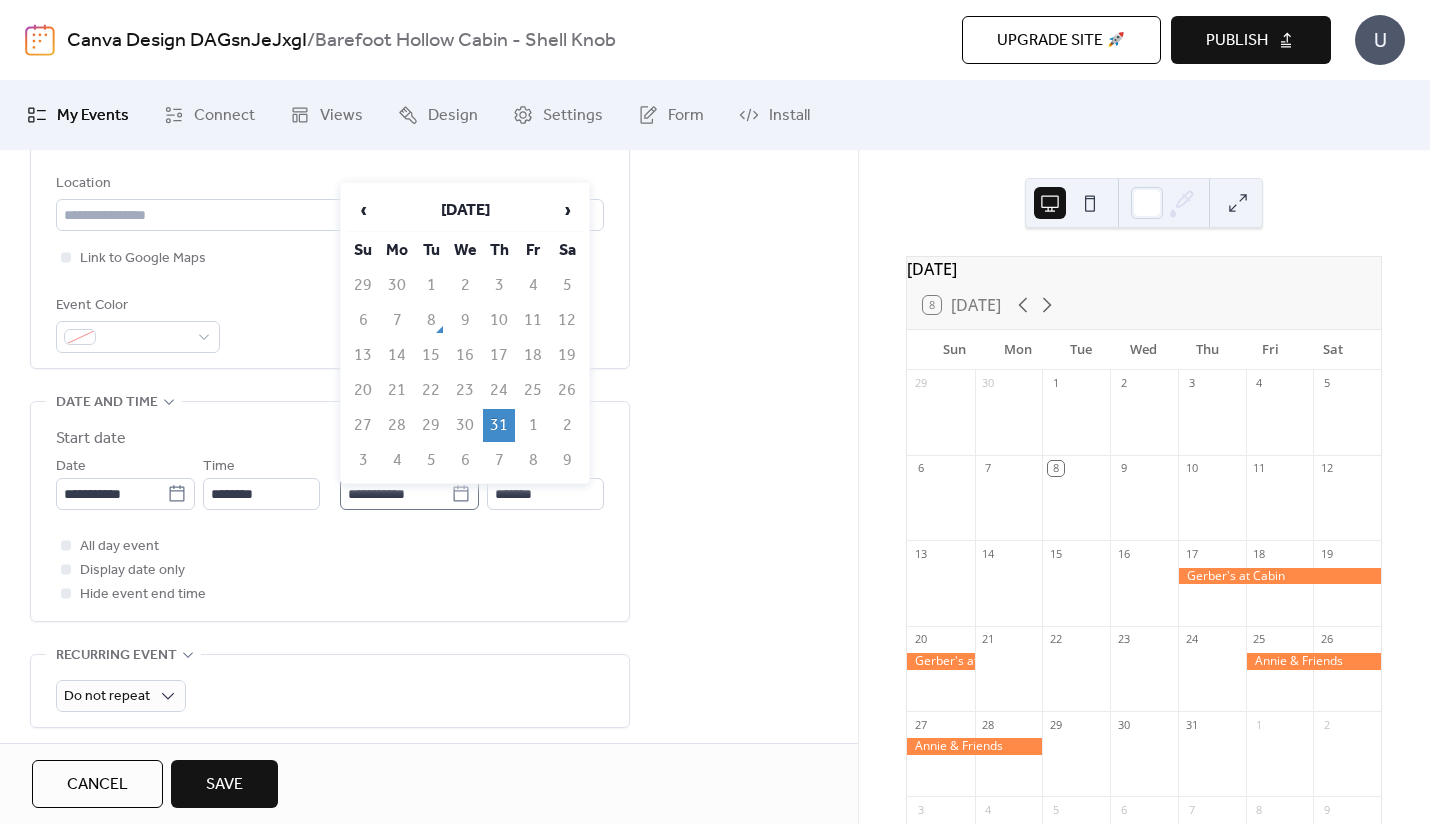 click 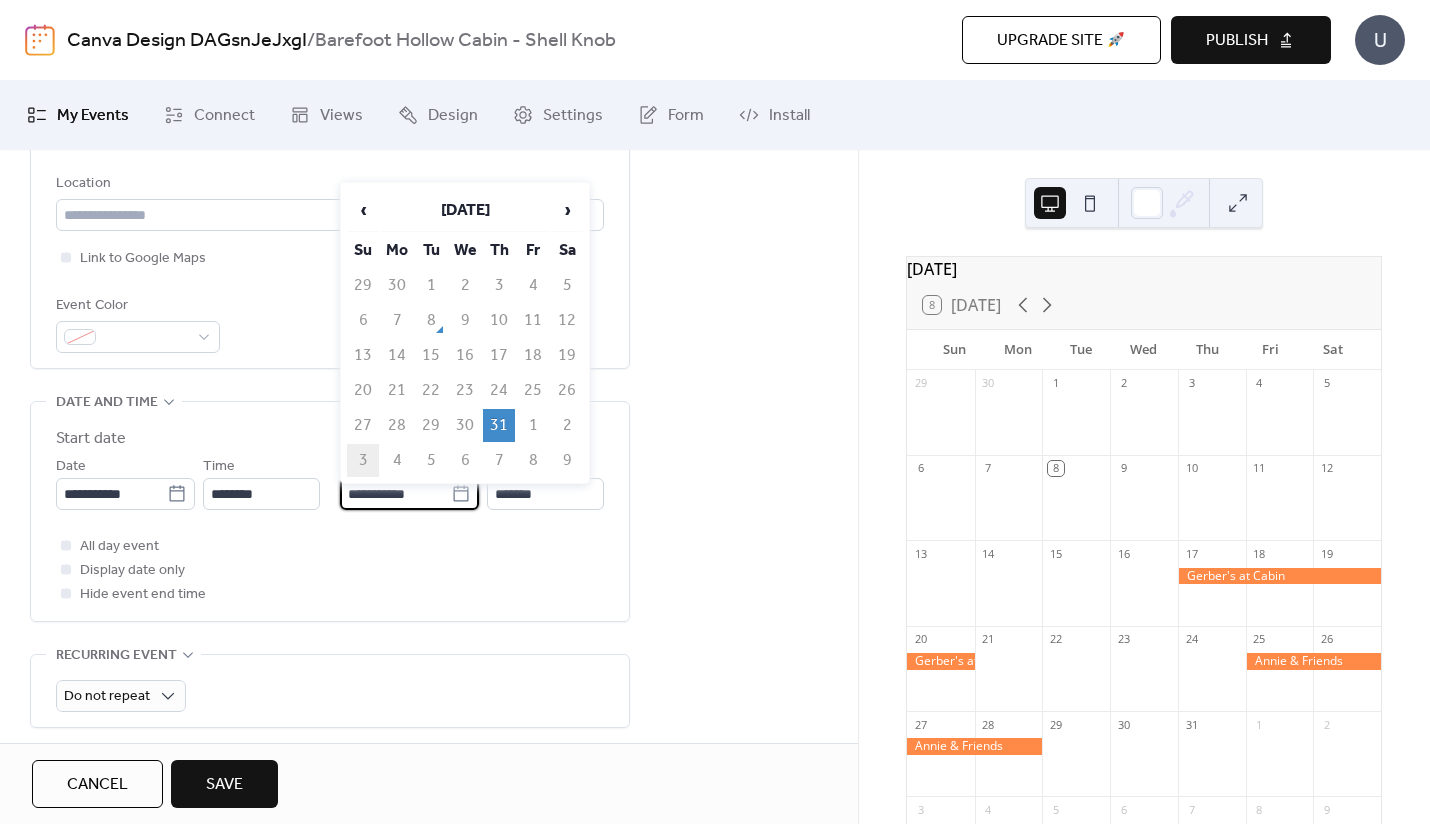 click on "3" at bounding box center (363, 460) 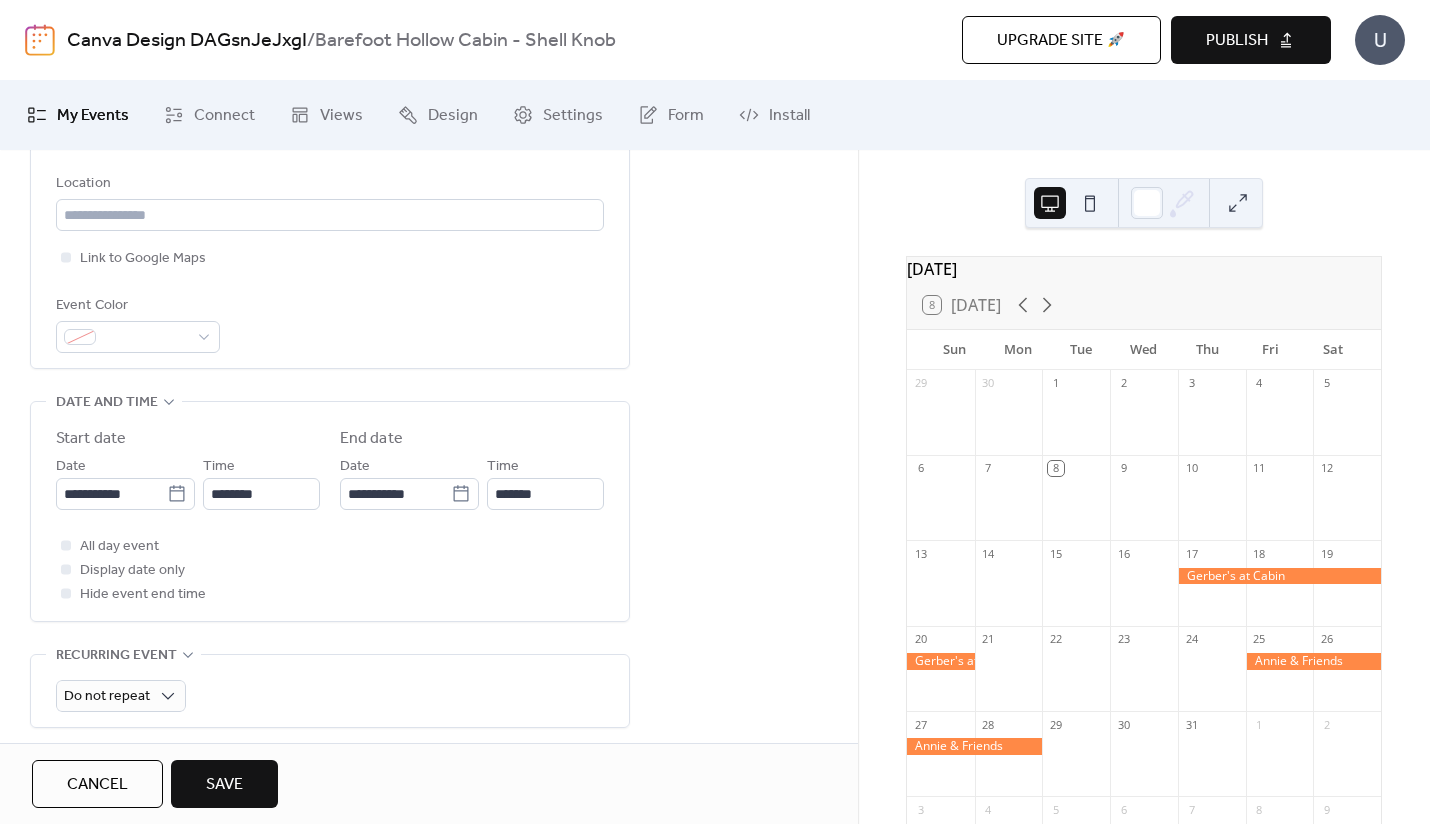 click on "Save" at bounding box center (224, 785) 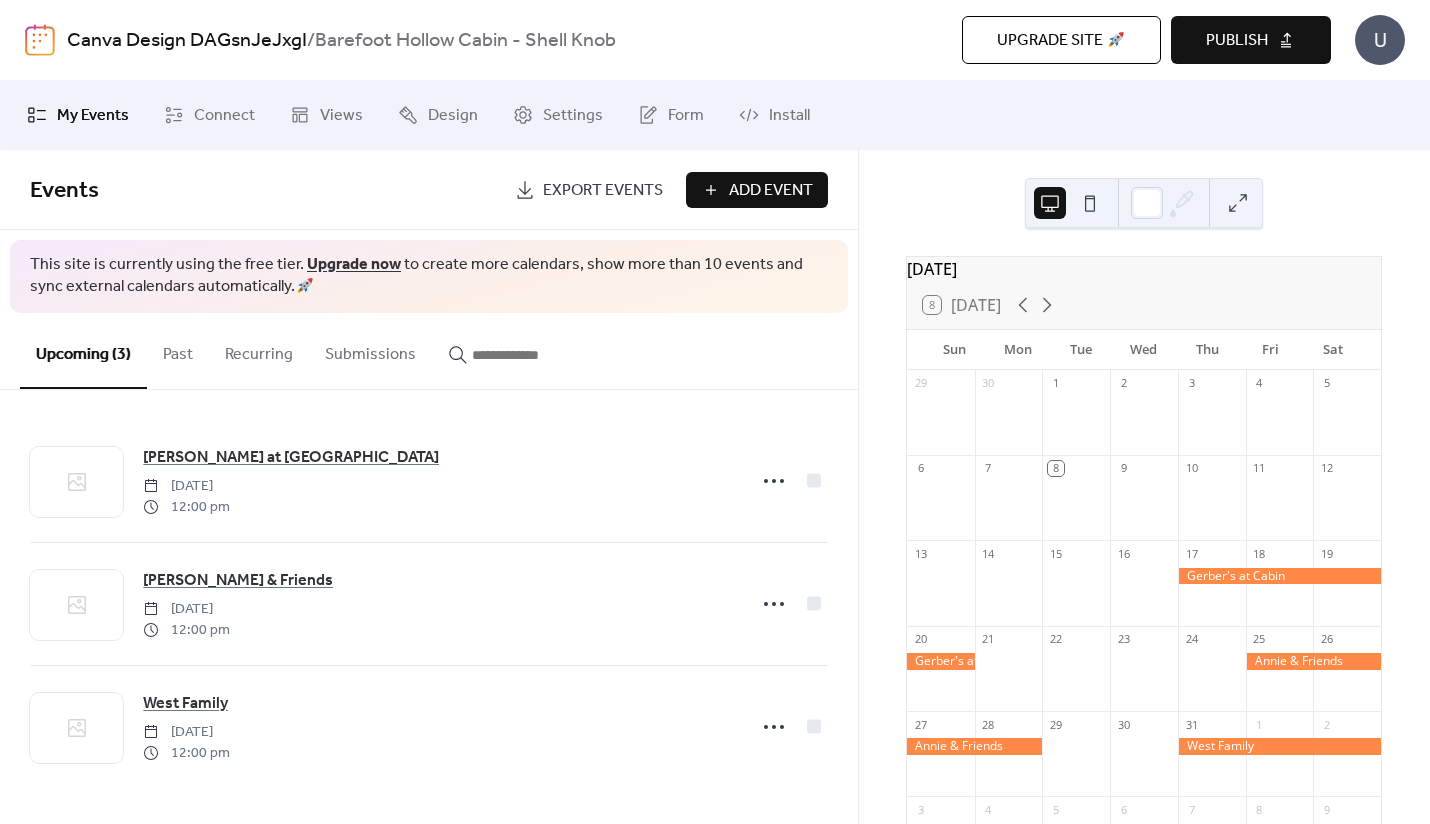 click on "Events Export Events Add Event" at bounding box center [429, 190] 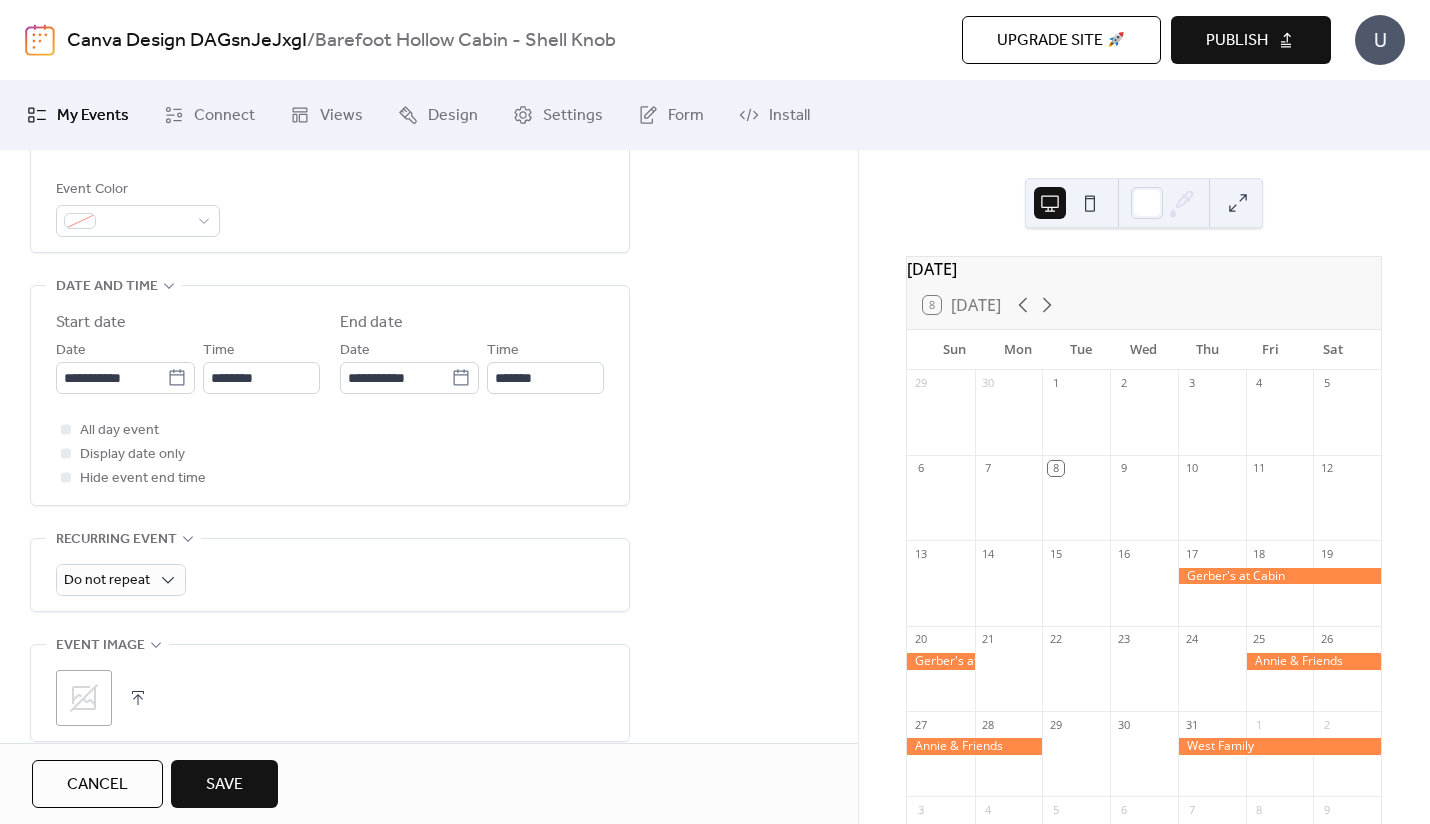 scroll, scrollTop: 573, scrollLeft: 0, axis: vertical 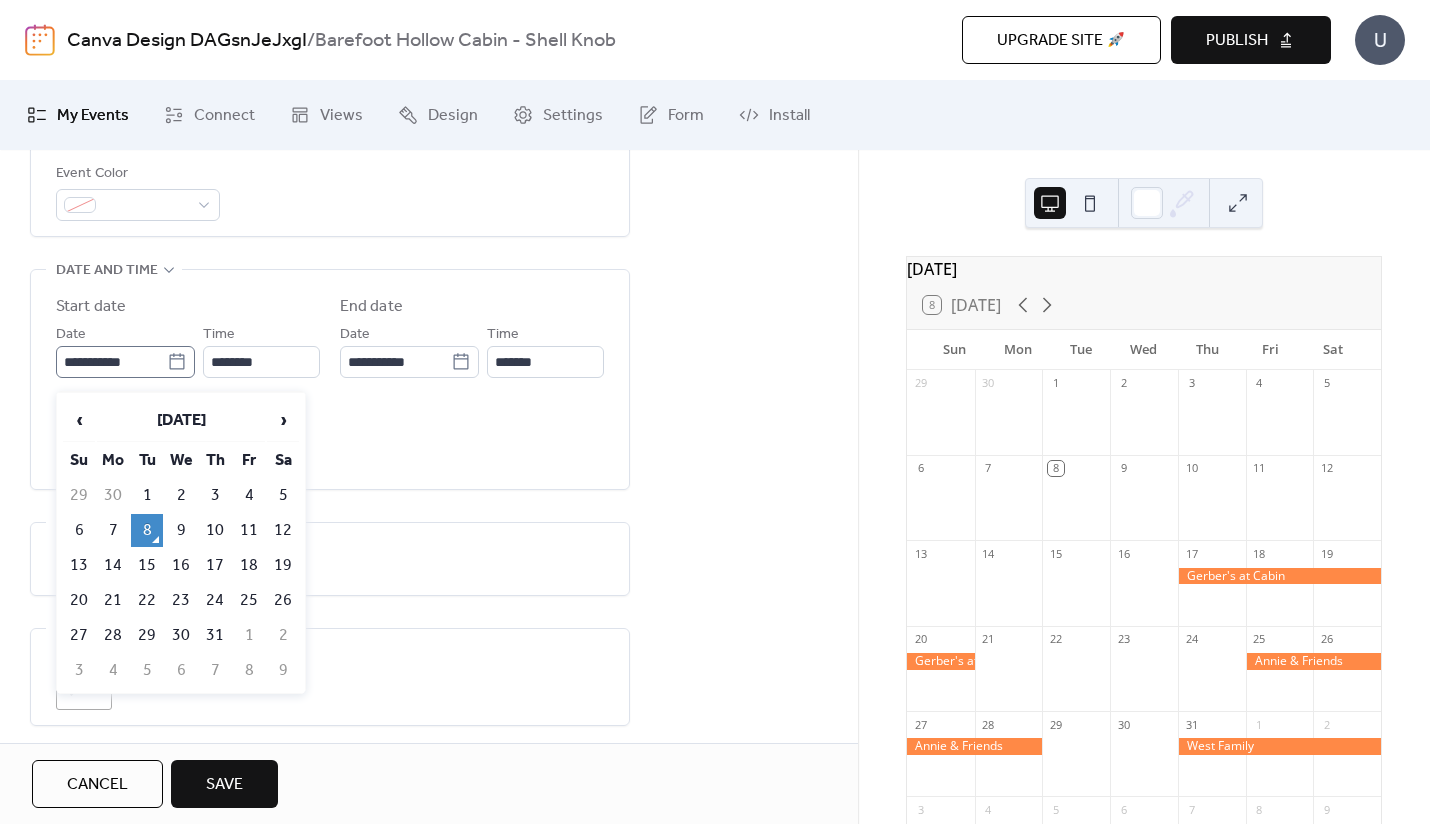 click 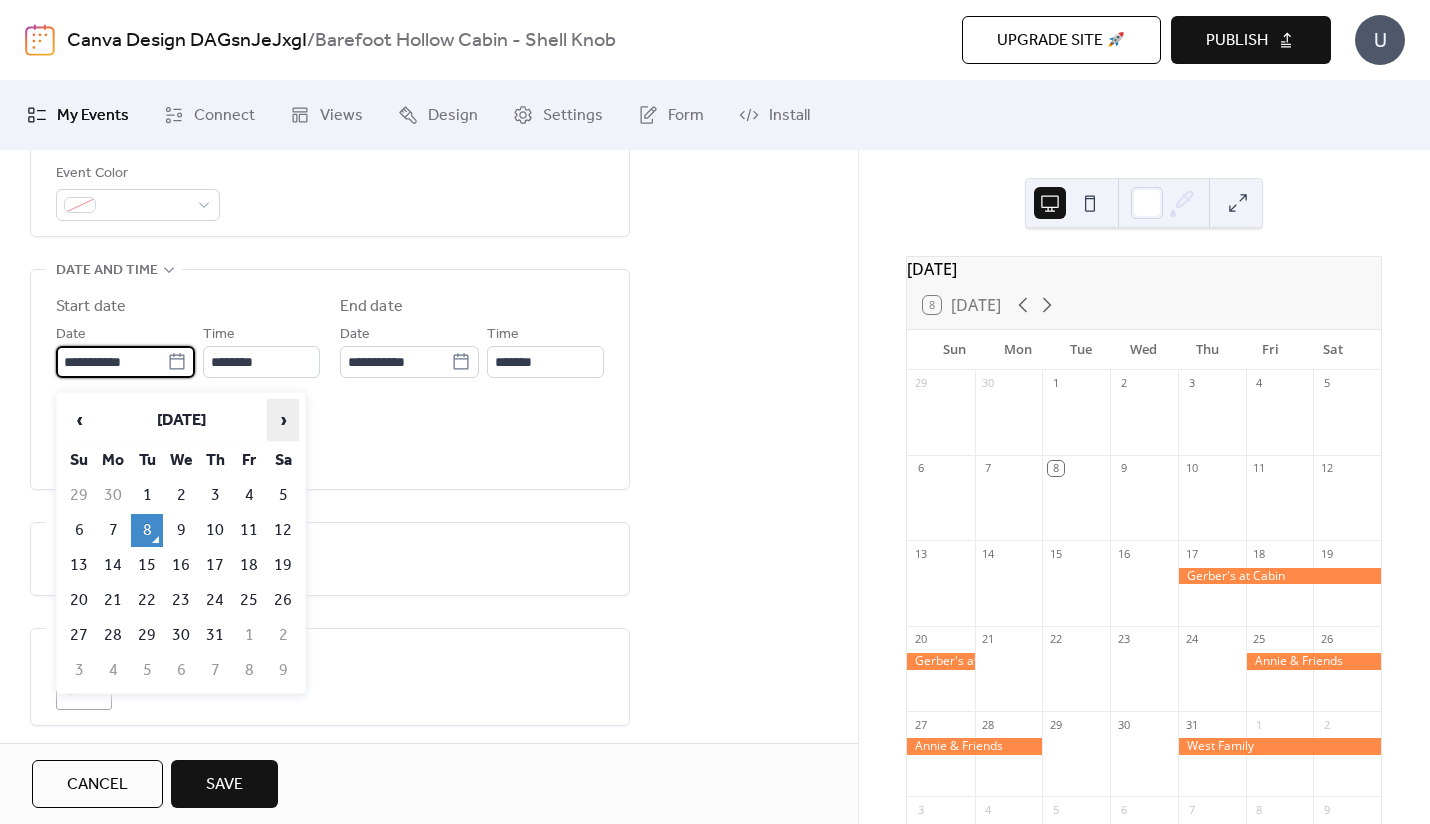 click on "›" at bounding box center (283, 420) 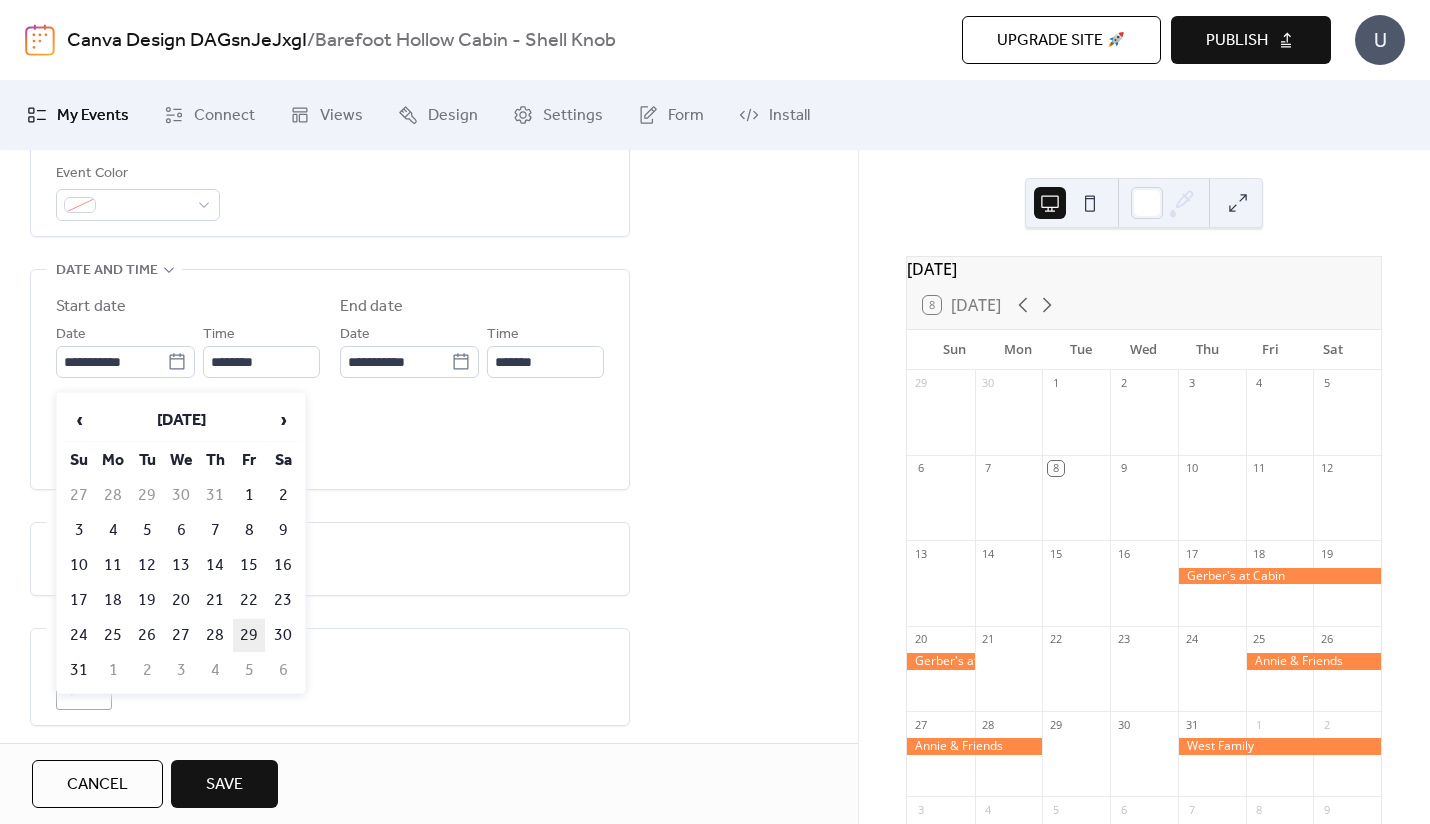 click on "29" at bounding box center (249, 635) 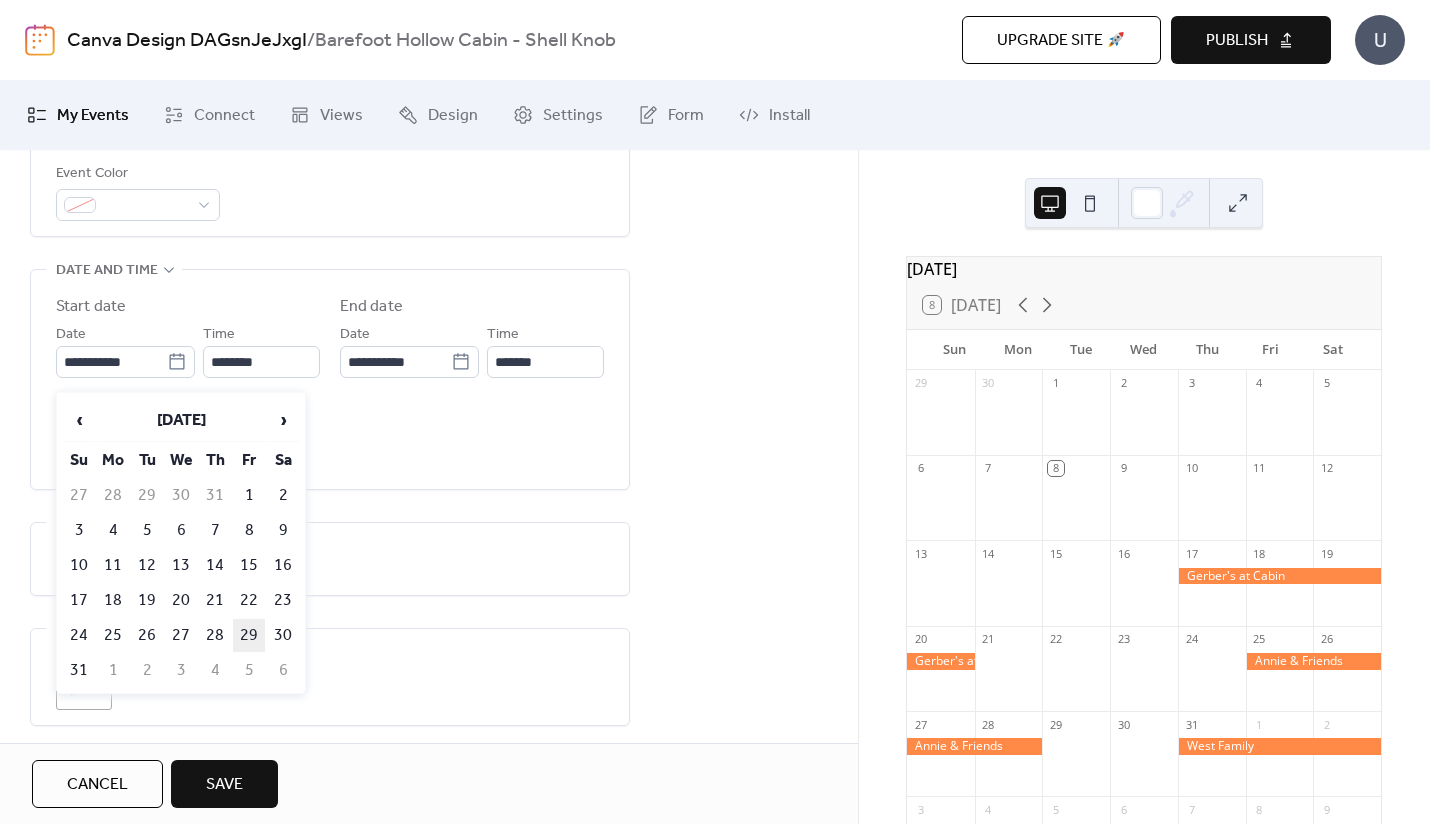 type on "**********" 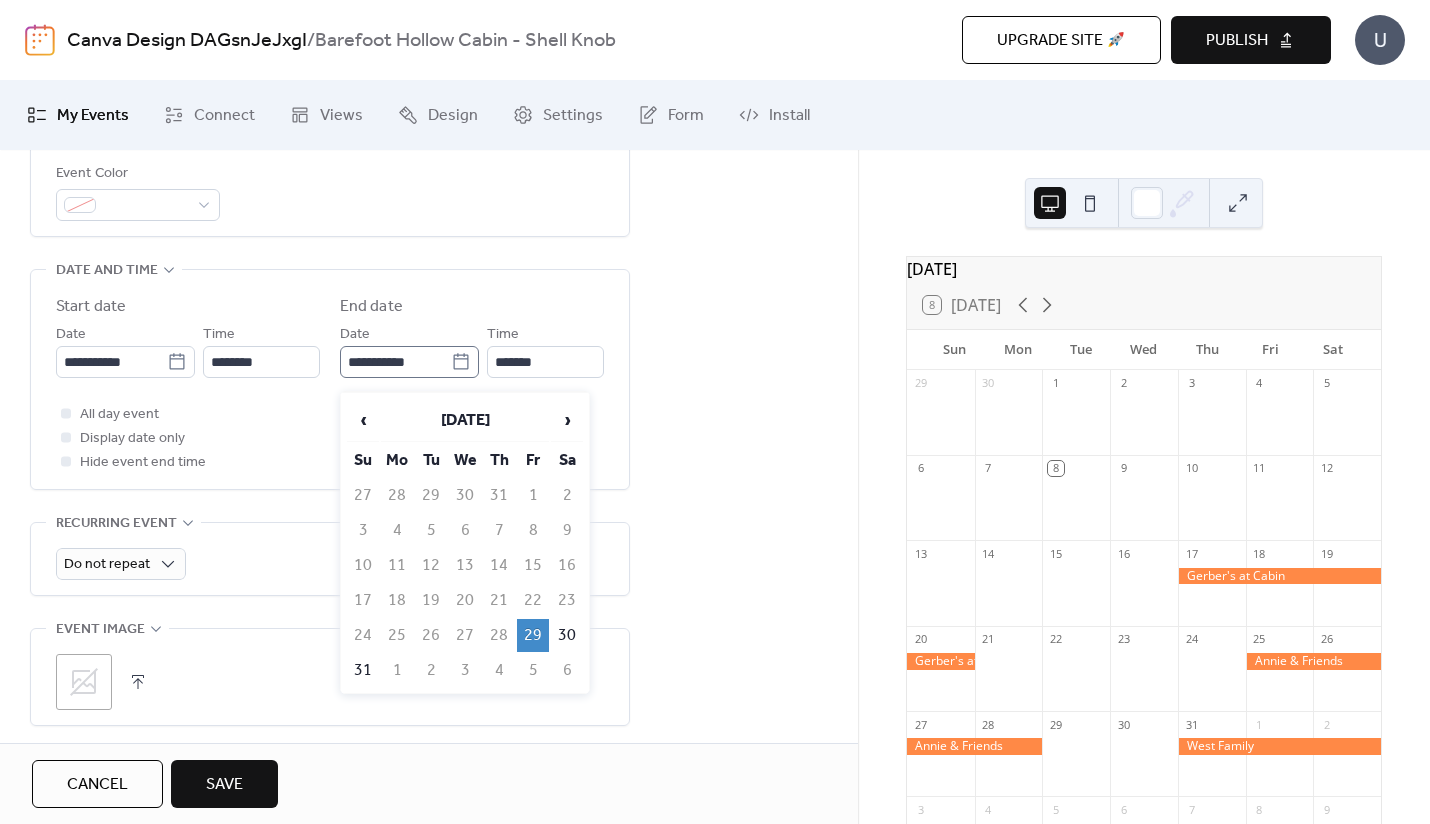 click 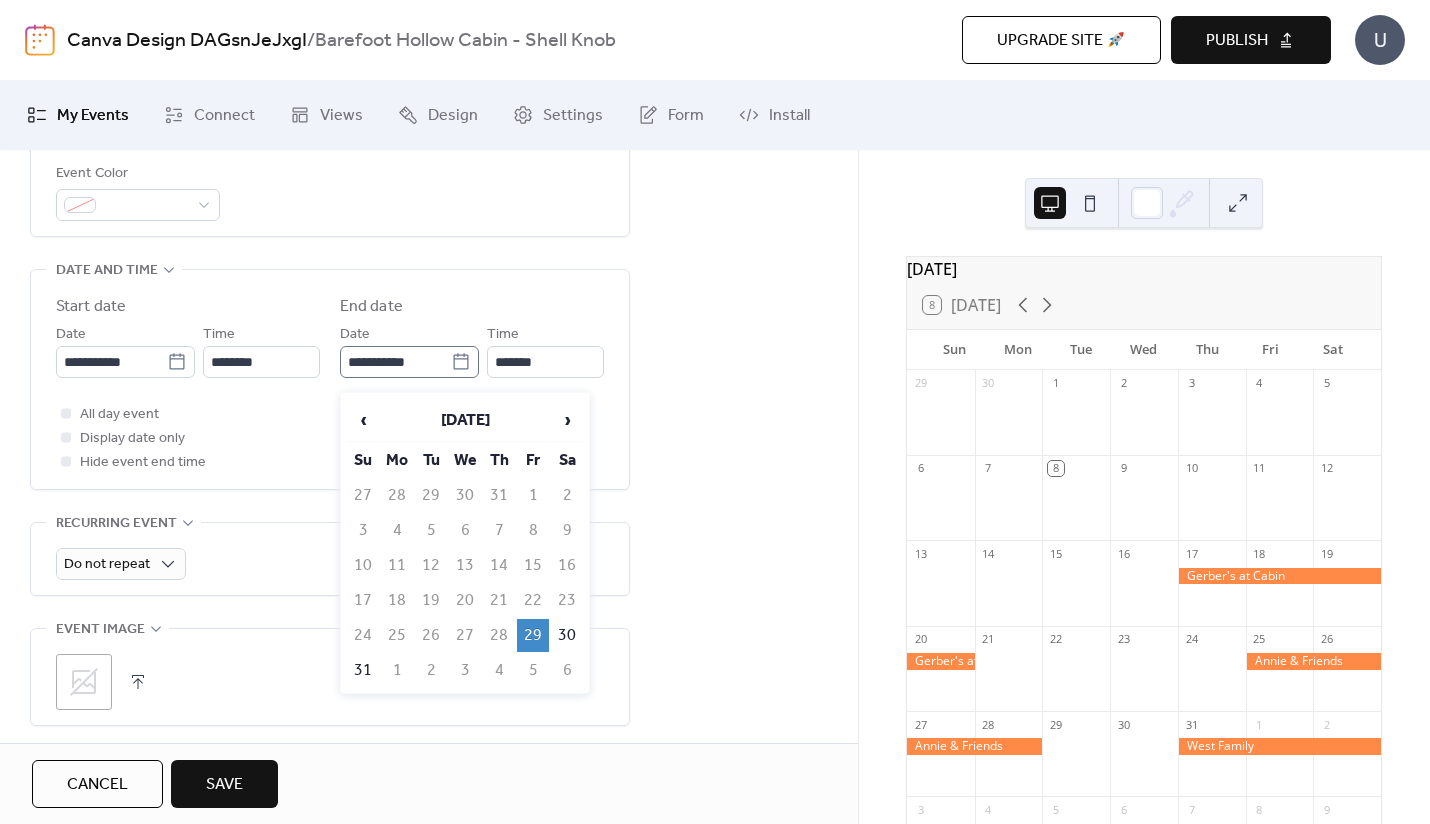 click on "**********" at bounding box center [395, 362] 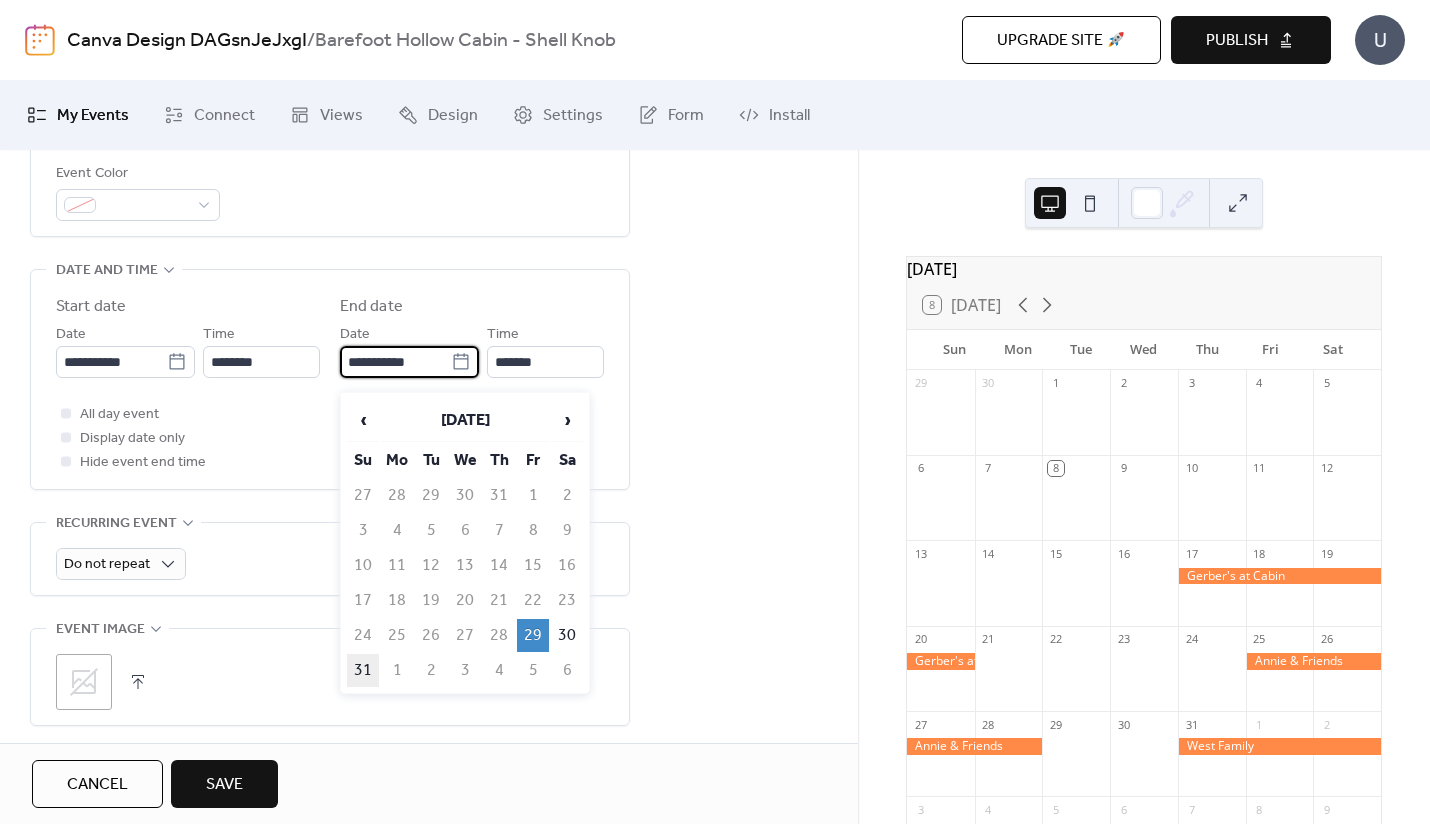click on "31" at bounding box center [363, 670] 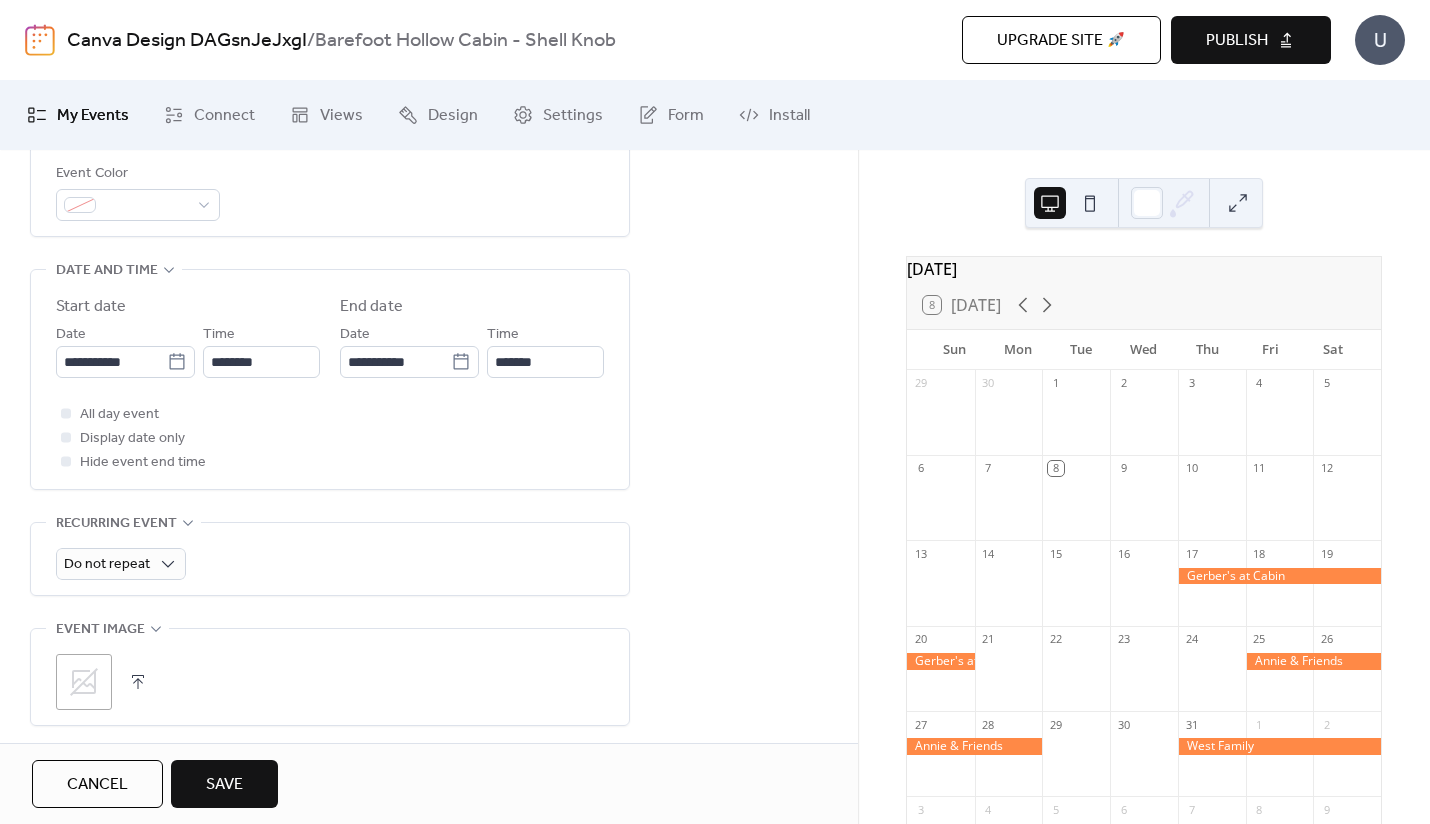 type on "**********" 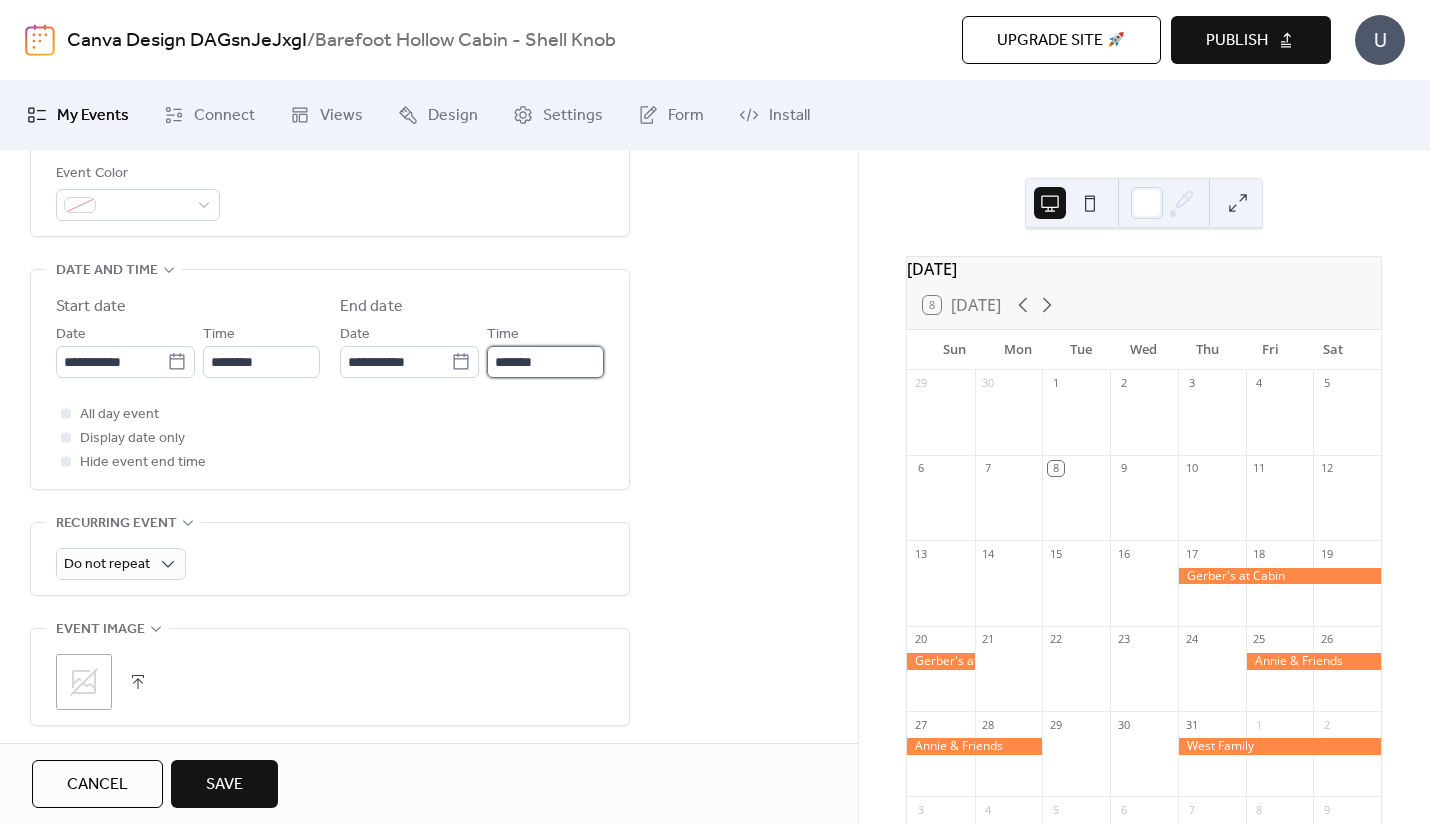 click on "*******" at bounding box center (545, 362) 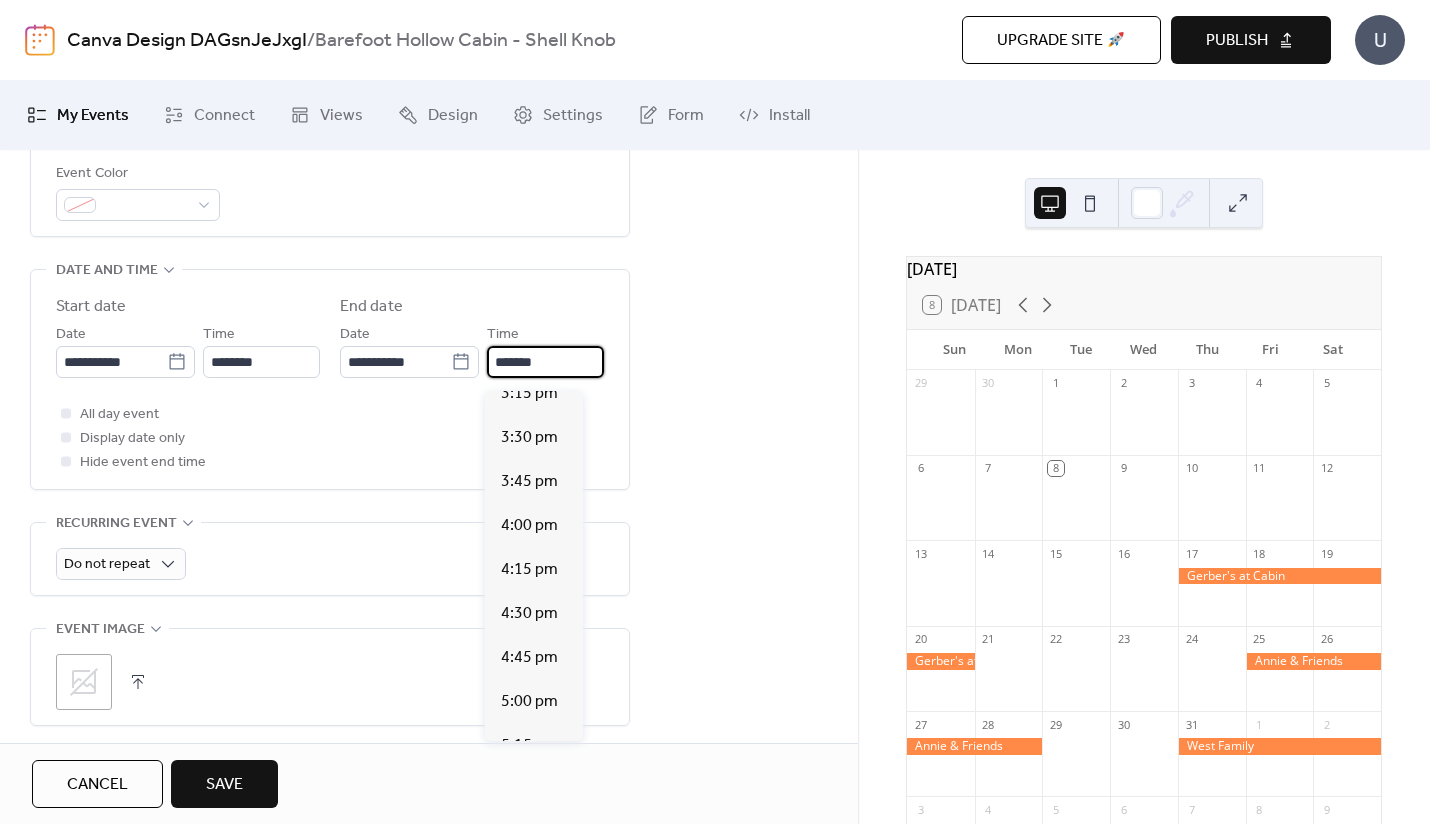 scroll, scrollTop: 2703, scrollLeft: 0, axis: vertical 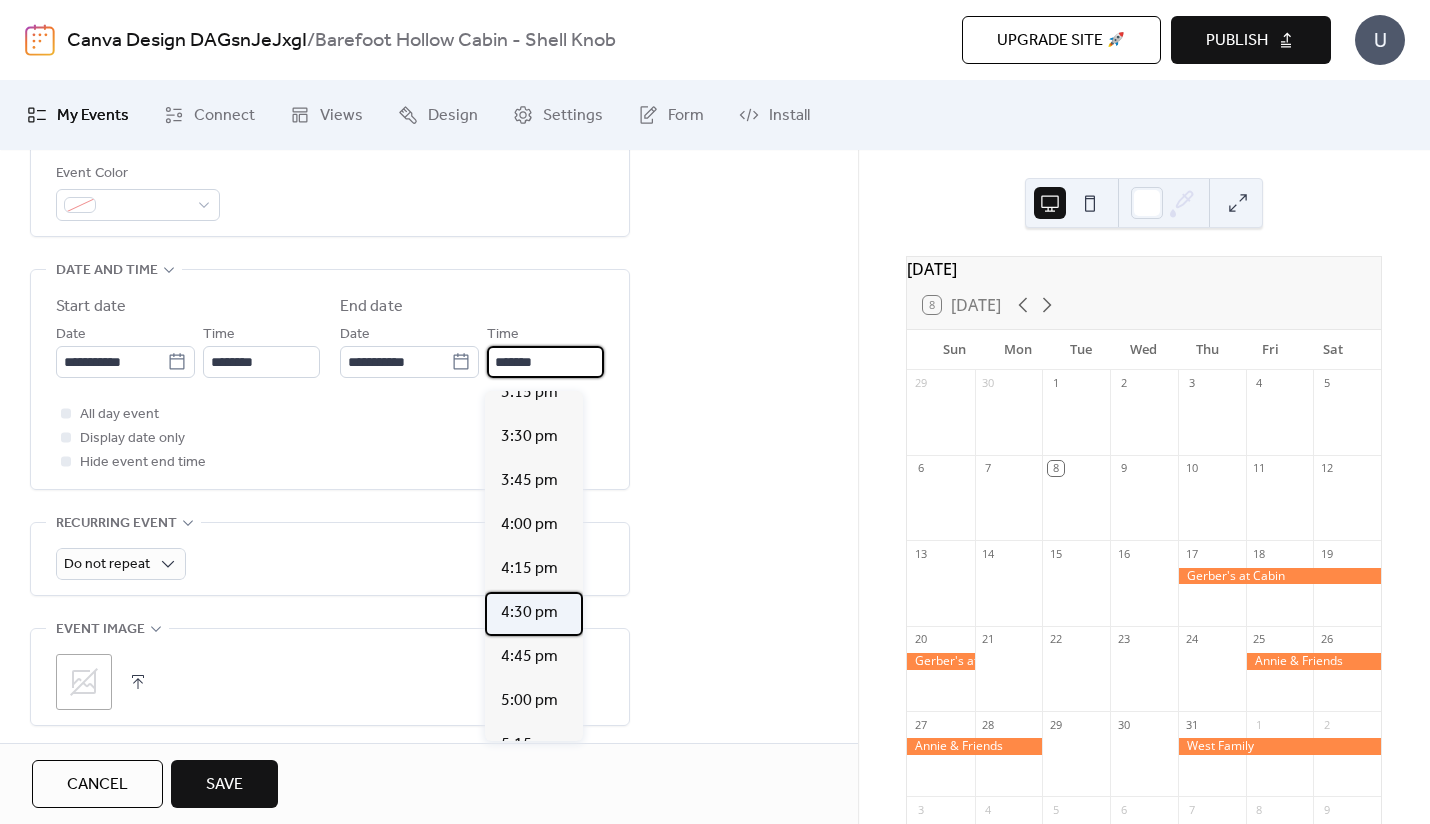 click on "4:30 pm" at bounding box center [529, 613] 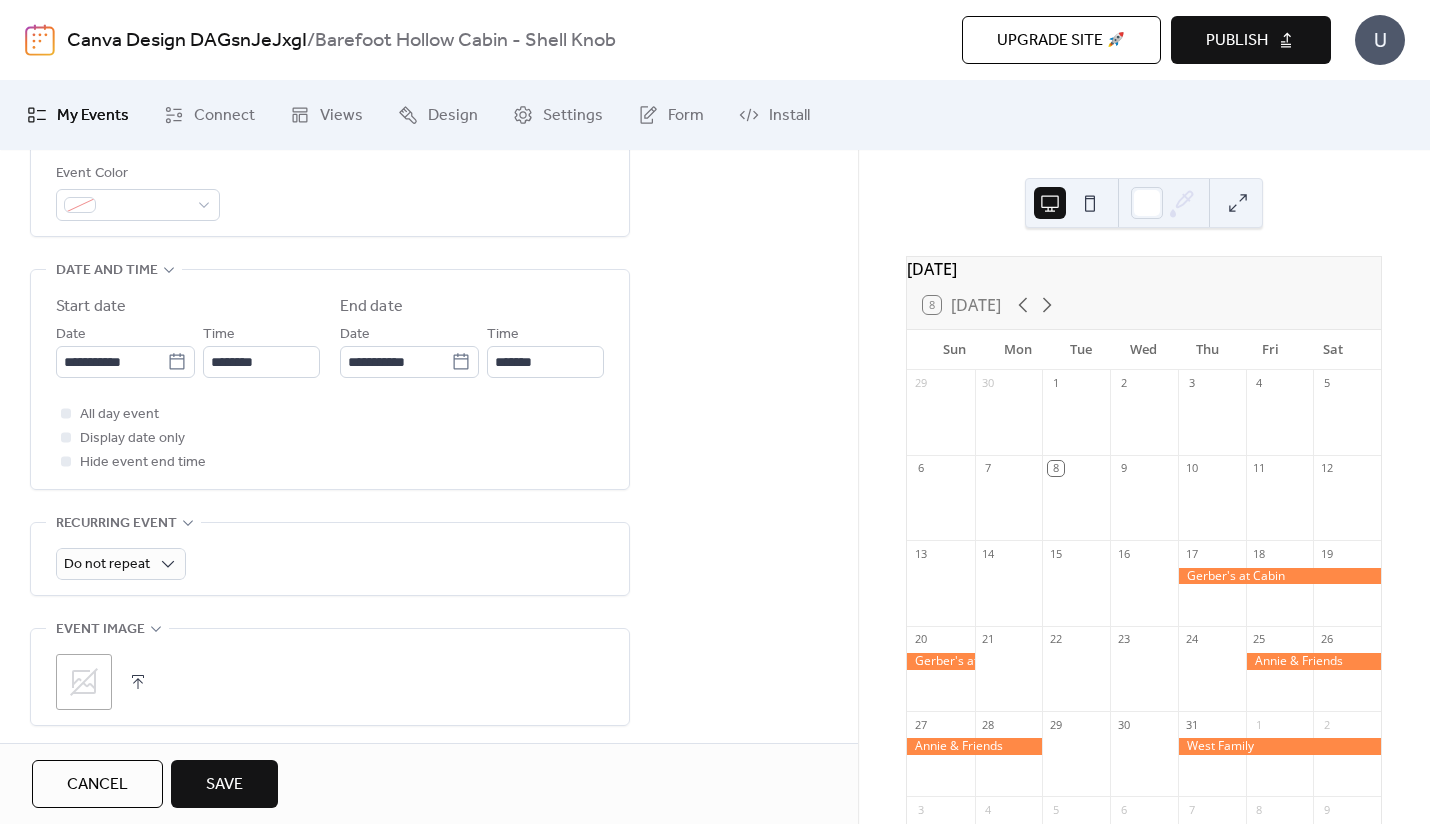click on "Save" at bounding box center (224, 784) 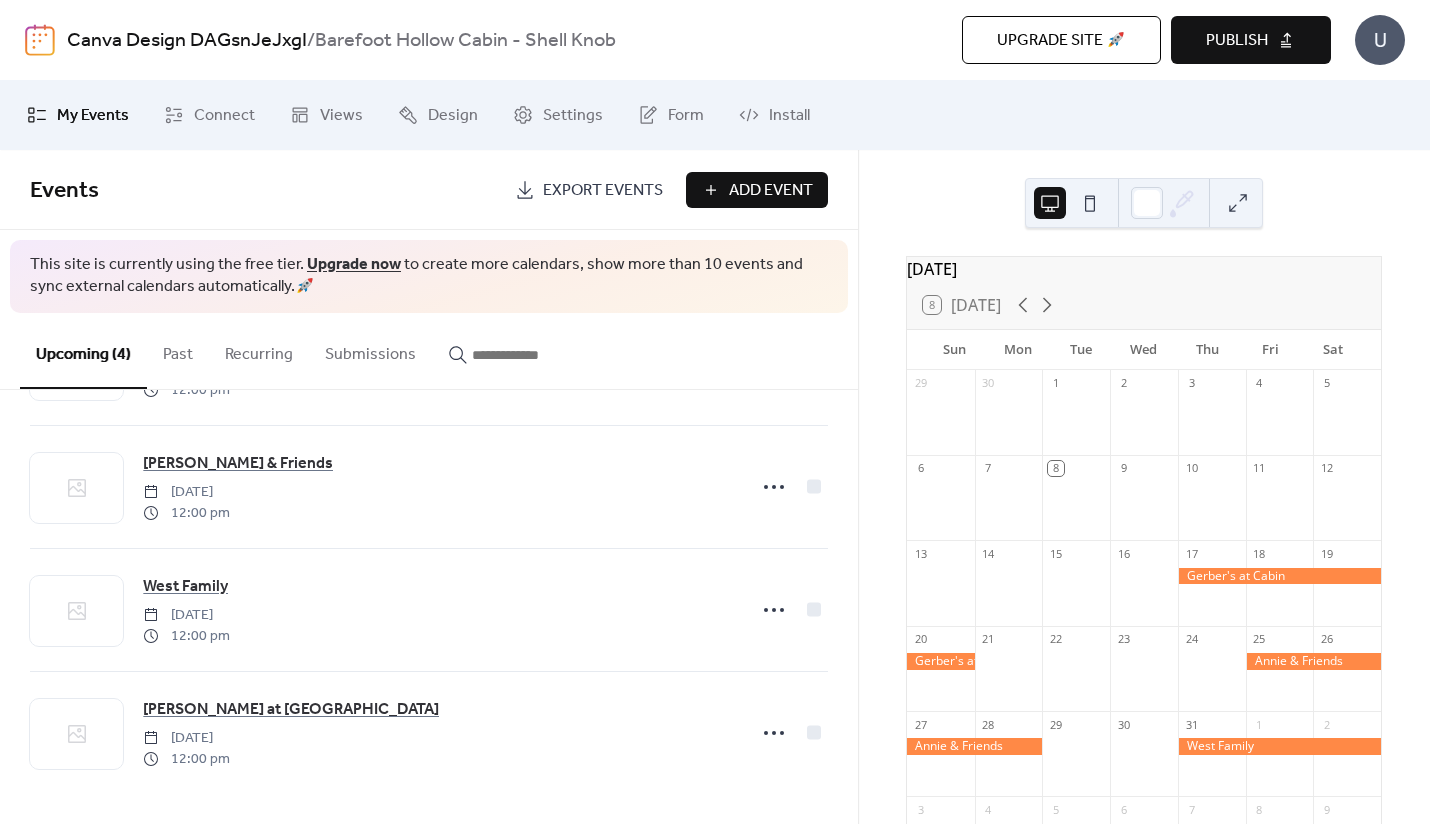 scroll, scrollTop: 117, scrollLeft: 0, axis: vertical 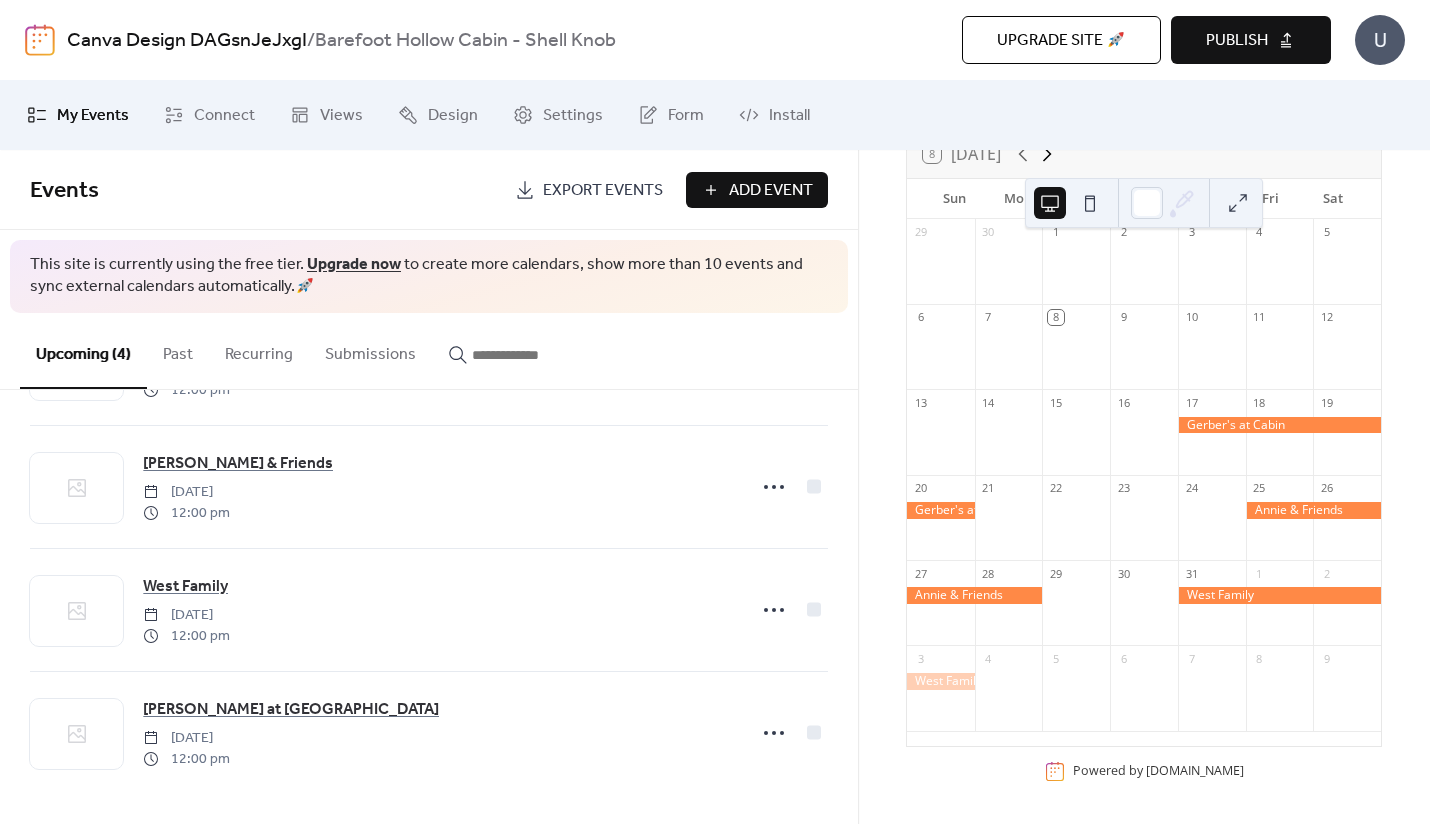 click 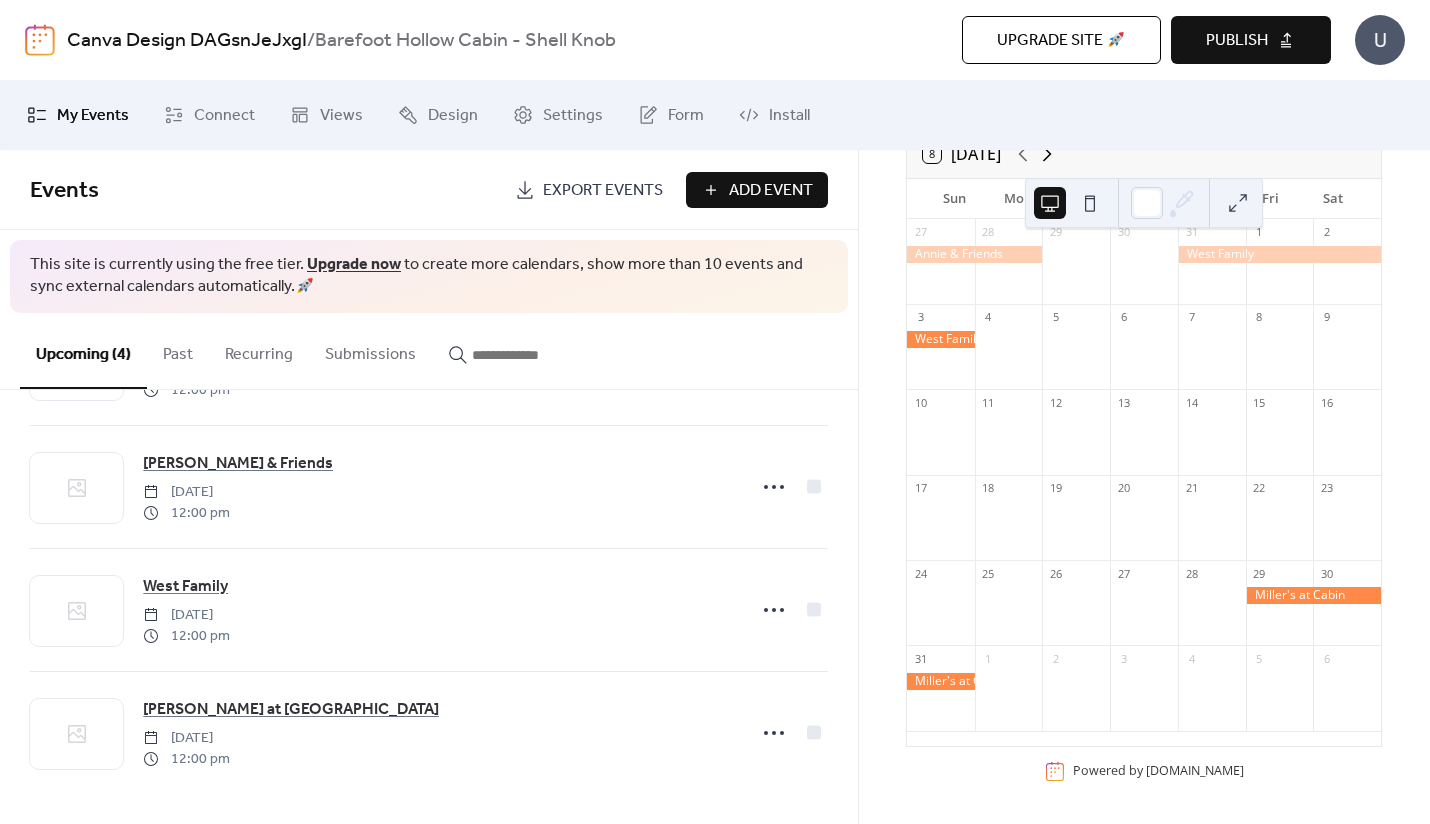 click 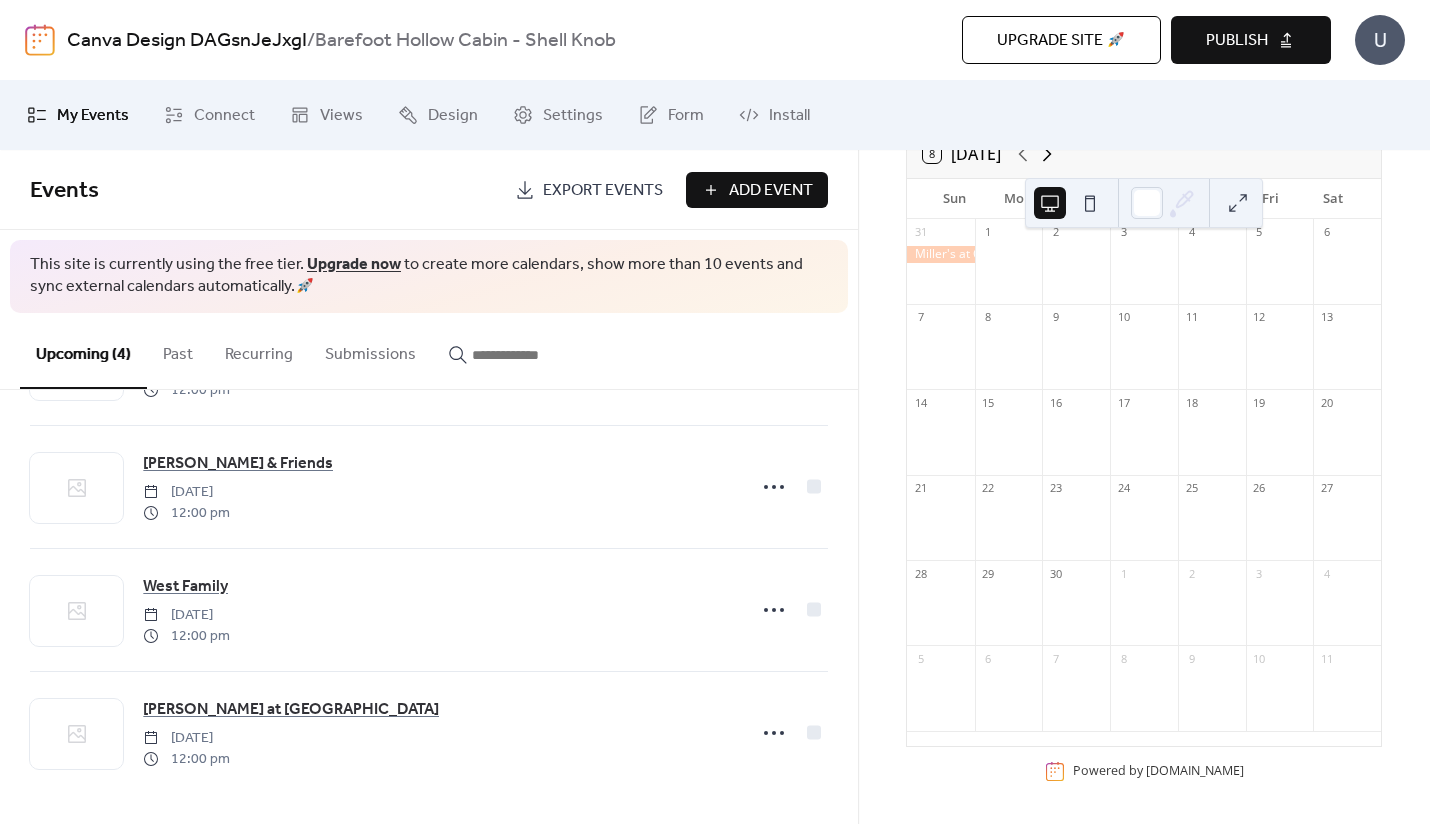 click 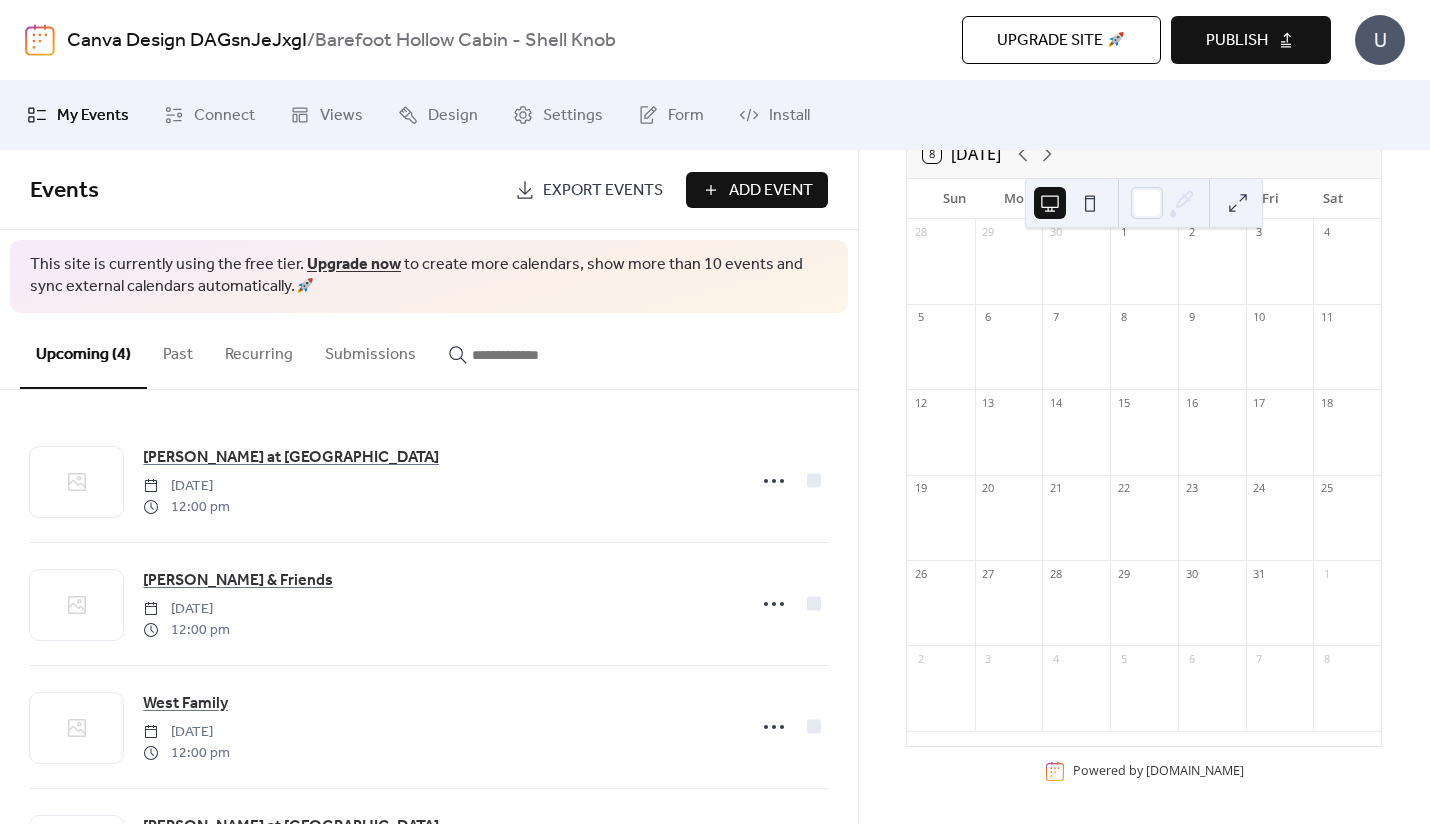 scroll, scrollTop: 0, scrollLeft: 0, axis: both 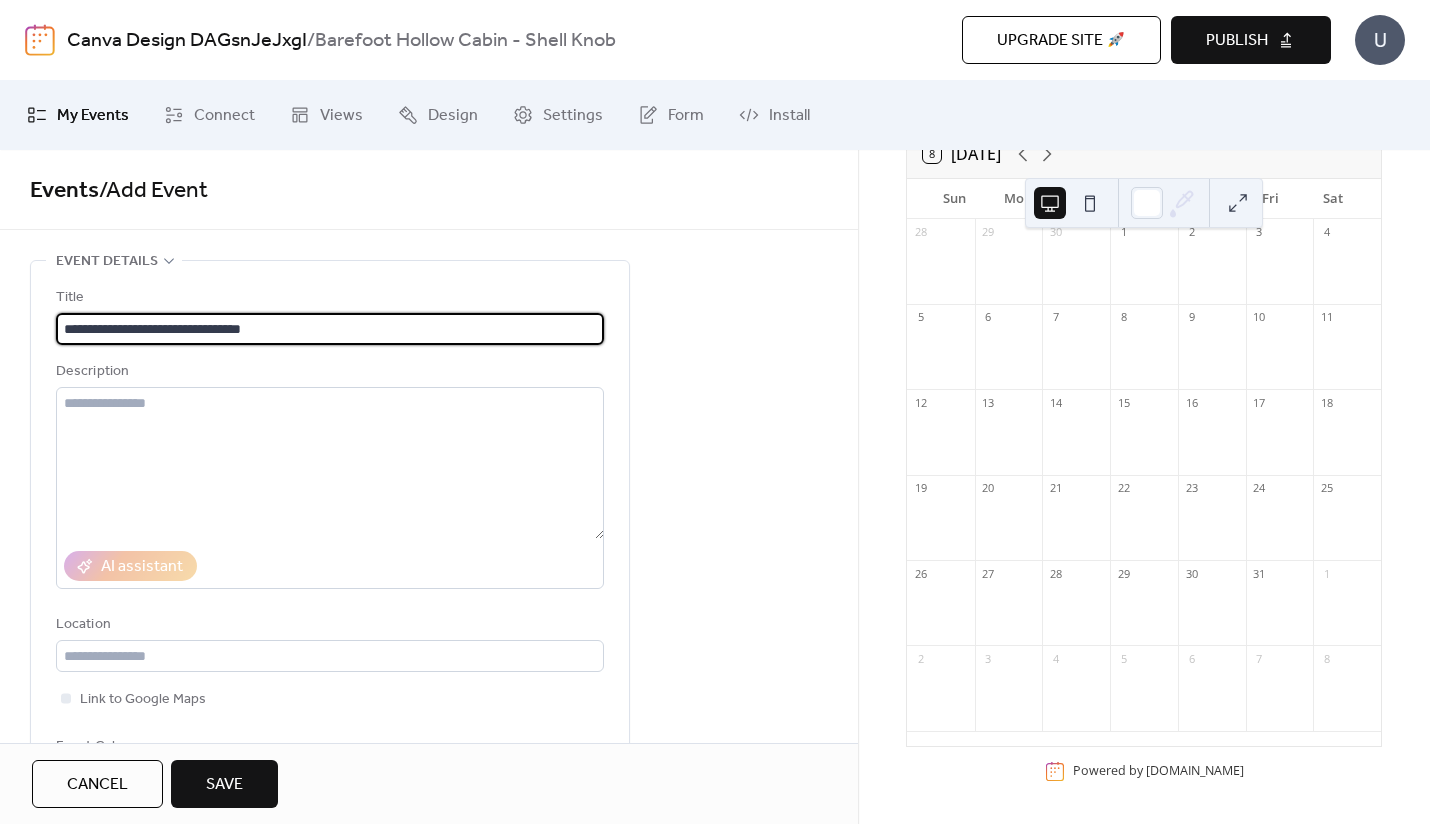click on "**********" at bounding box center [330, 329] 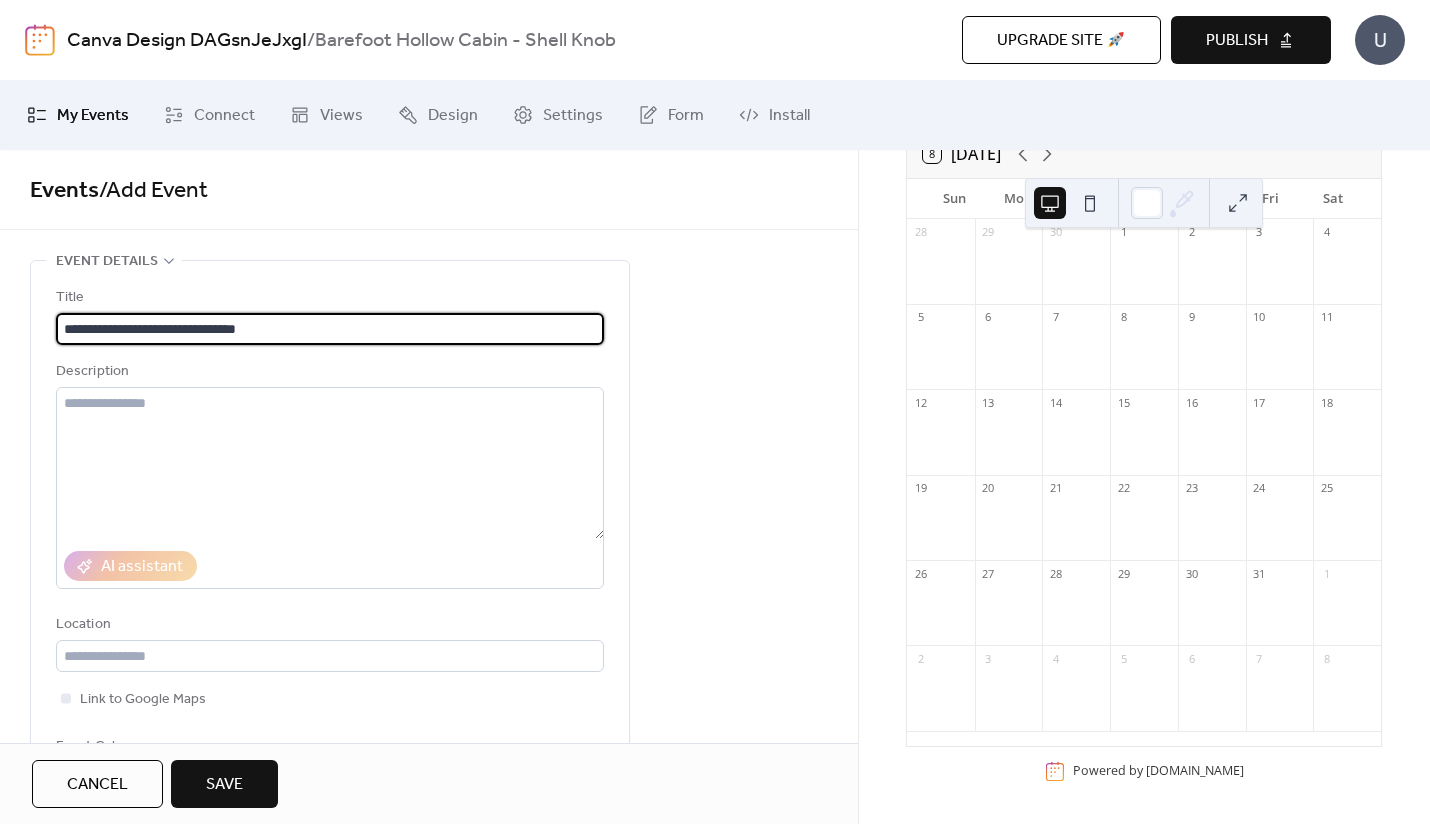 click on "**********" at bounding box center (330, 329) 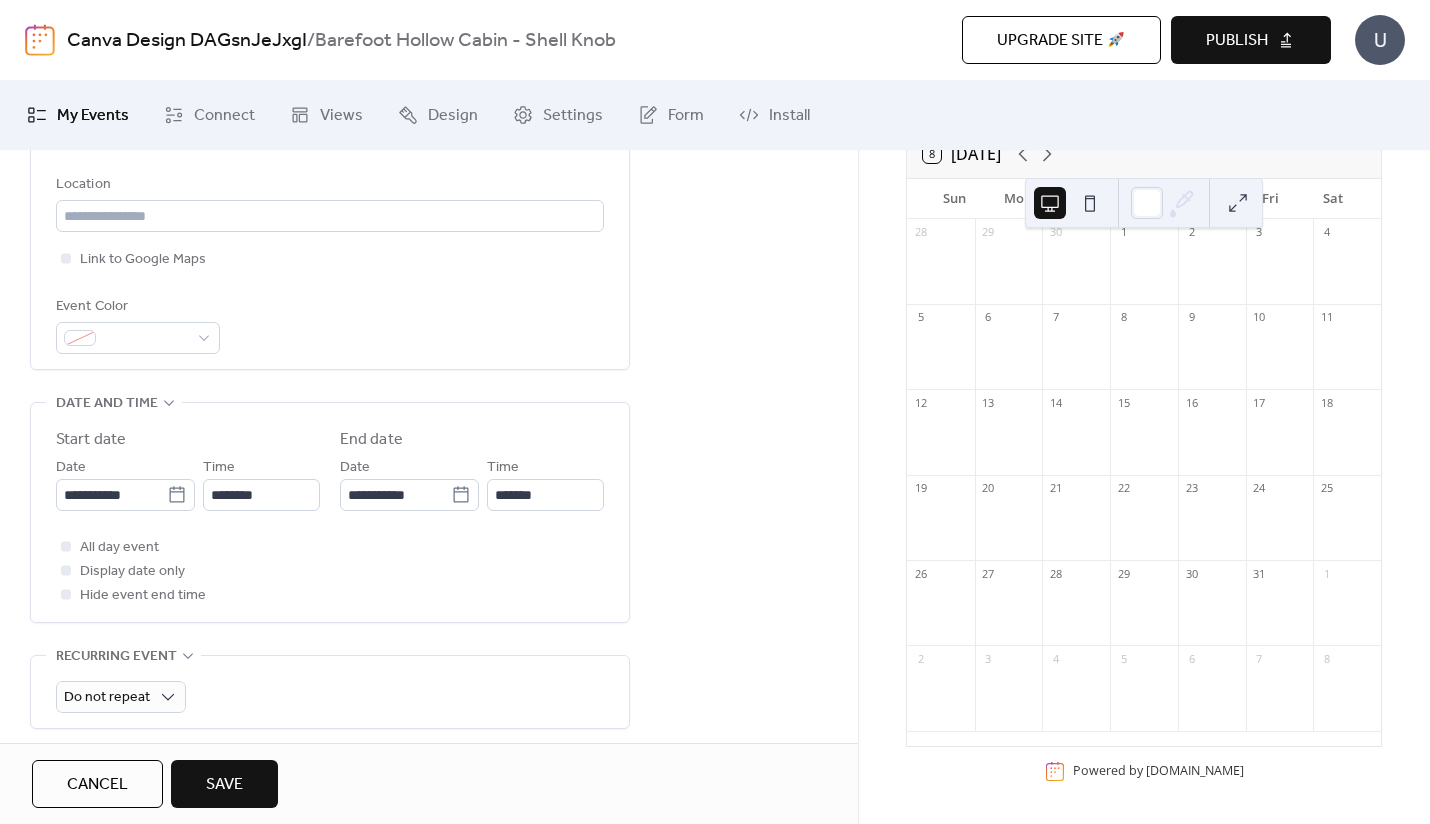 scroll, scrollTop: 447, scrollLeft: 0, axis: vertical 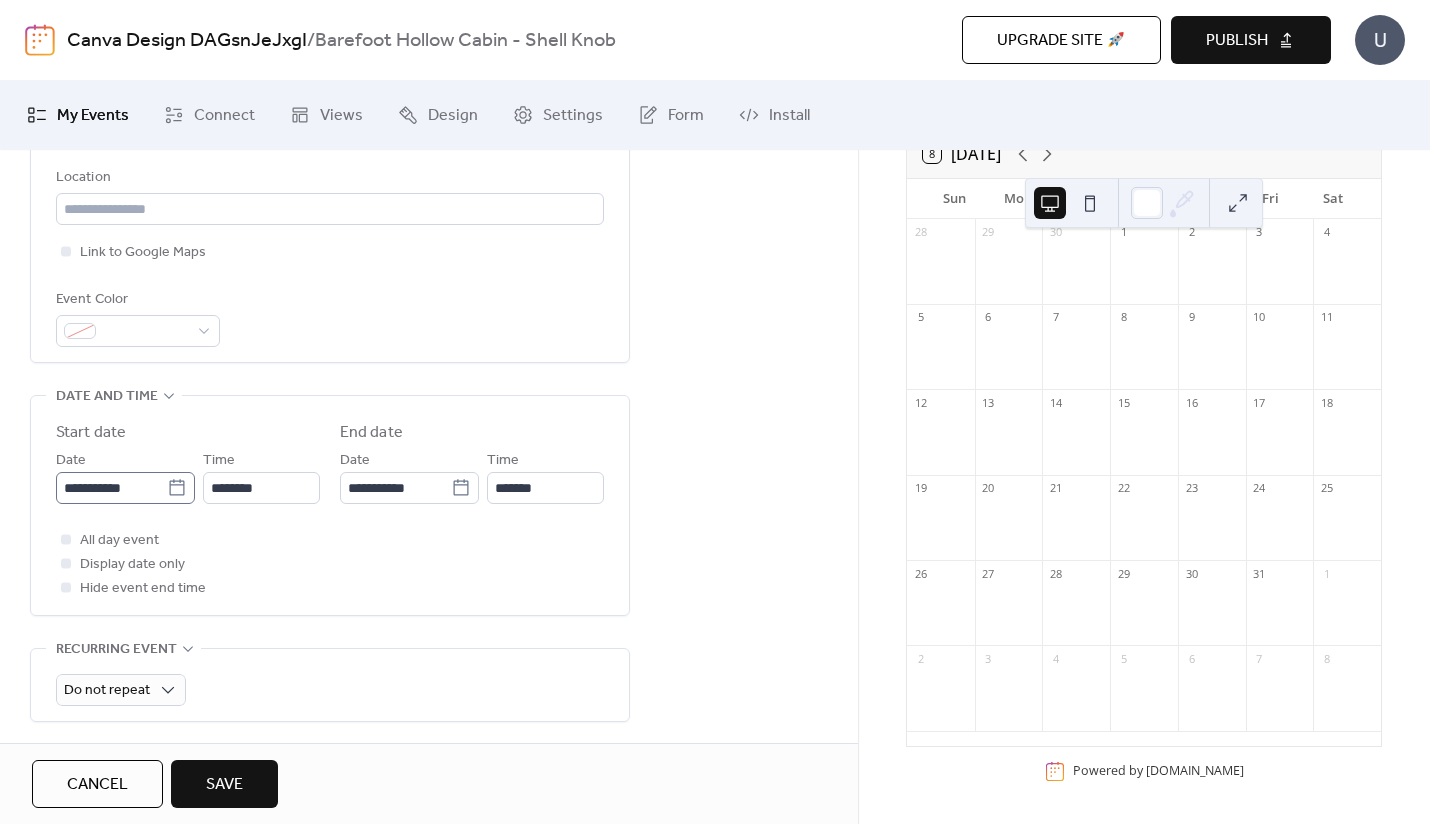 type on "**********" 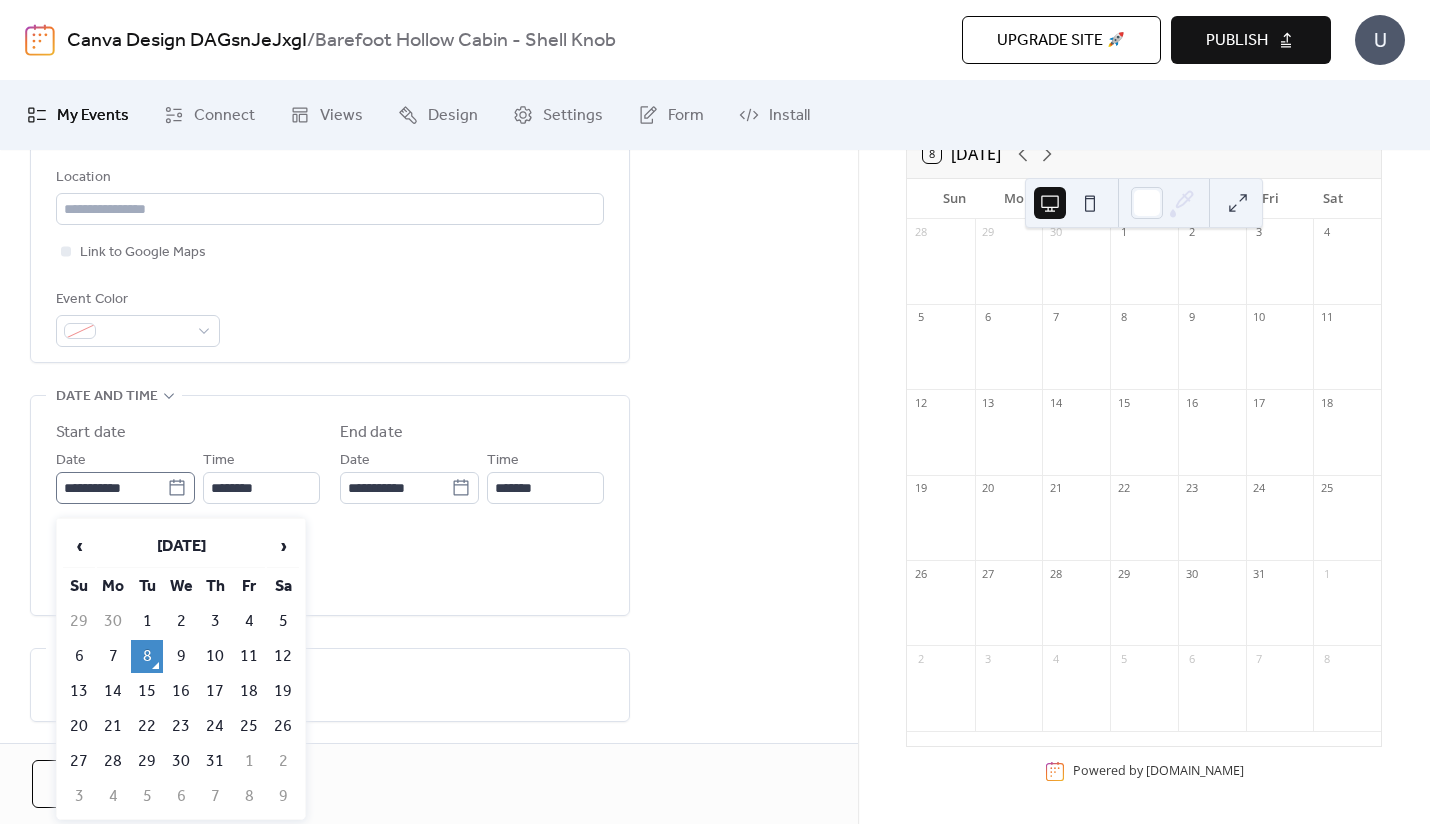 click 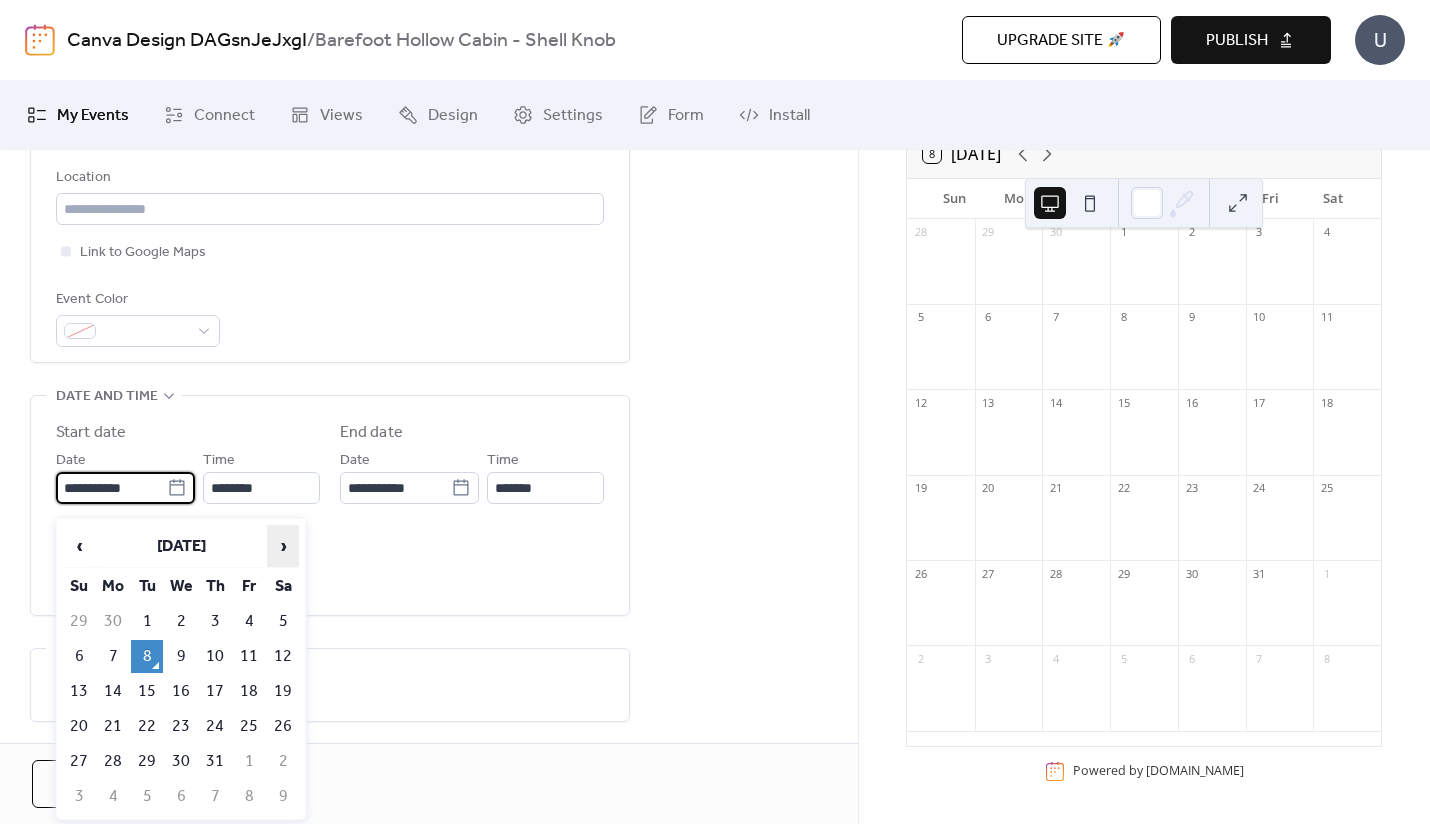 click on "›" at bounding box center (283, 546) 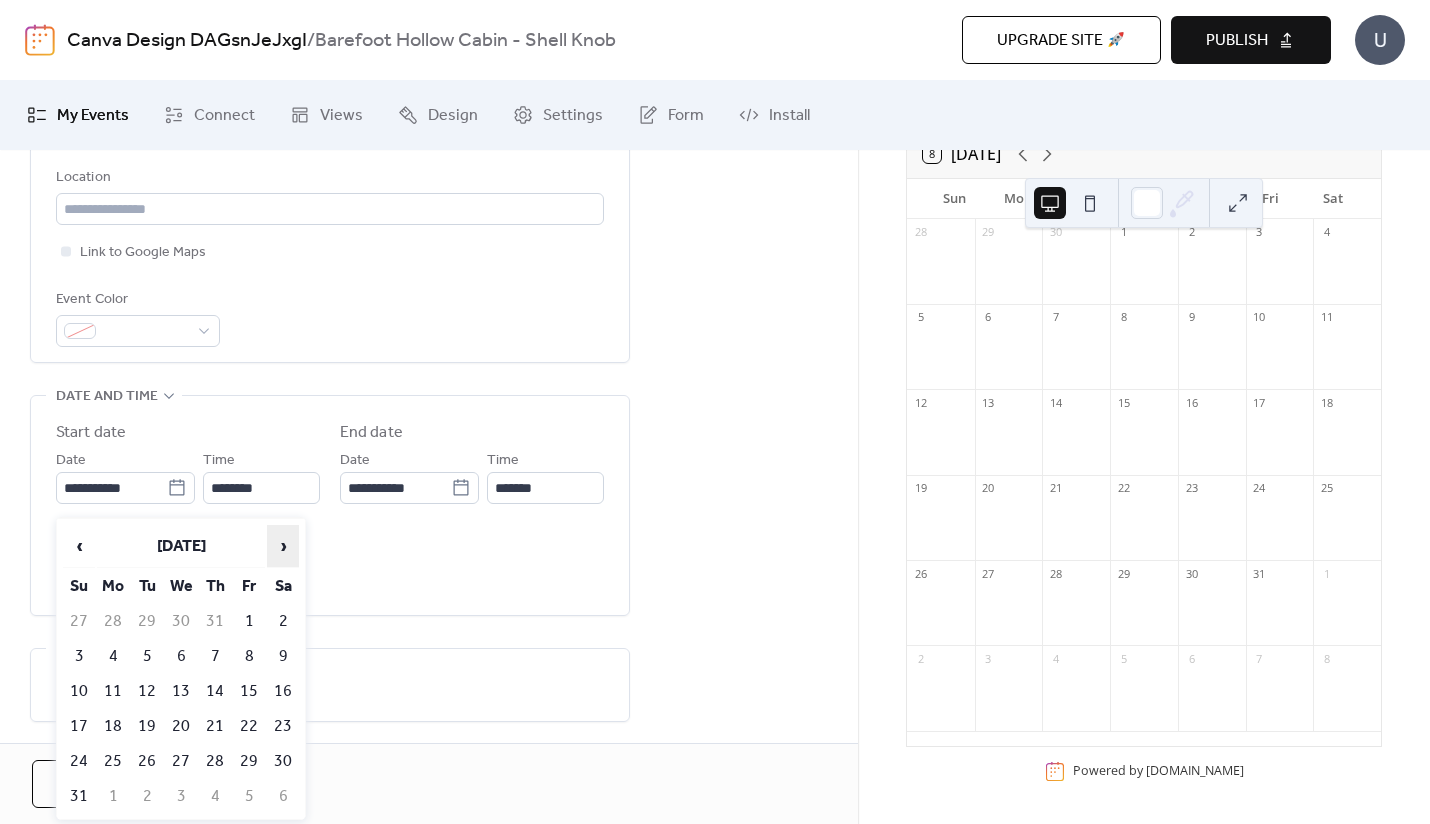 click on "›" at bounding box center (283, 546) 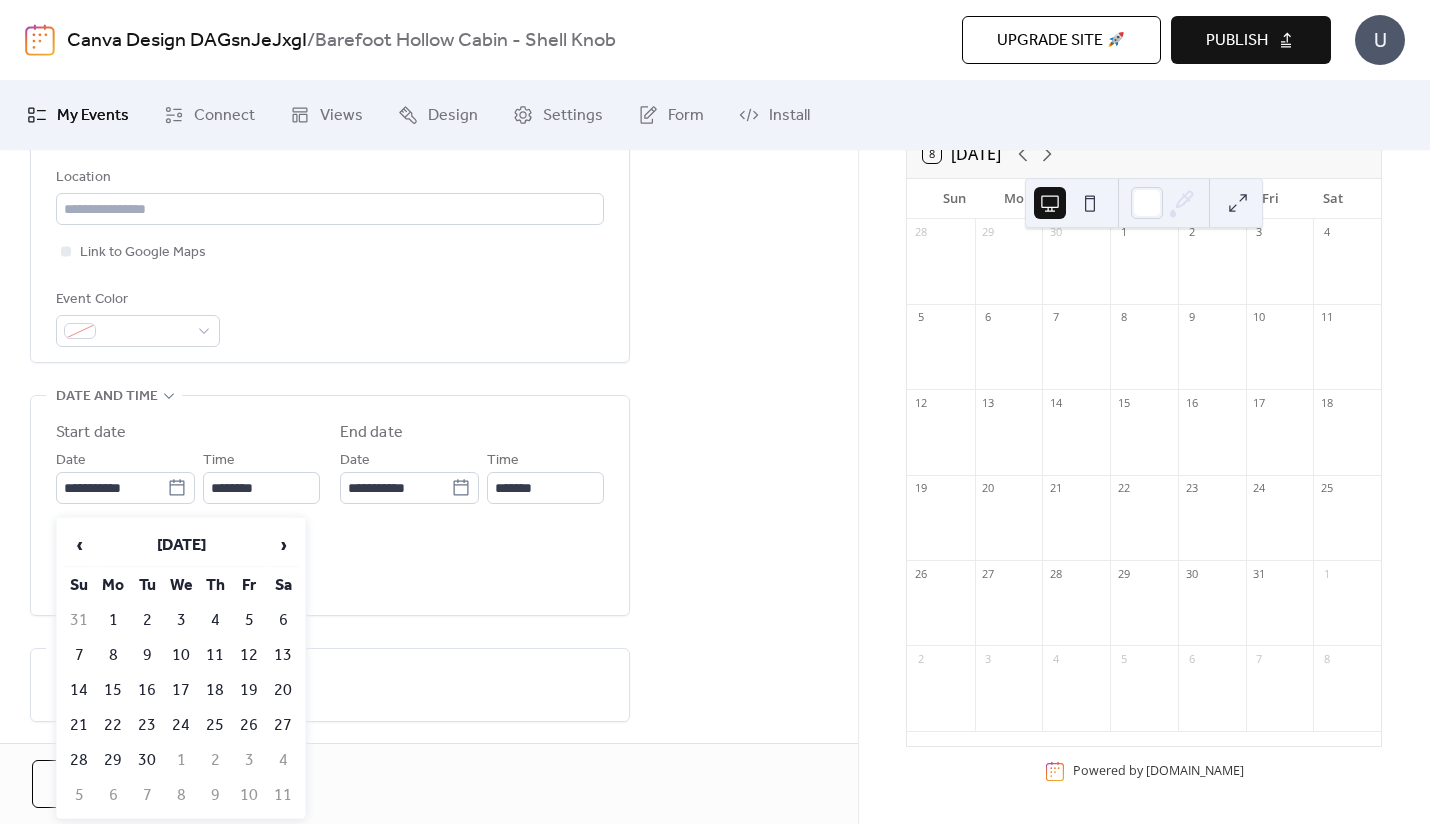 scroll, scrollTop: 0, scrollLeft: 0, axis: both 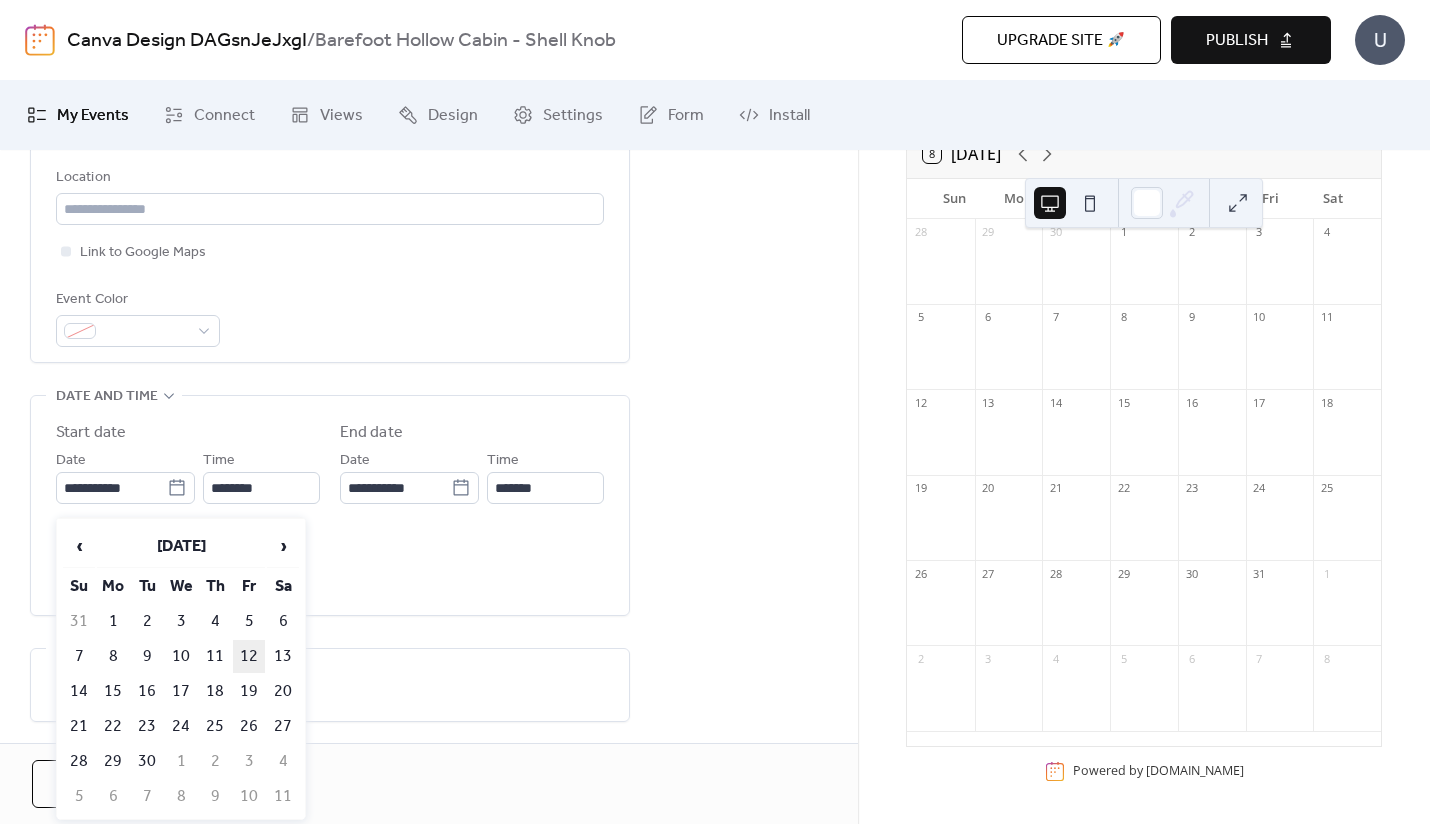 click on "12" at bounding box center (249, 656) 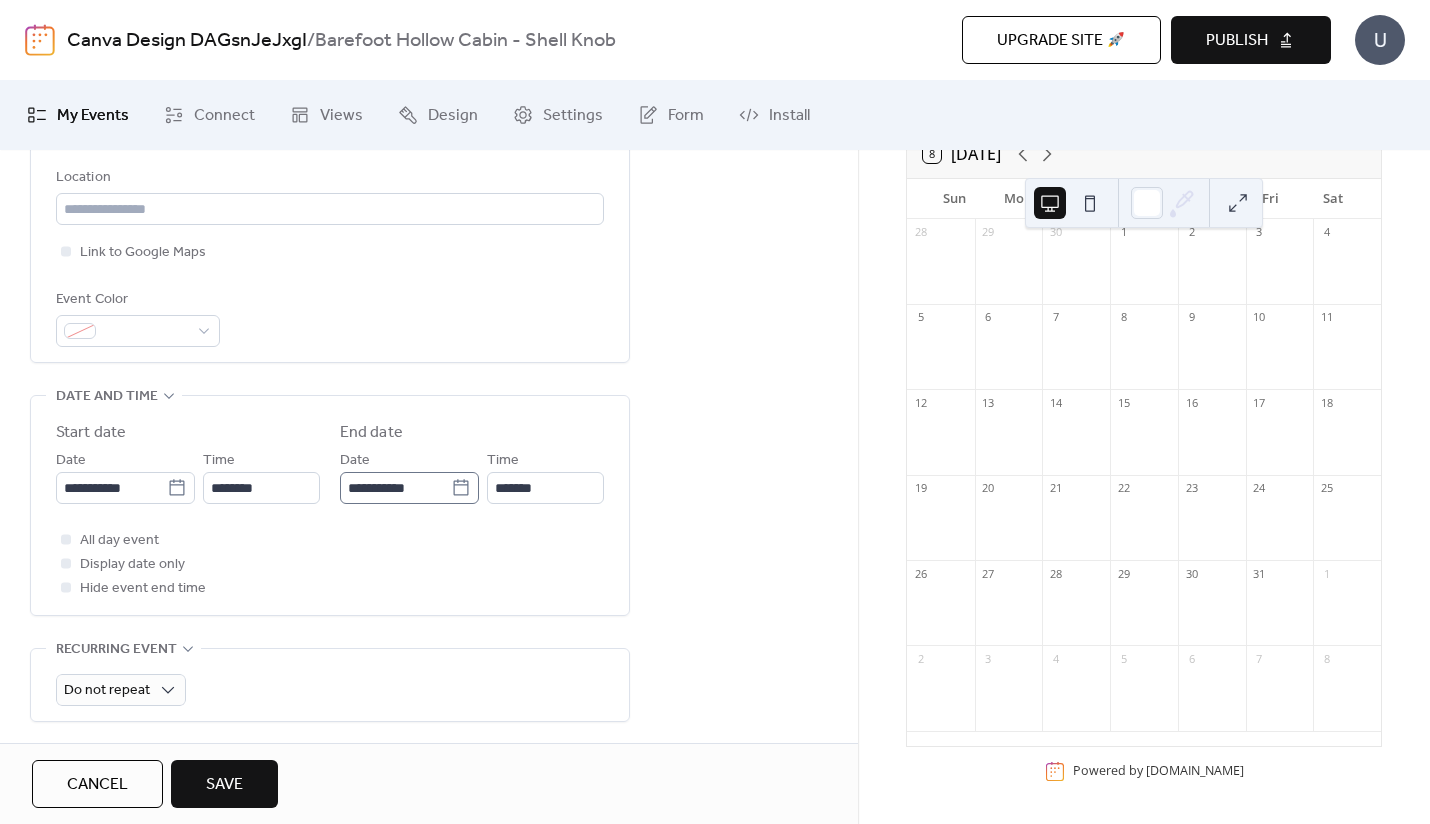 click 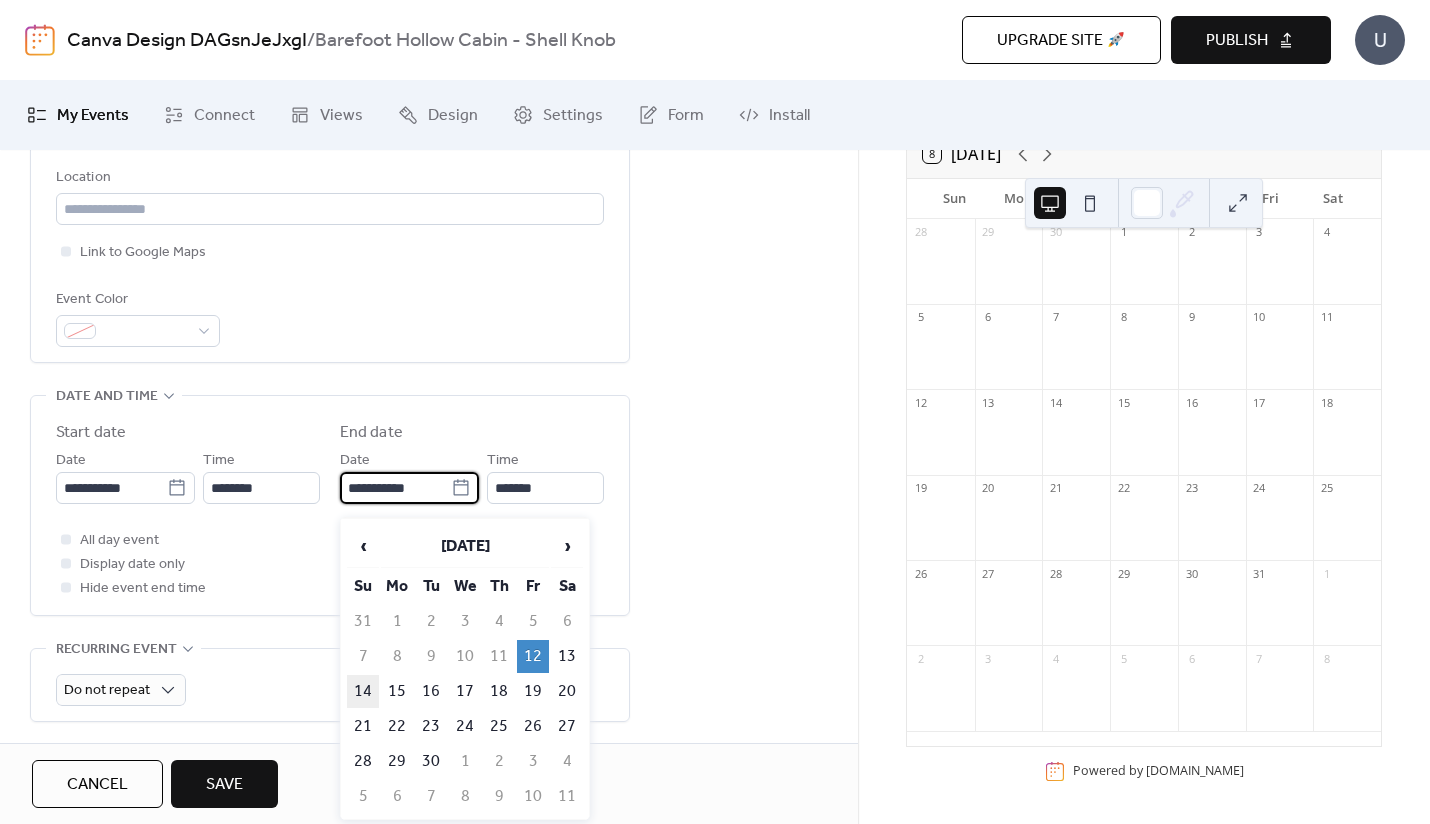 click on "14" at bounding box center [363, 691] 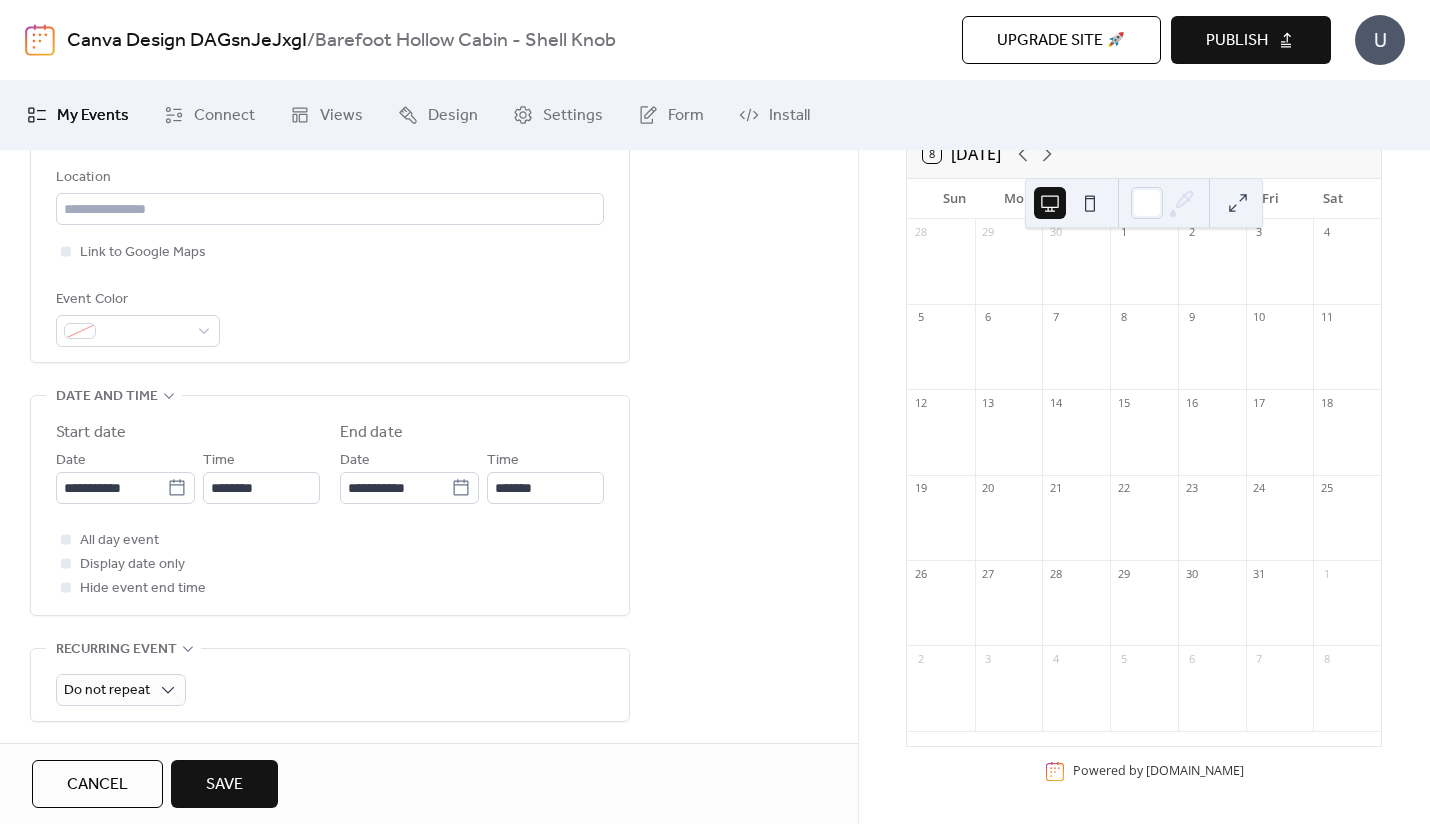 click on "Save" at bounding box center [224, 785] 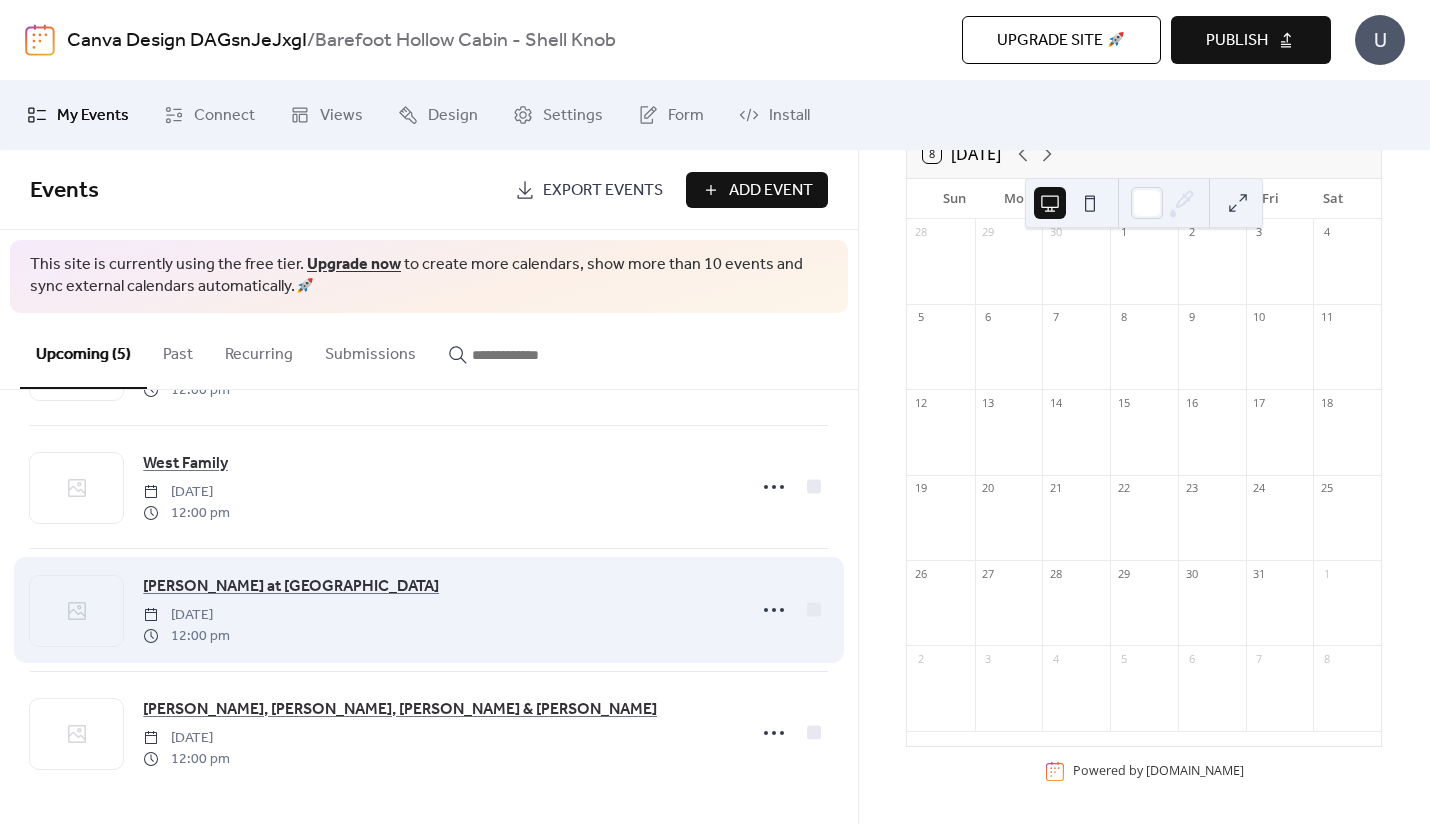 scroll, scrollTop: 240, scrollLeft: 0, axis: vertical 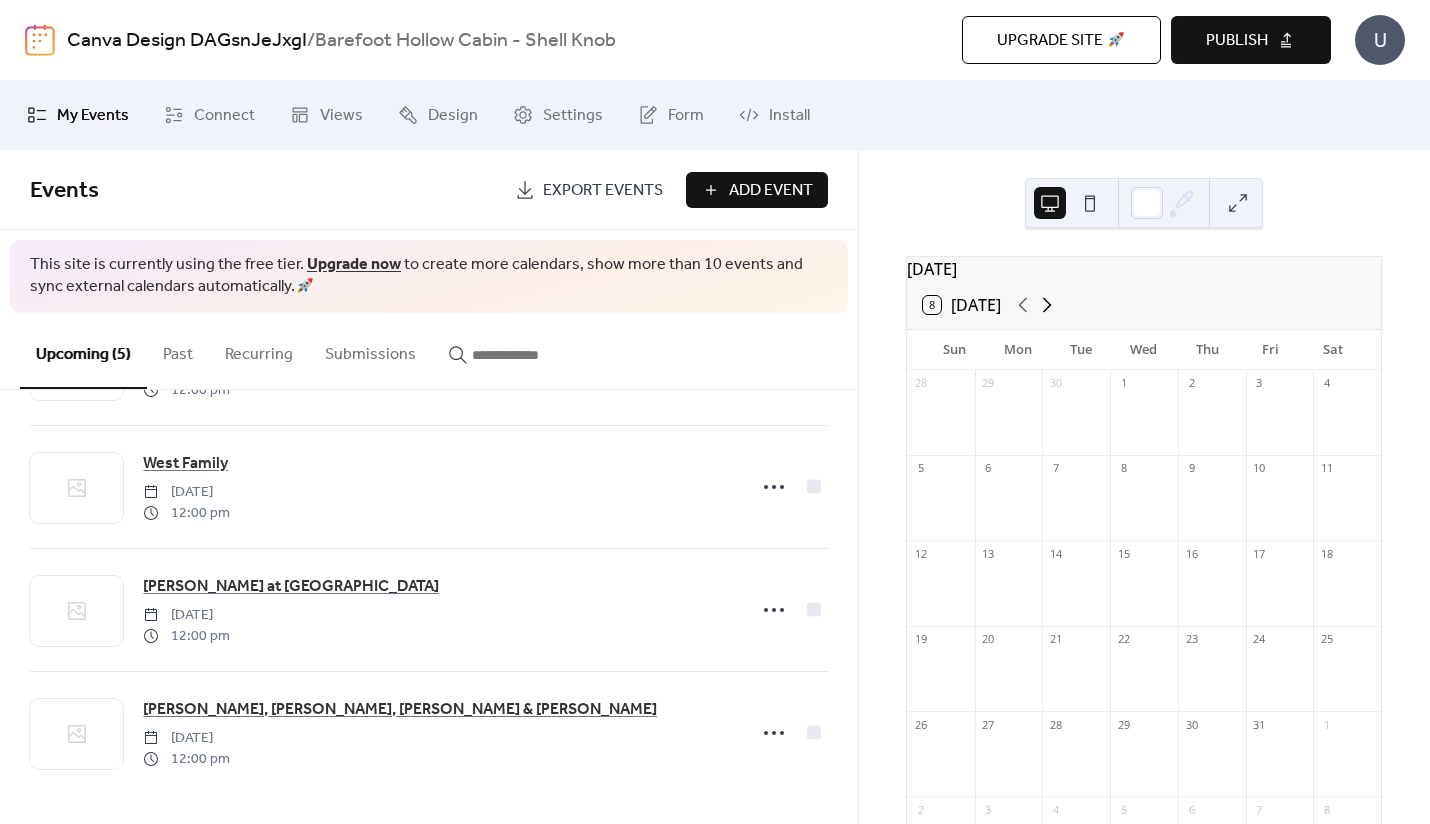 click 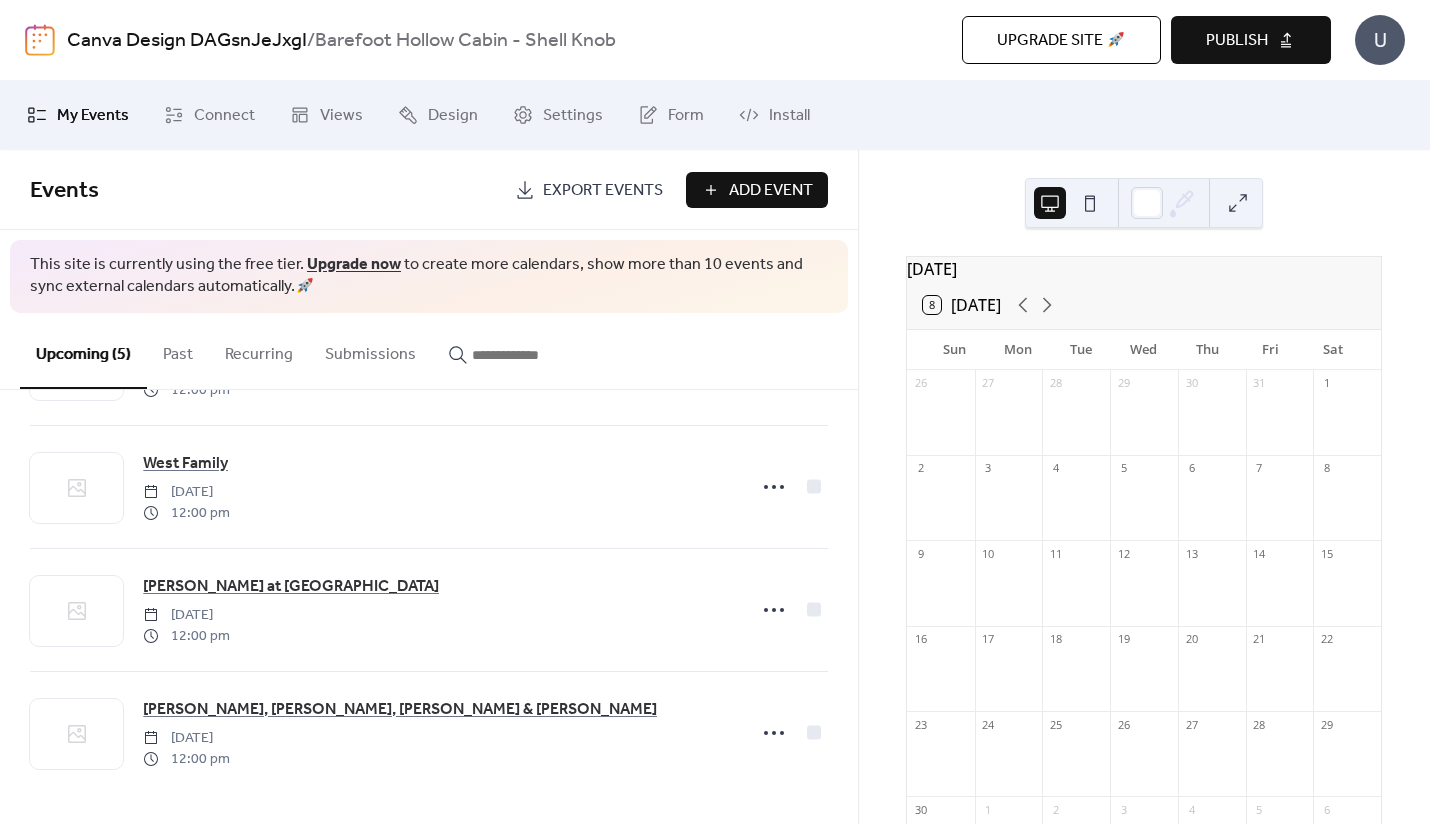 click on "Publish" at bounding box center (1237, 41) 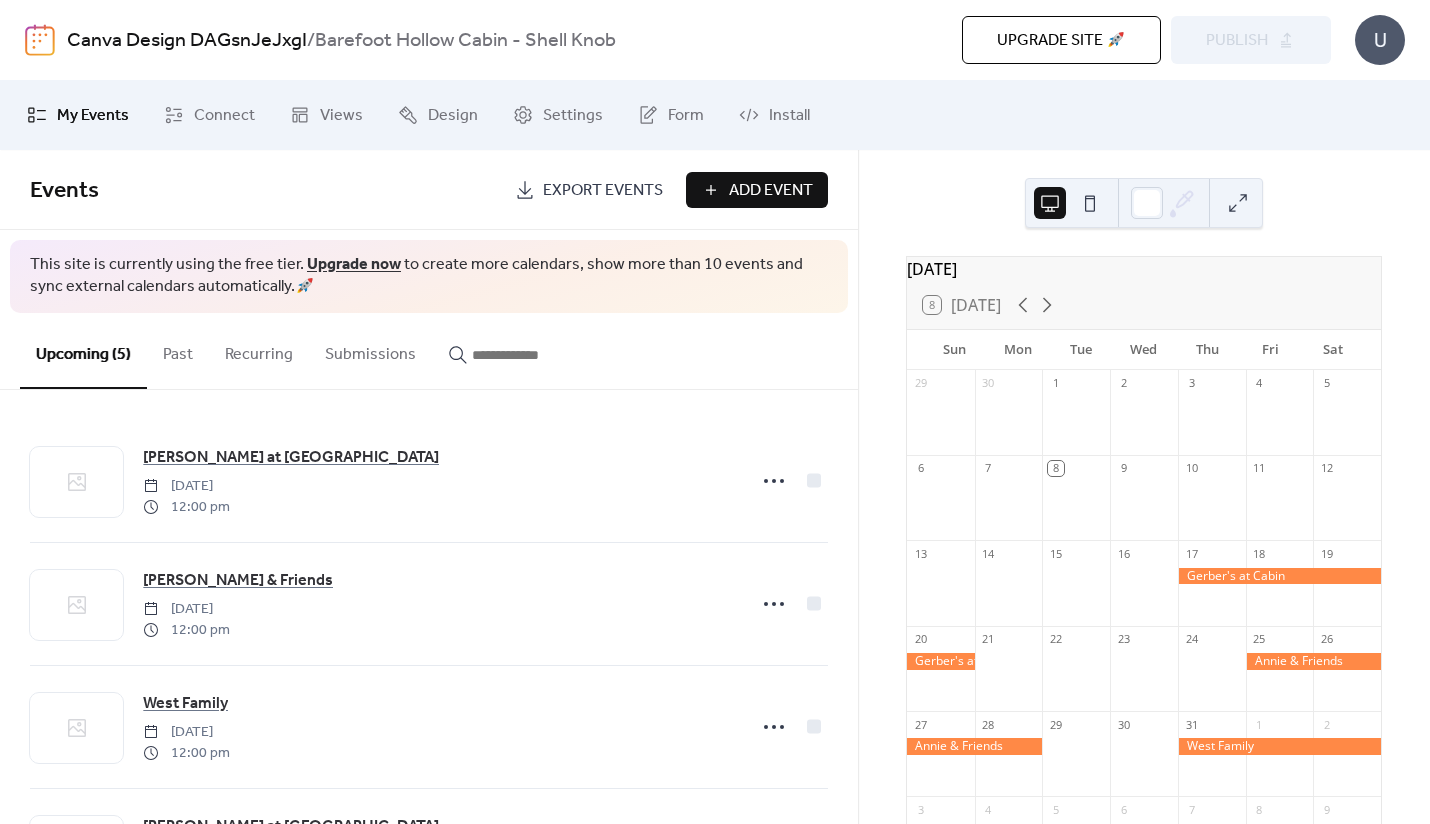 scroll, scrollTop: 0, scrollLeft: 0, axis: both 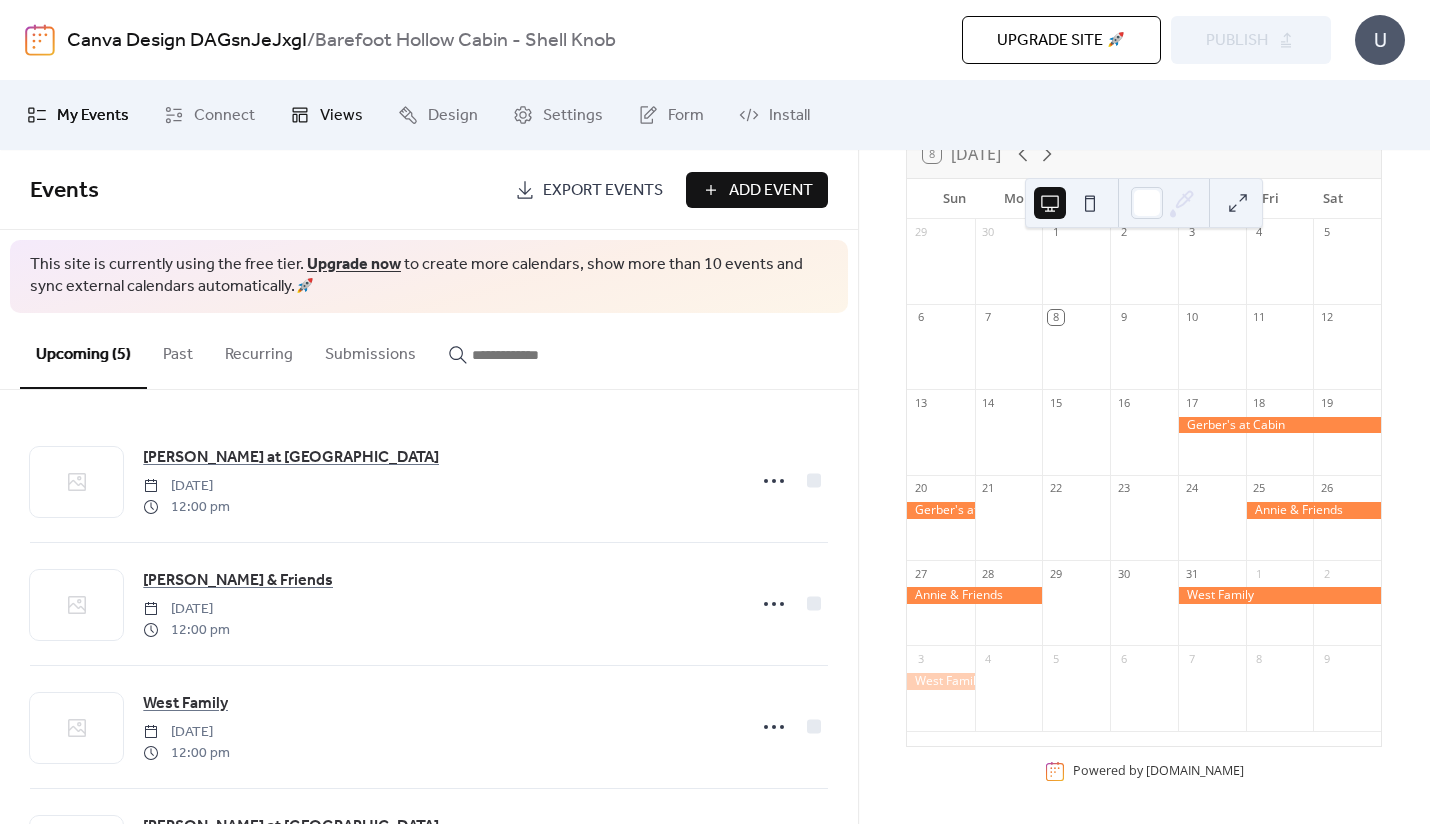 click on "Views" at bounding box center (341, 116) 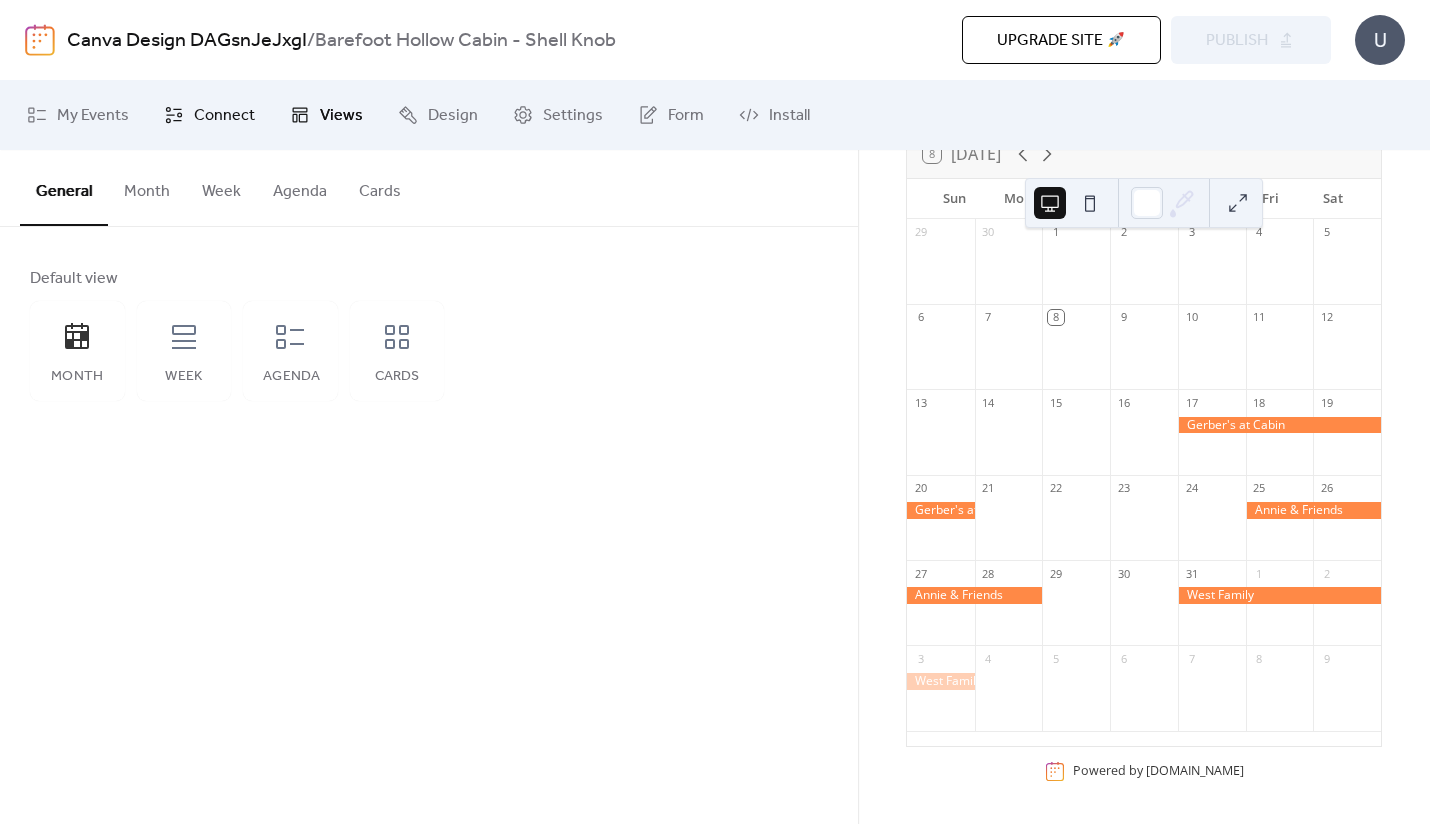 click on "Connect" at bounding box center (224, 116) 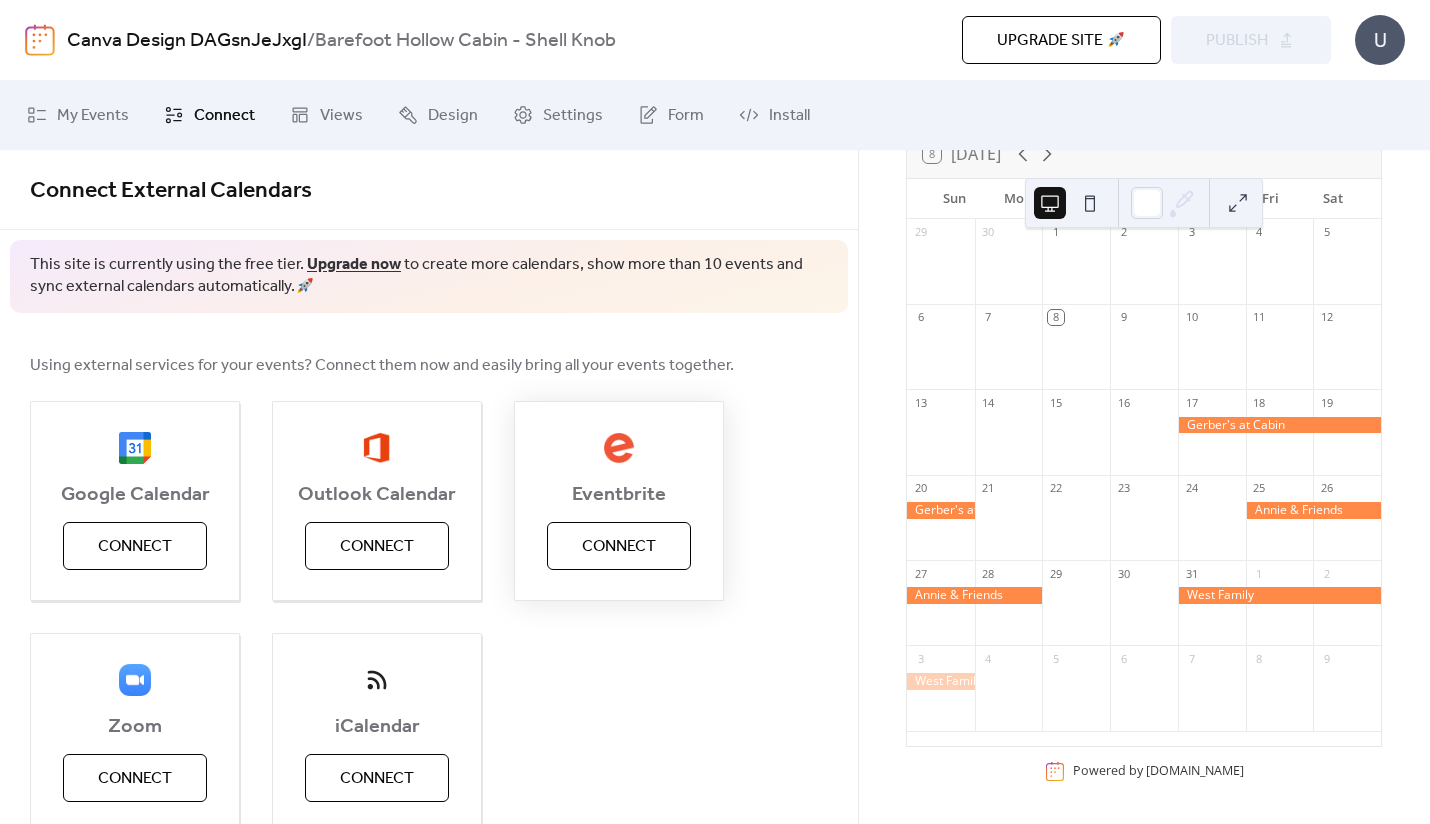 scroll, scrollTop: 0, scrollLeft: 0, axis: both 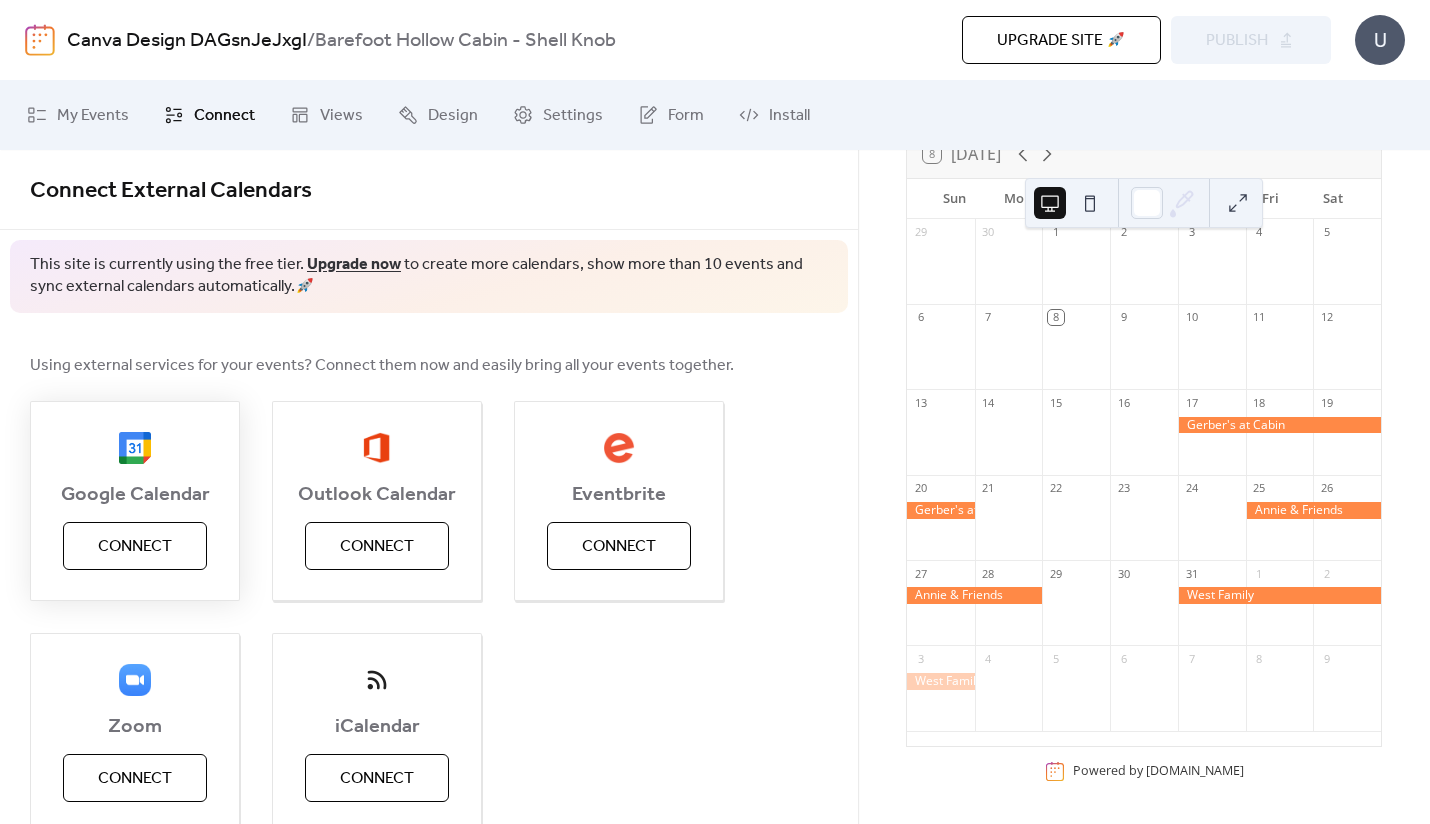 click on "Connect" at bounding box center [135, 546] 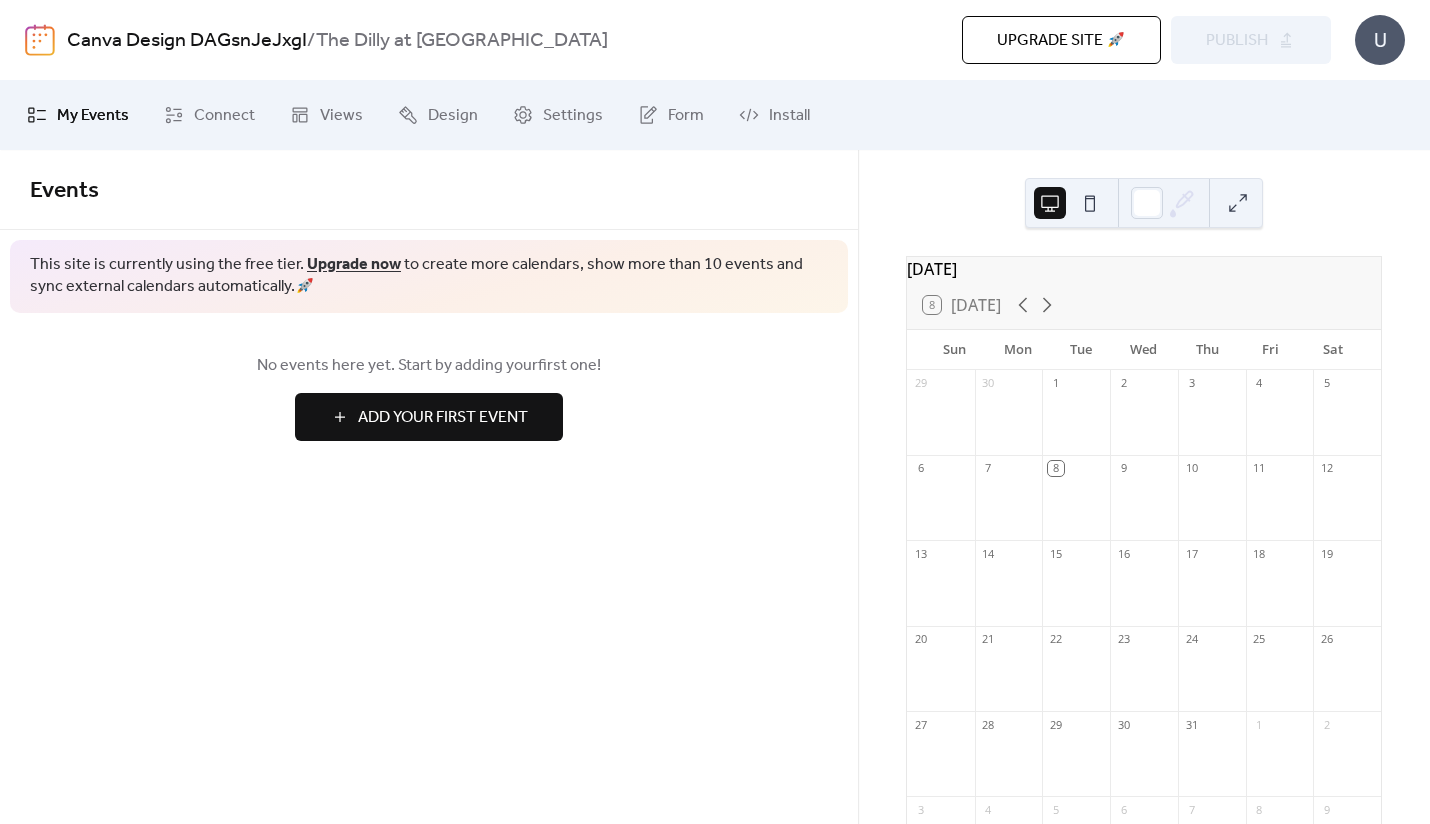 scroll, scrollTop: 0, scrollLeft: 0, axis: both 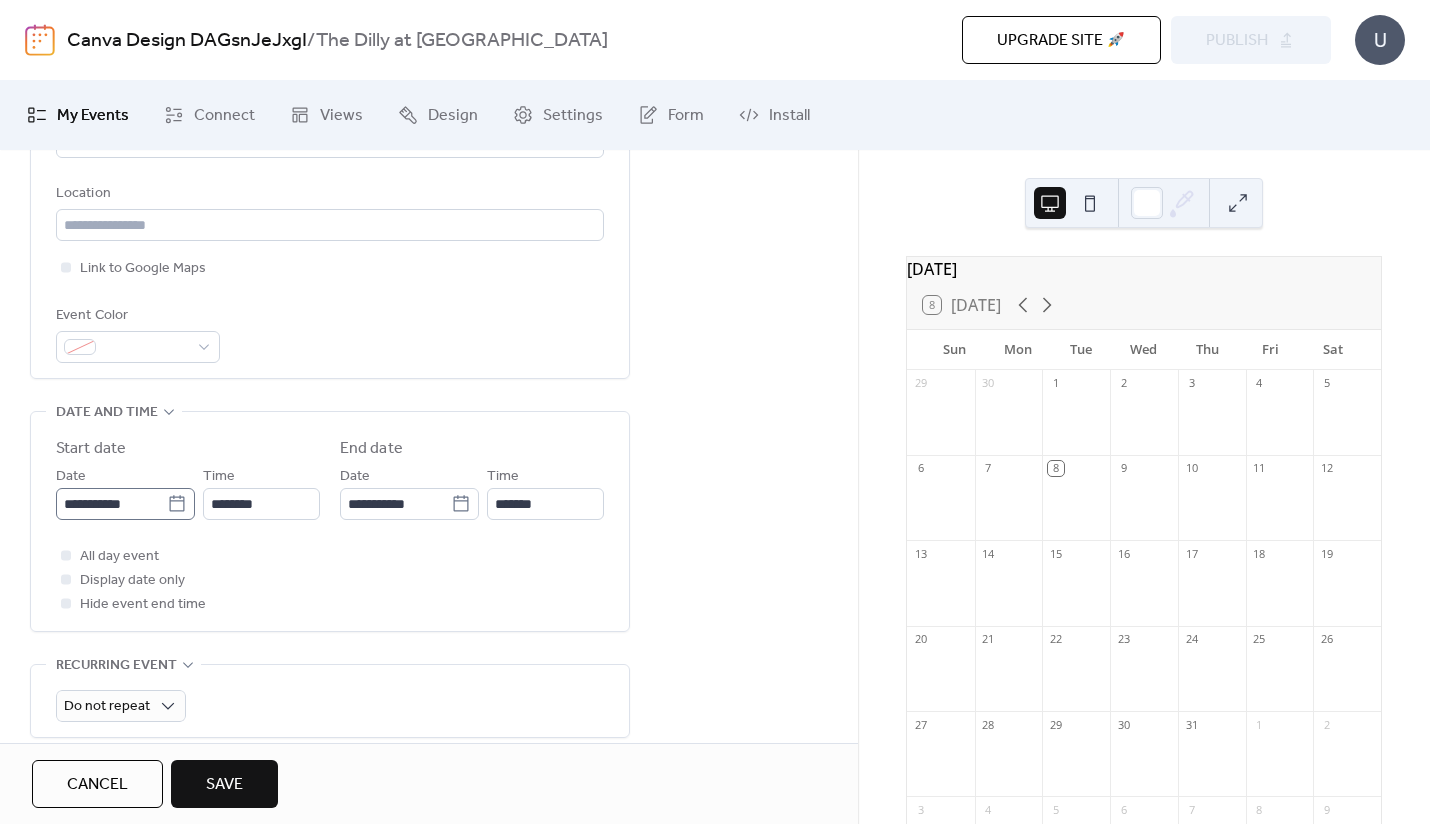 type on "*****" 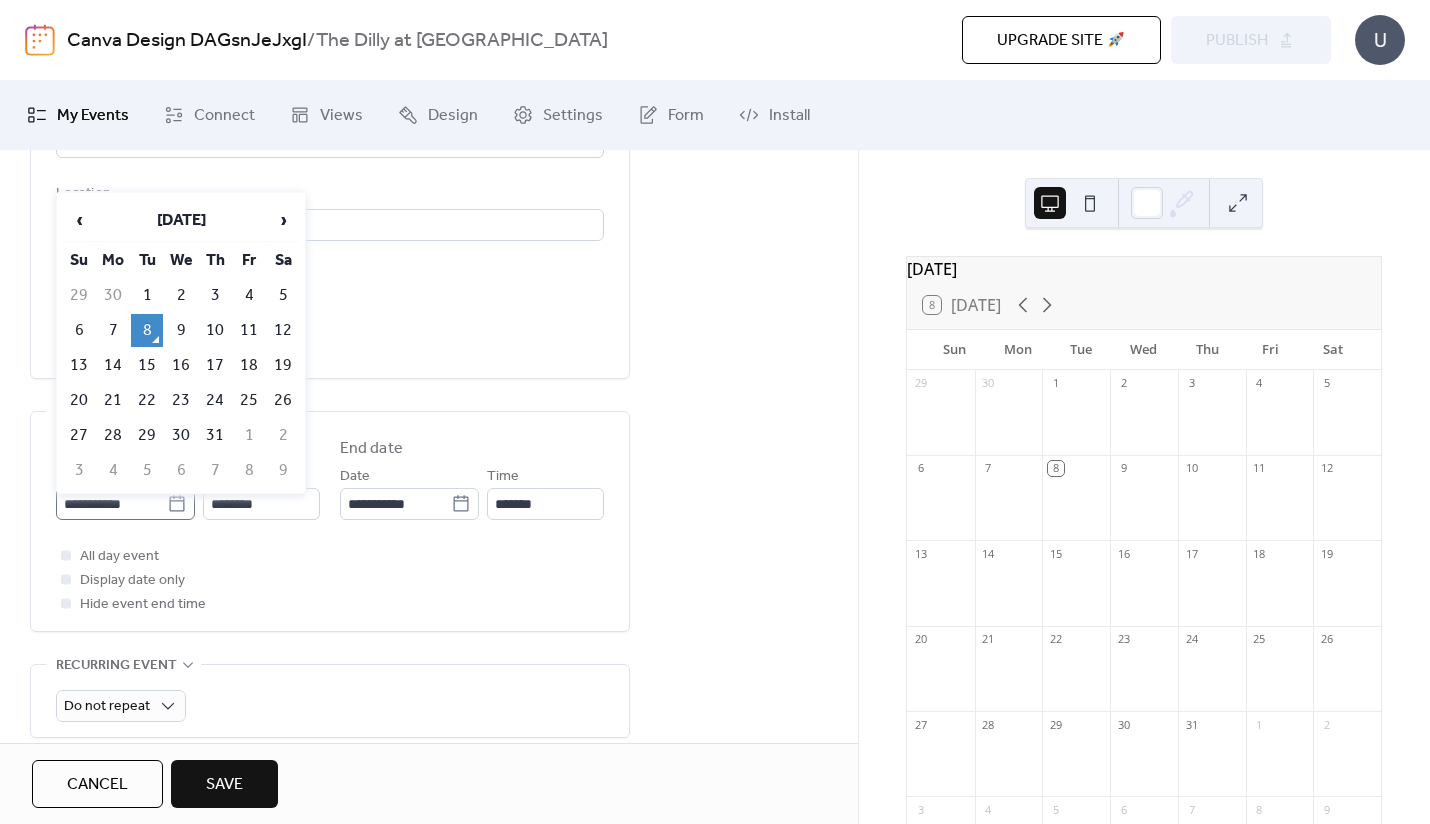 click 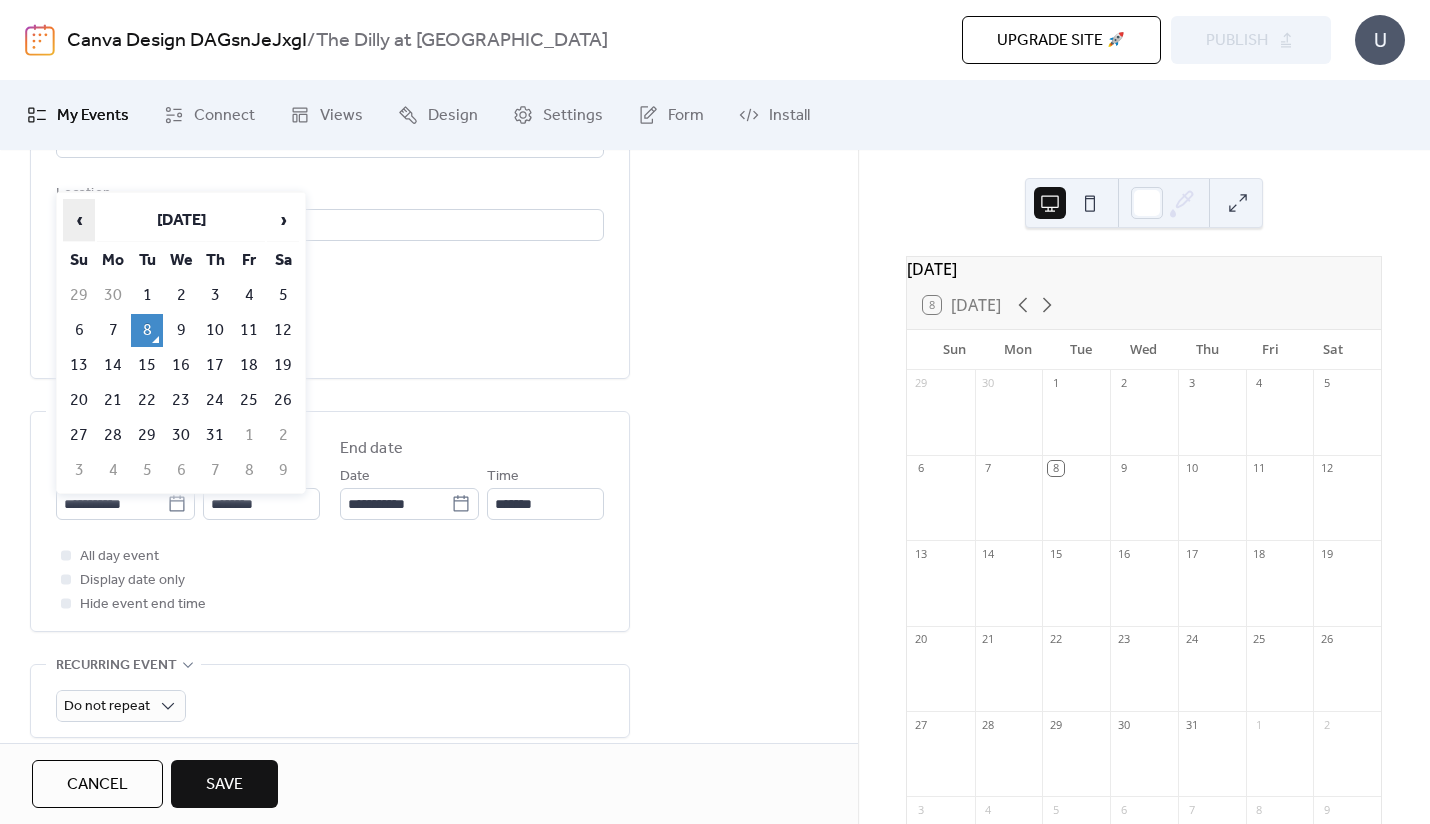 click on "‹" at bounding box center (79, 220) 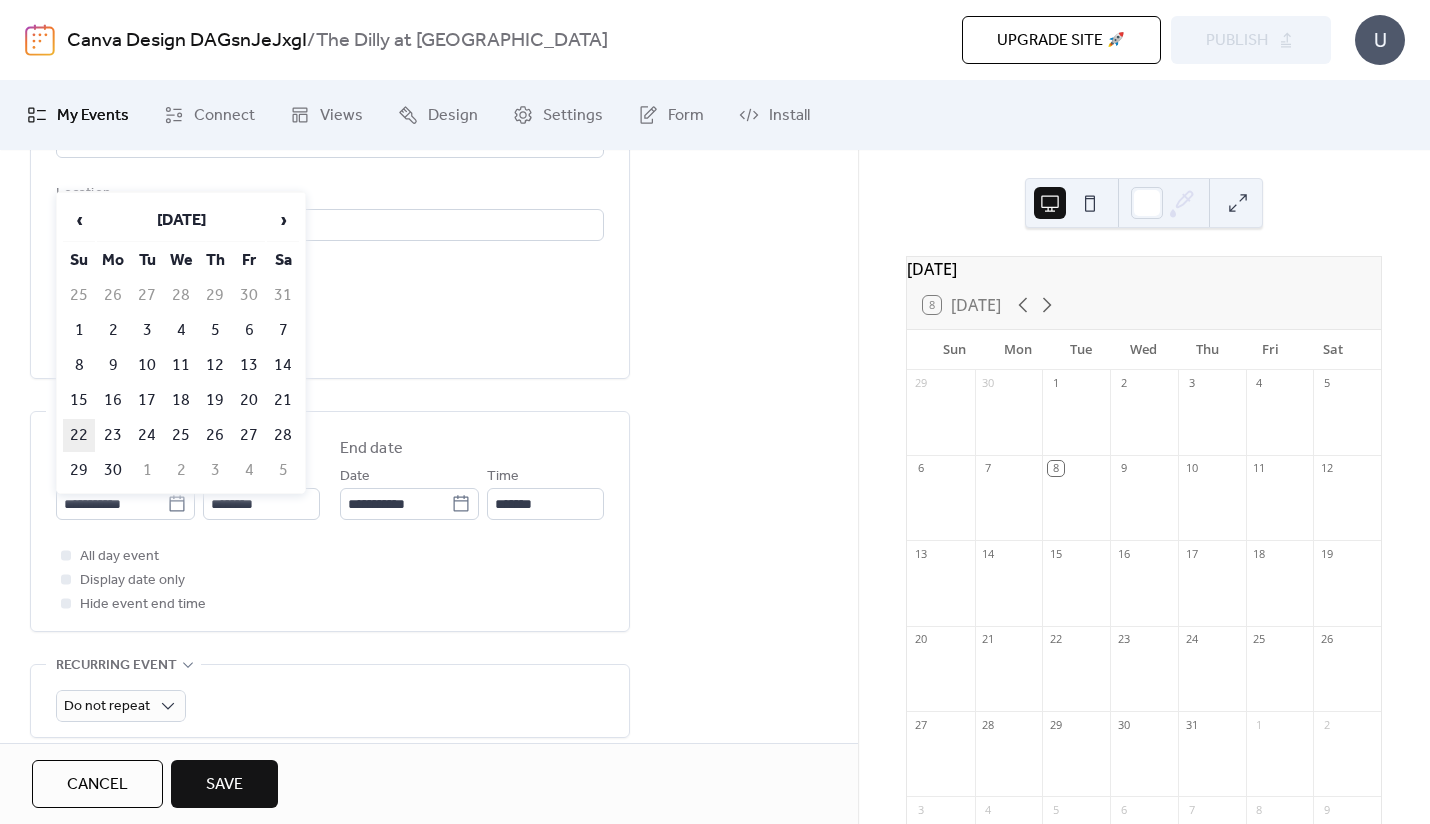 click on "22" at bounding box center [79, 435] 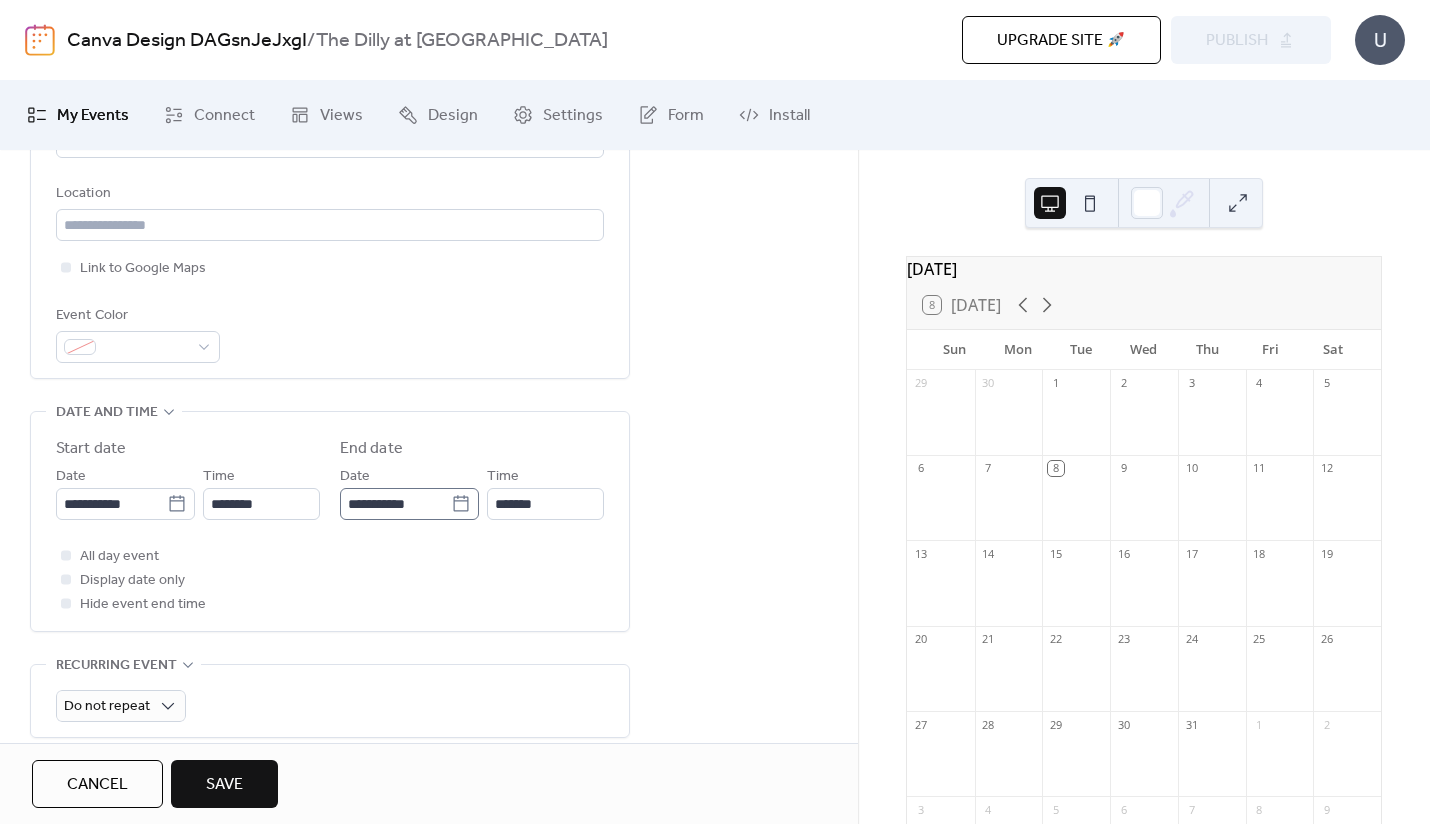 click 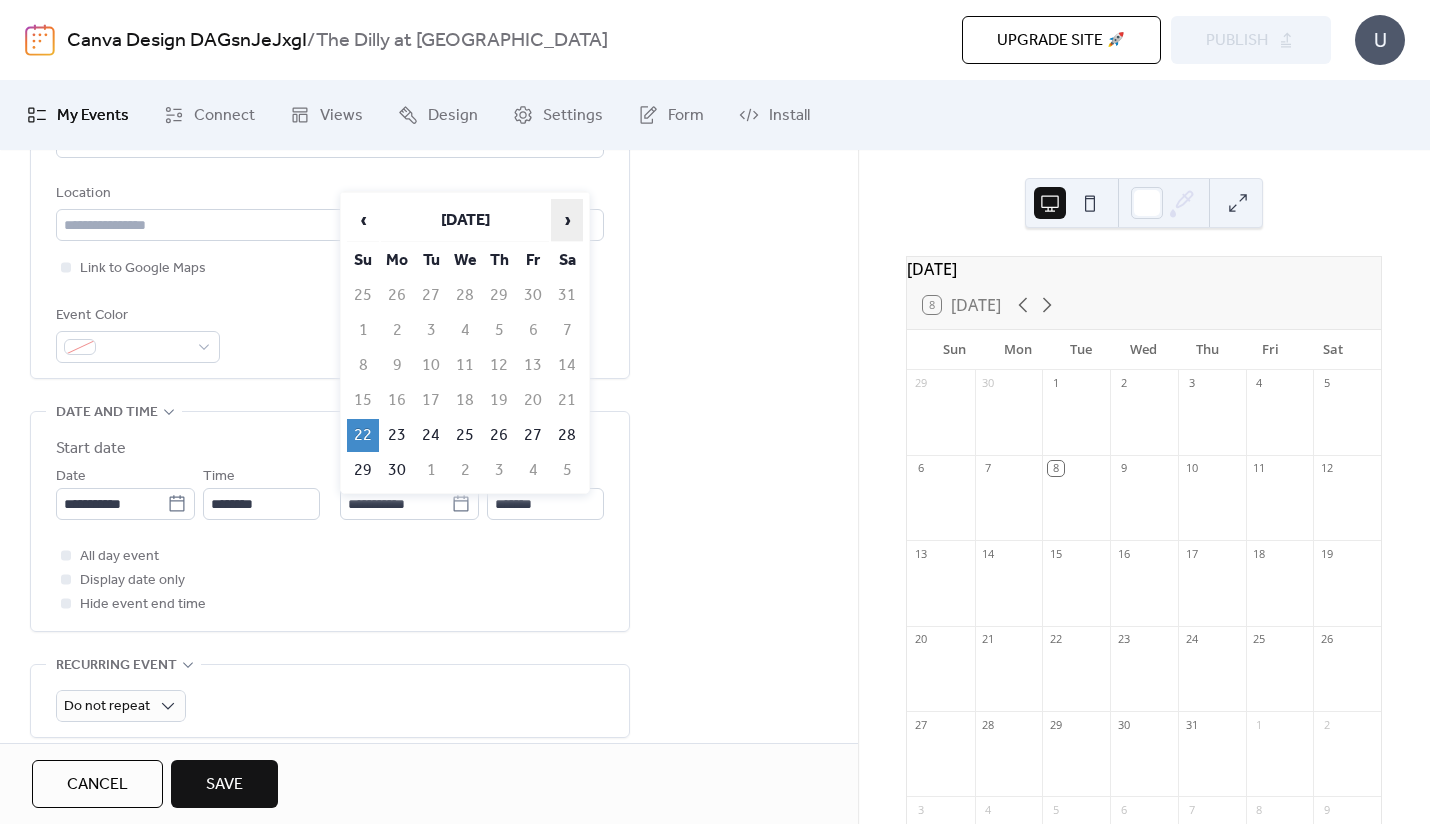 click on "›" at bounding box center (567, 220) 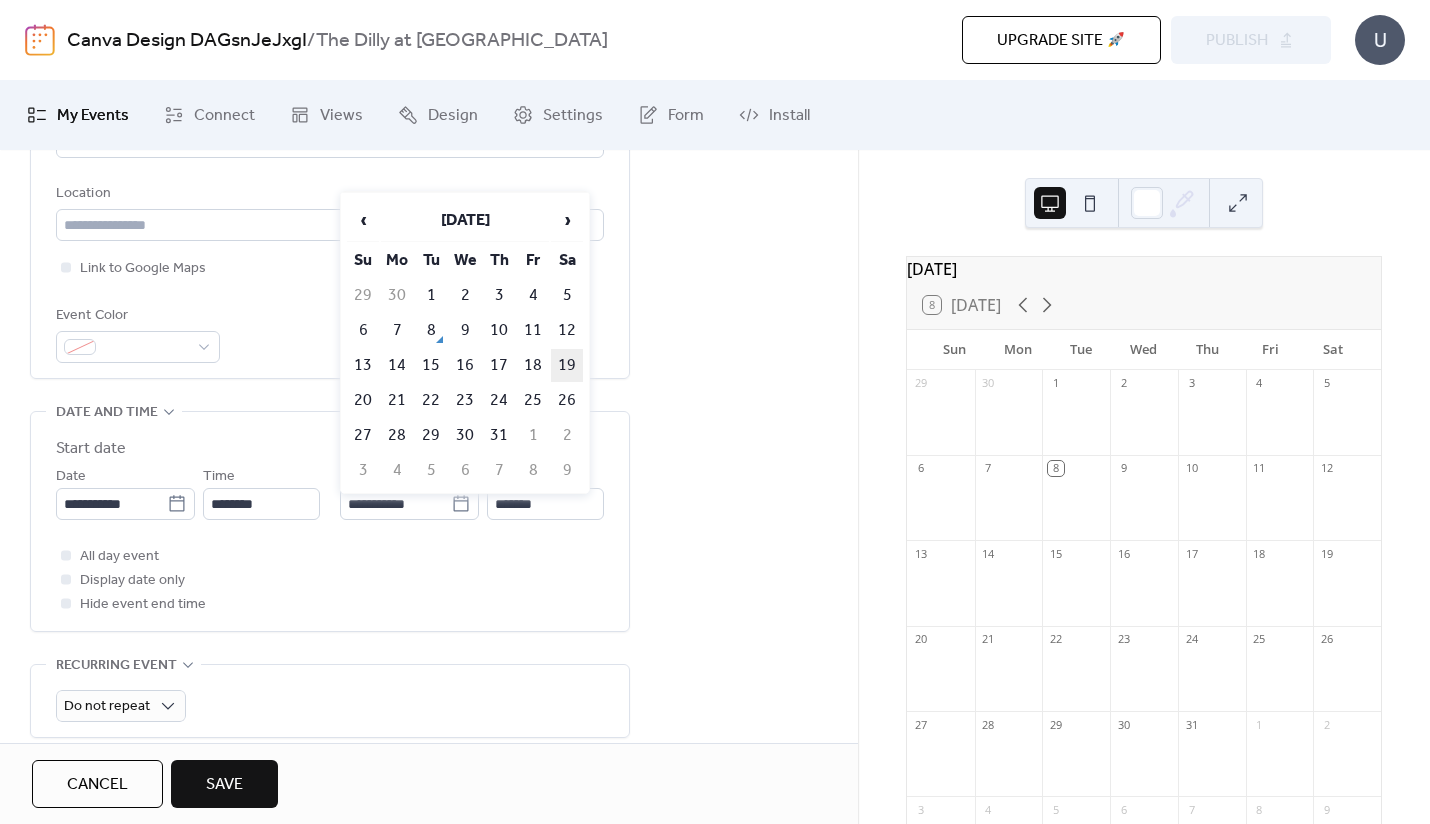 click on "19" at bounding box center [567, 365] 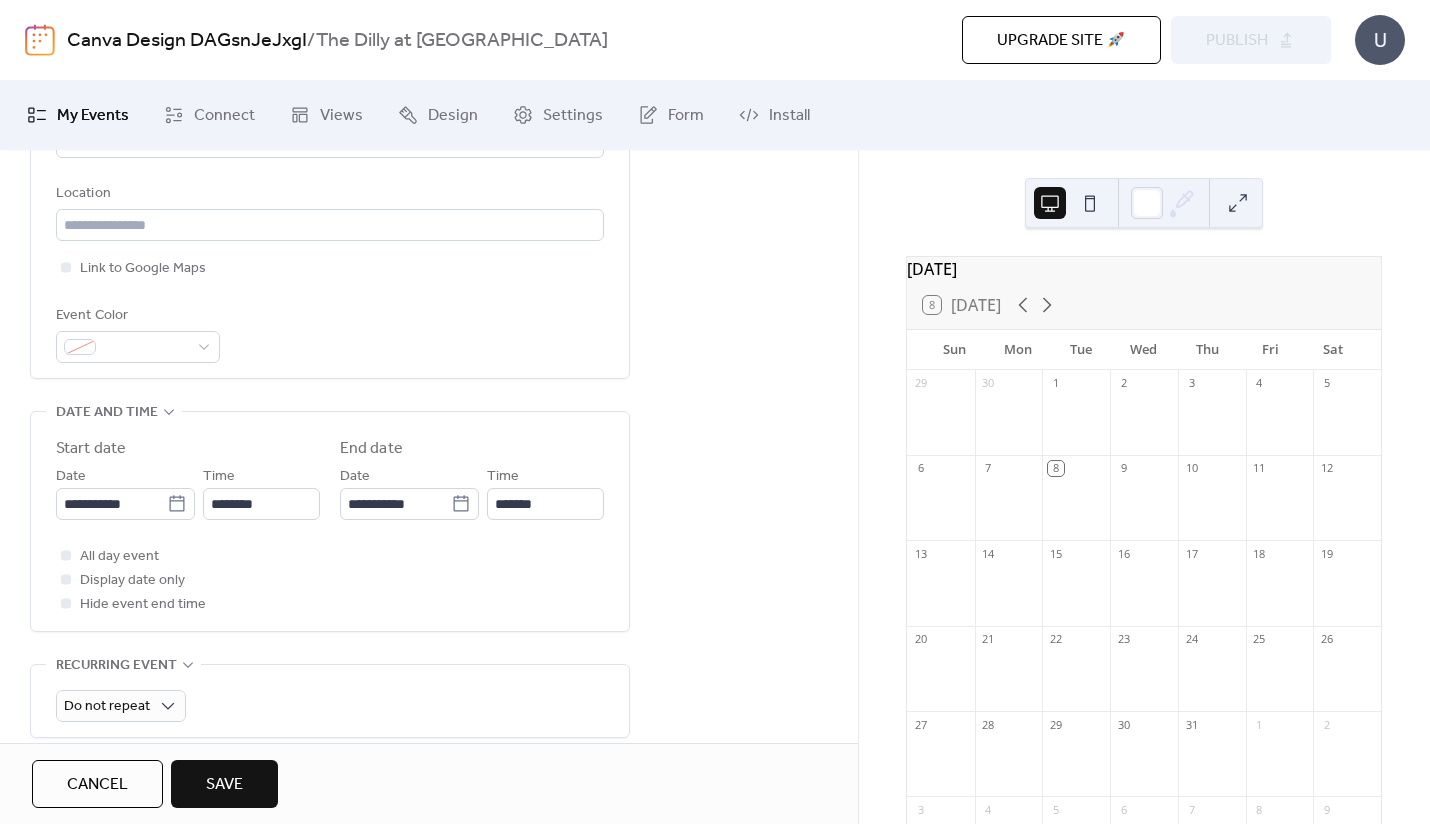 click on "Save" at bounding box center [224, 785] 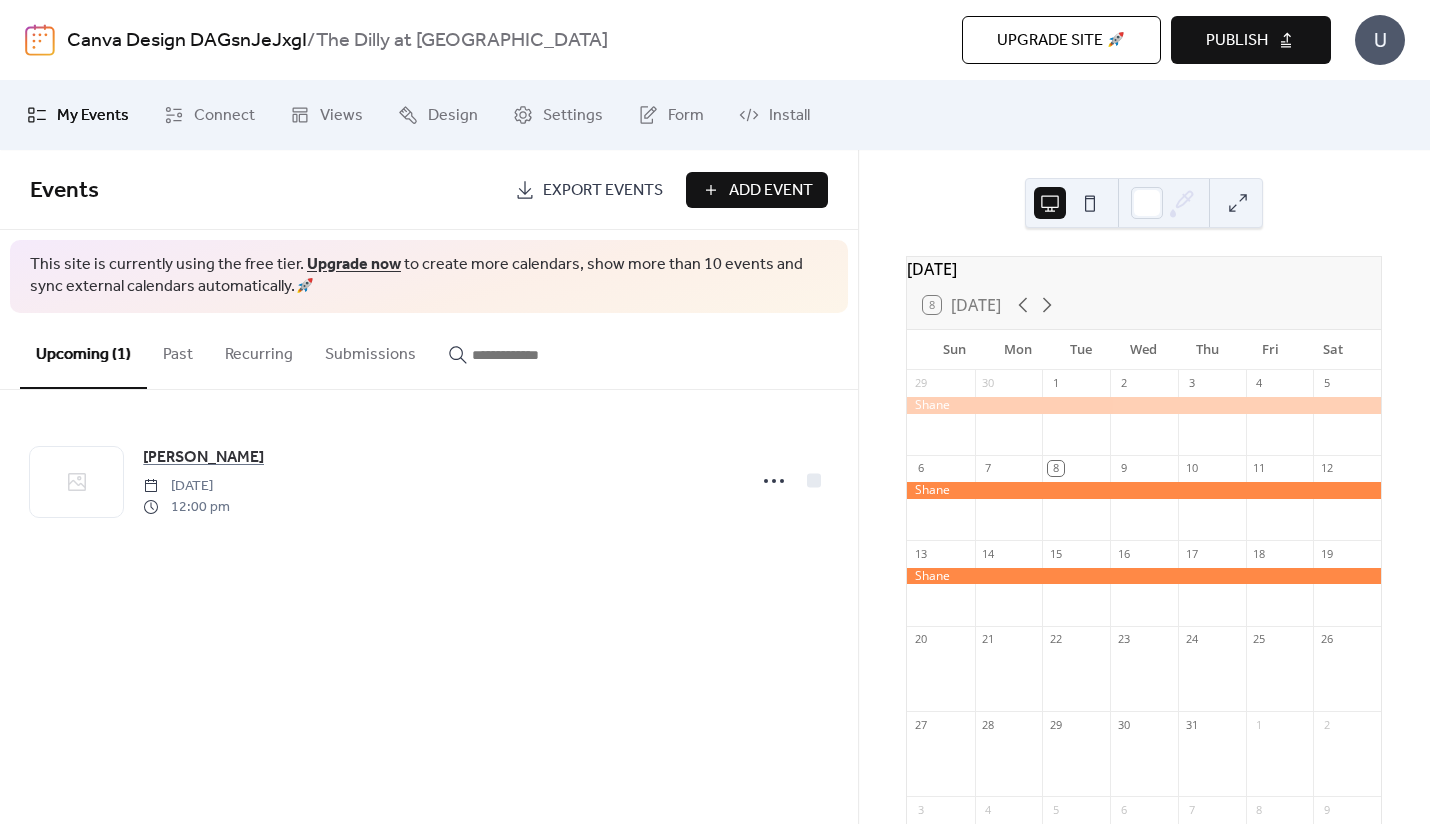 click on "Add Event" at bounding box center (771, 191) 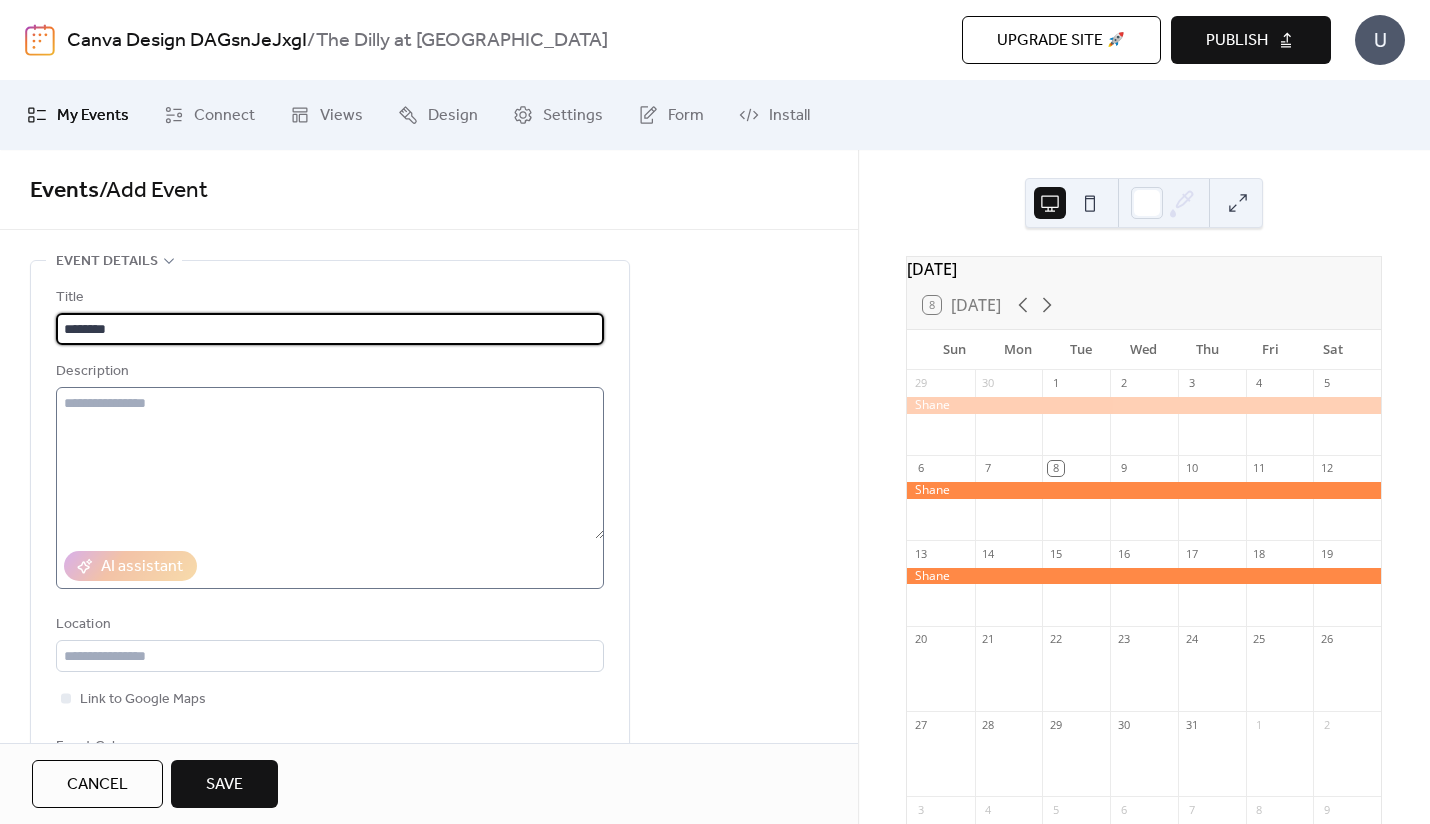 type on "*******" 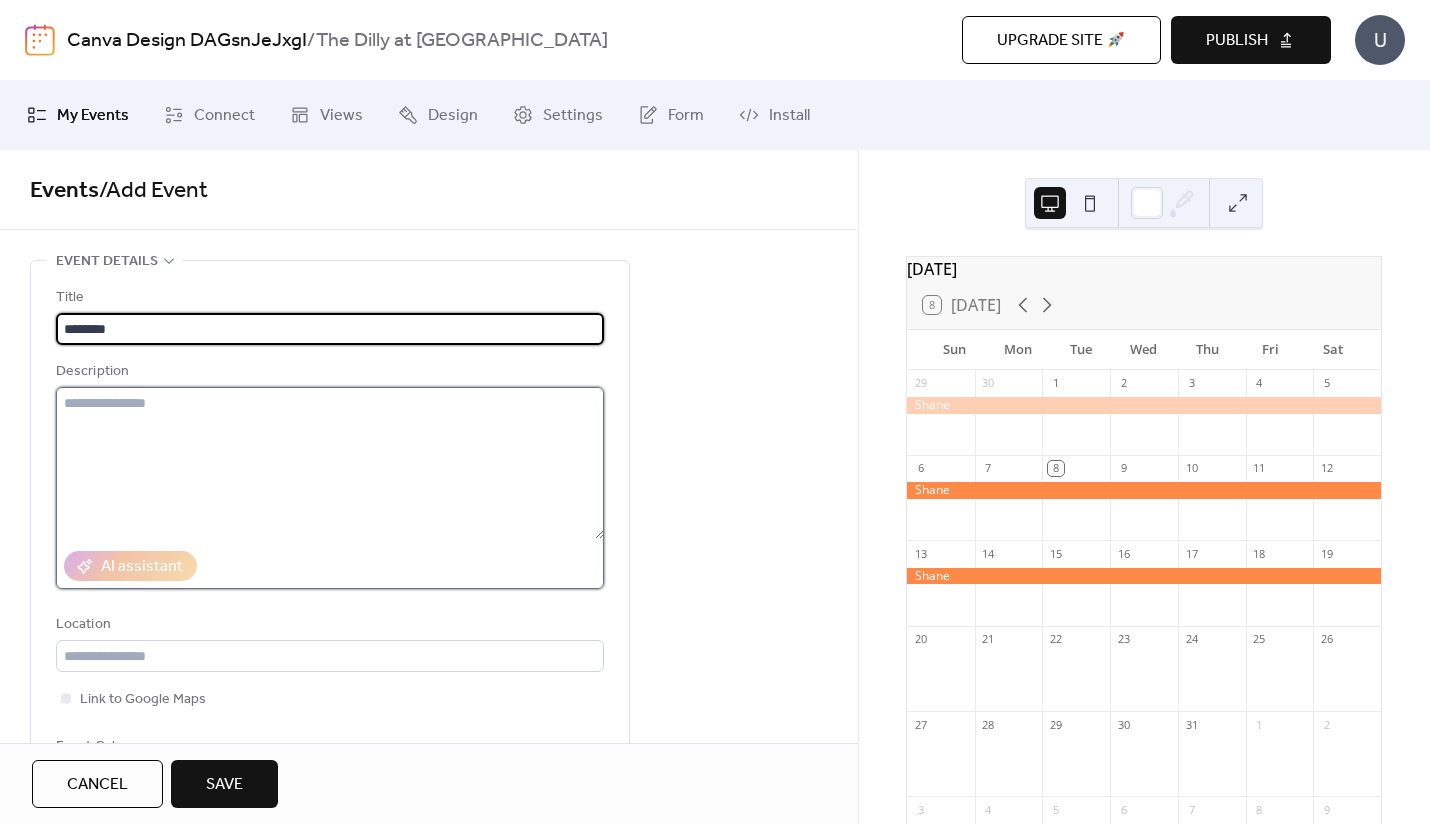 click at bounding box center [330, 463] 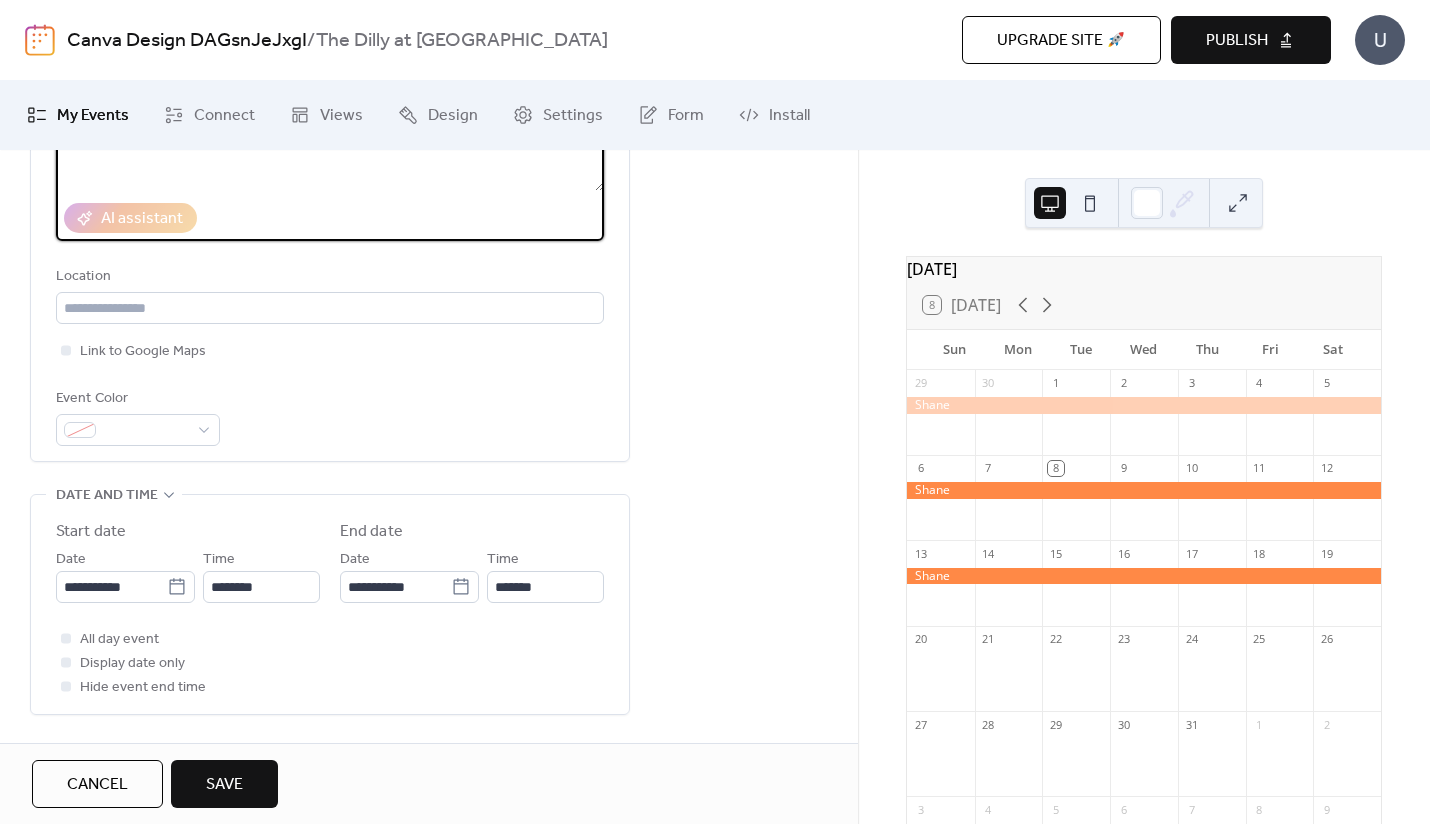 scroll, scrollTop: 350, scrollLeft: 0, axis: vertical 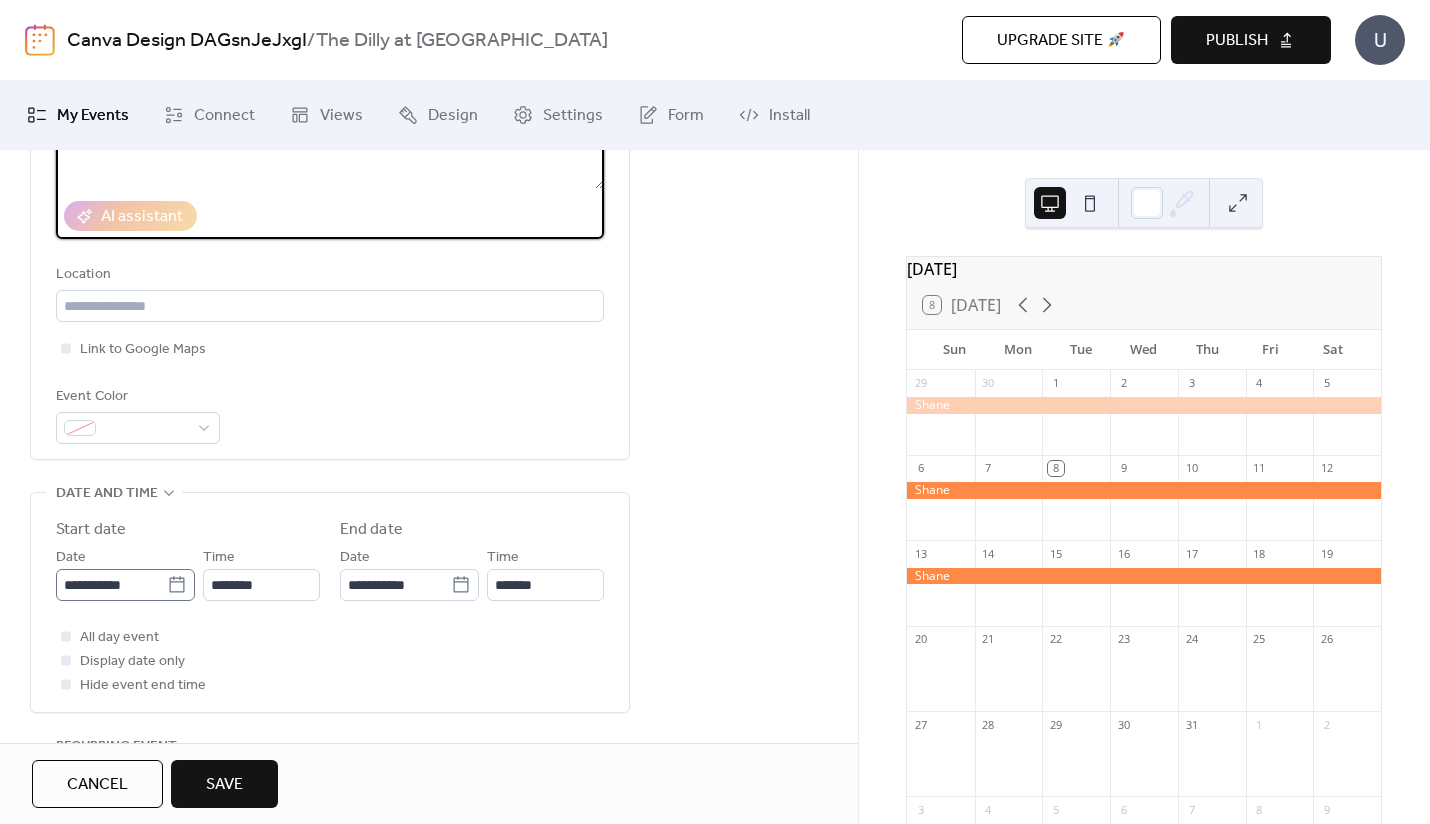 type on "**********" 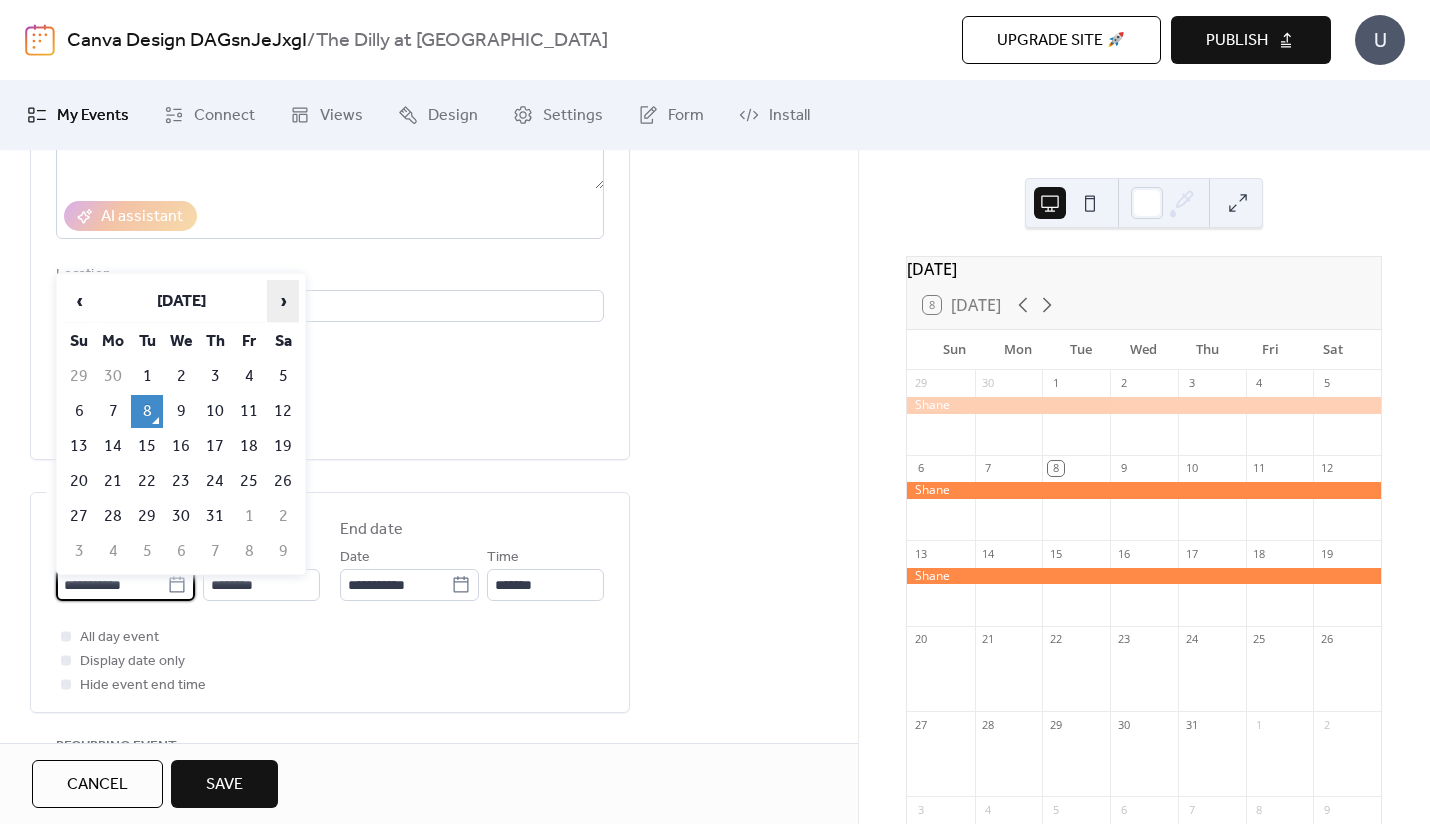 click on "›" at bounding box center (283, 301) 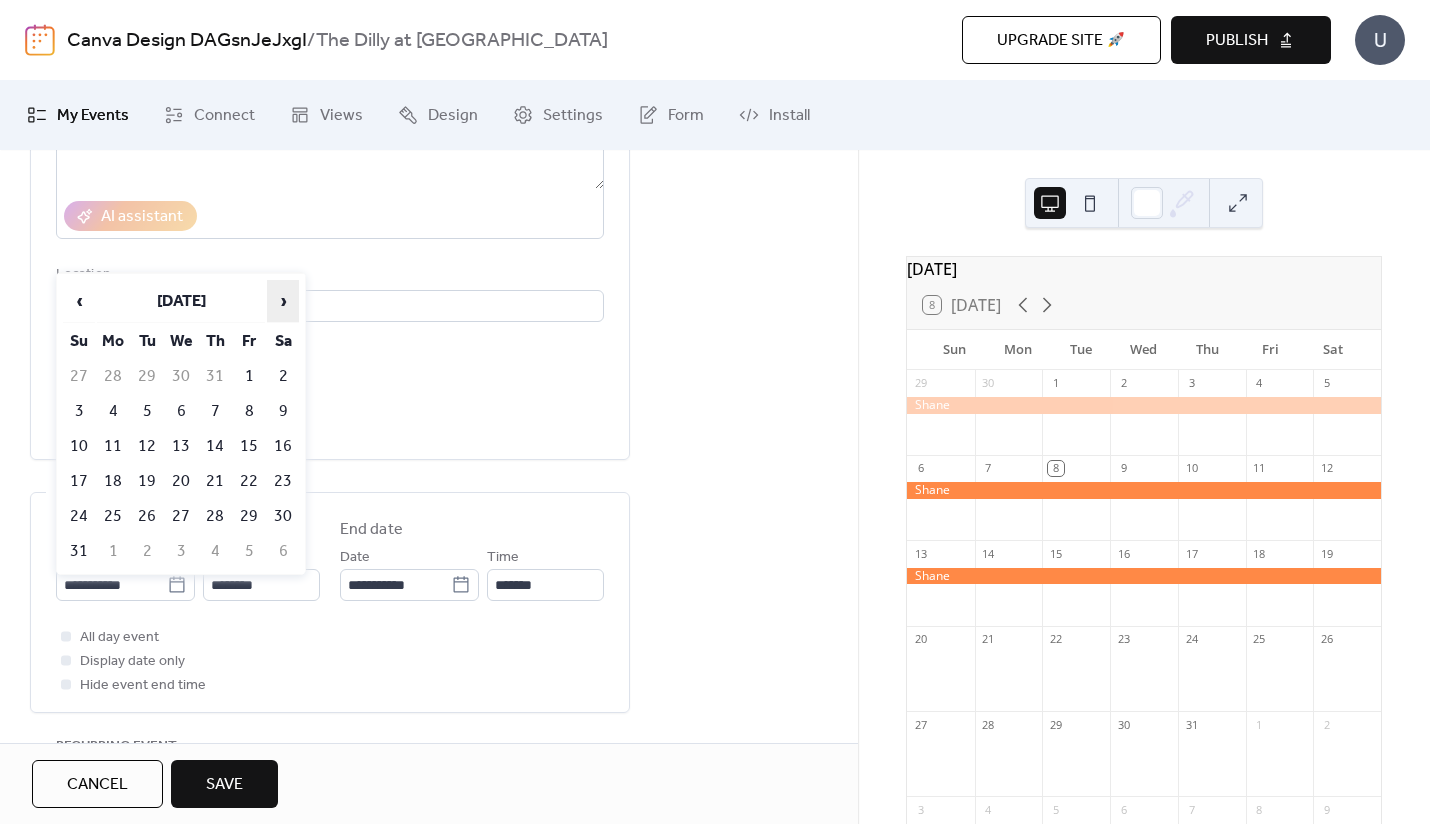 click on "›" at bounding box center [283, 301] 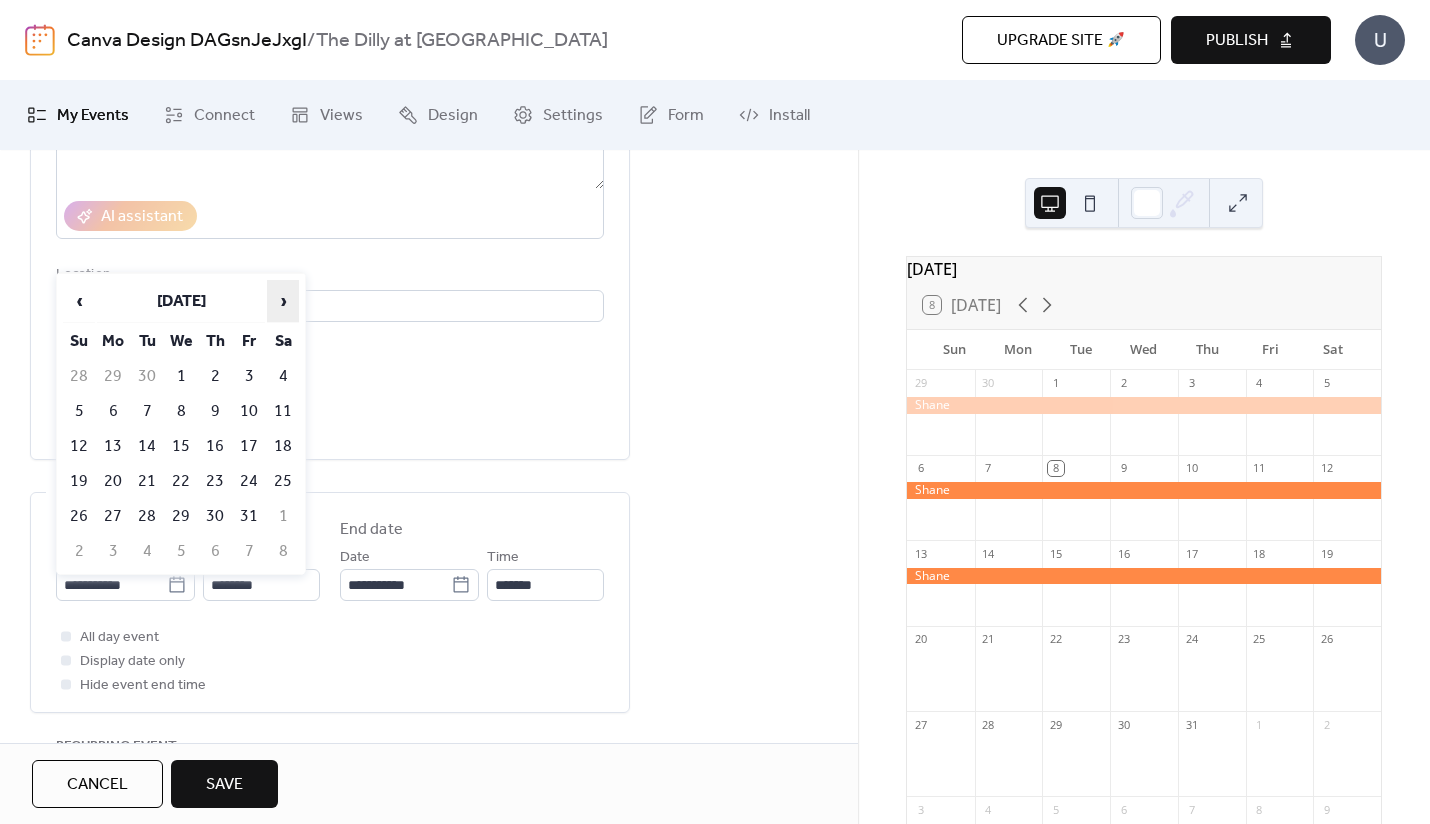 click on "›" at bounding box center [283, 301] 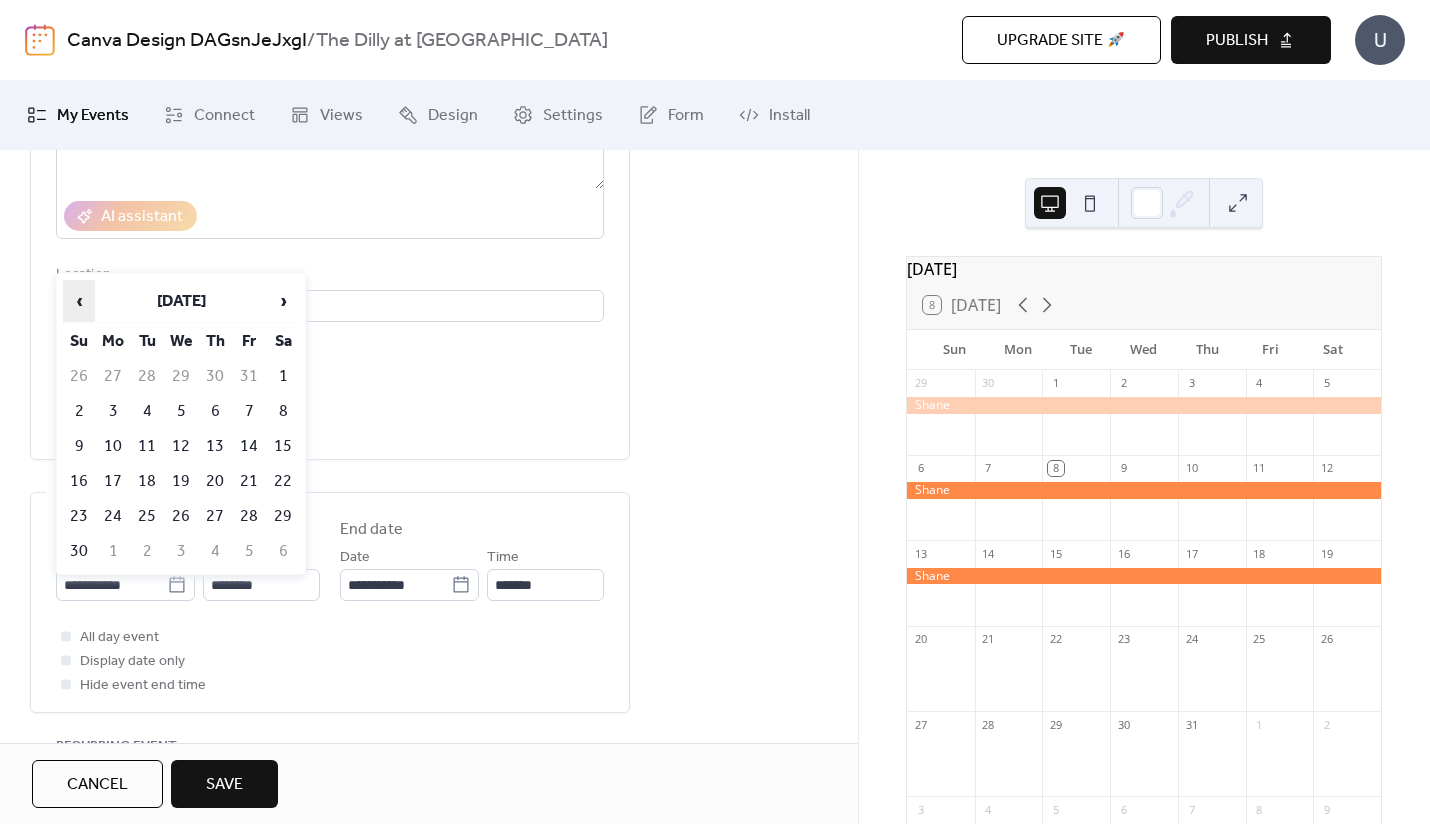 click on "‹" at bounding box center [79, 301] 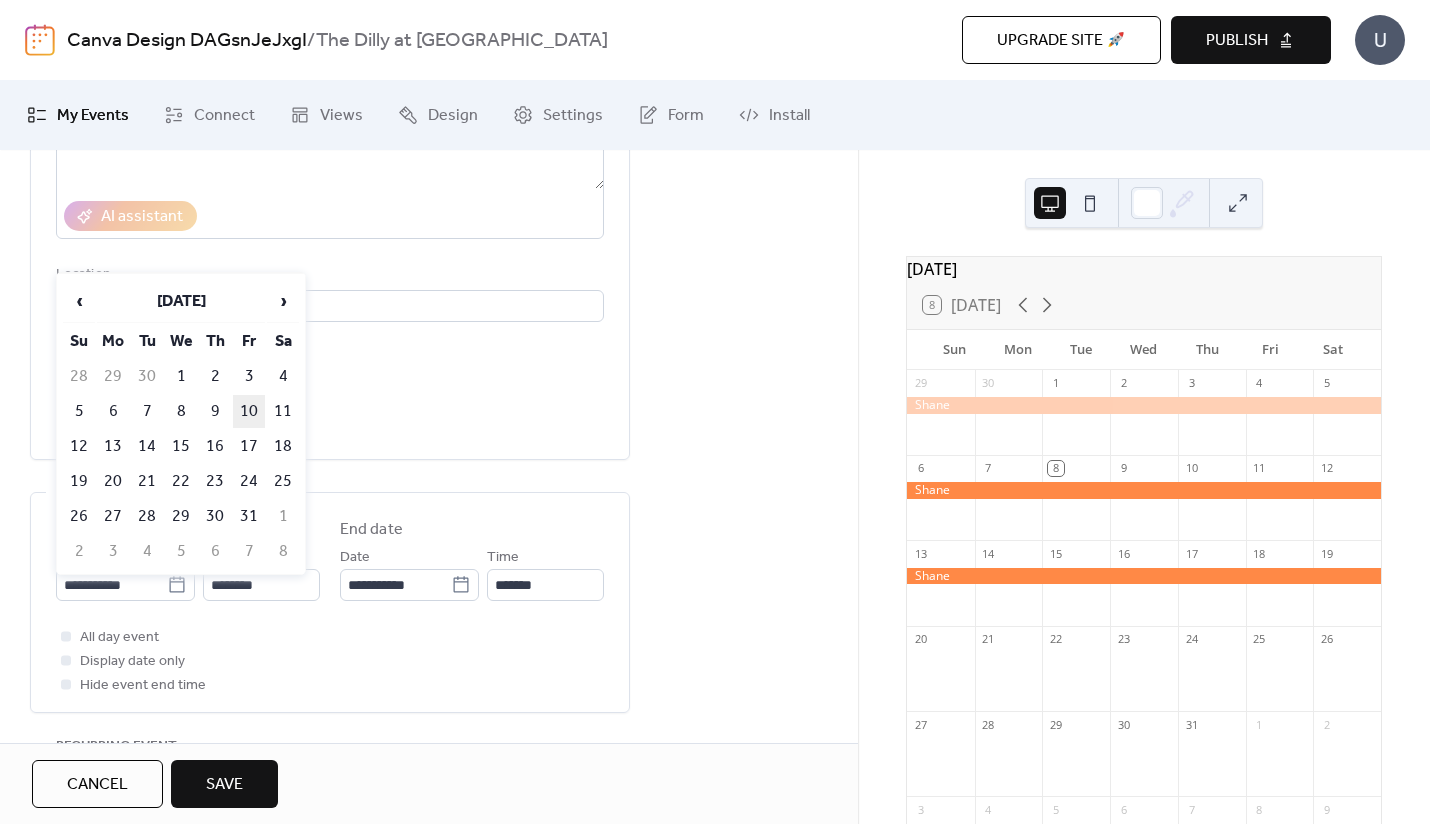 click on "10" at bounding box center [249, 411] 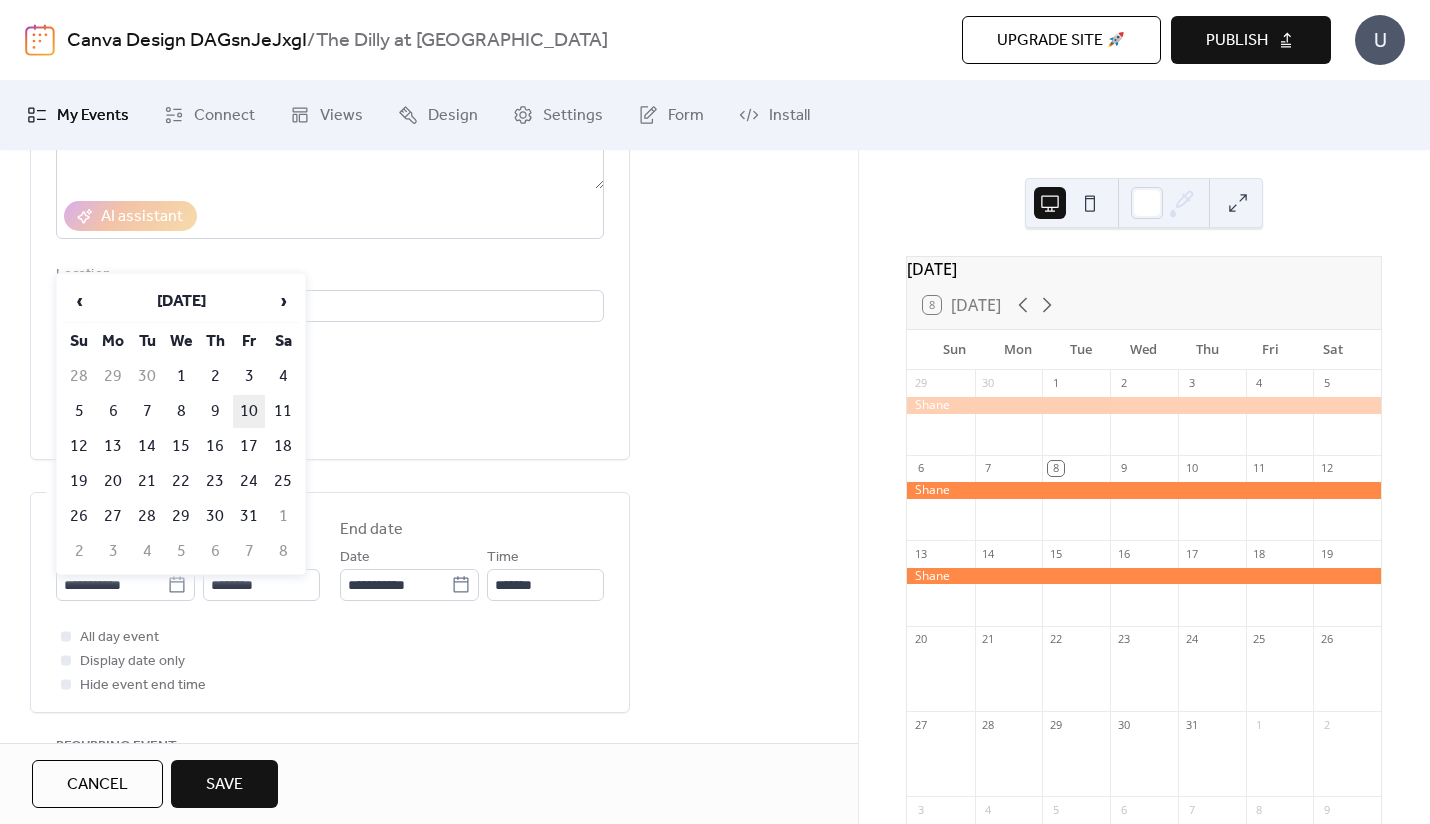 type on "**********" 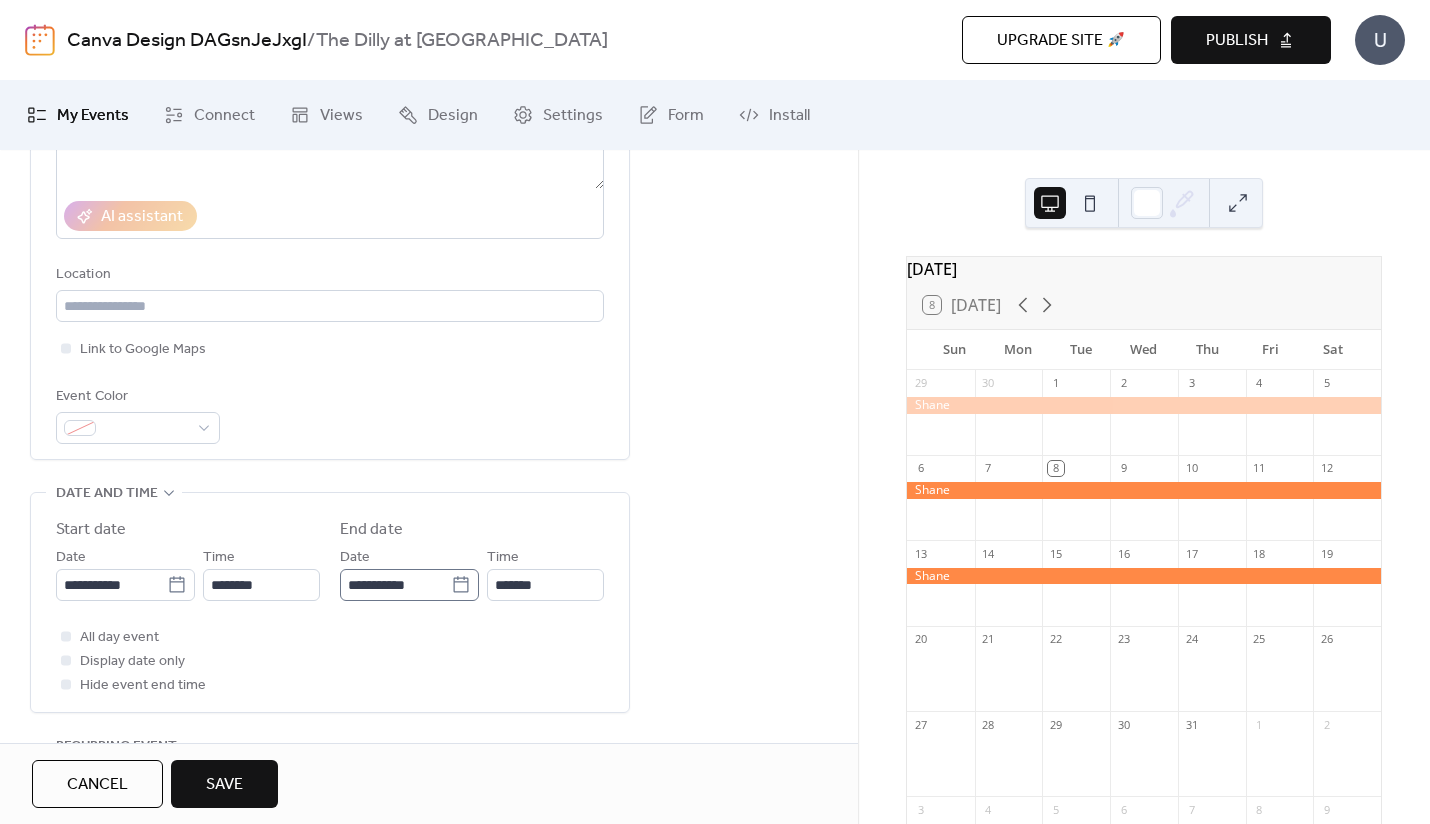 click 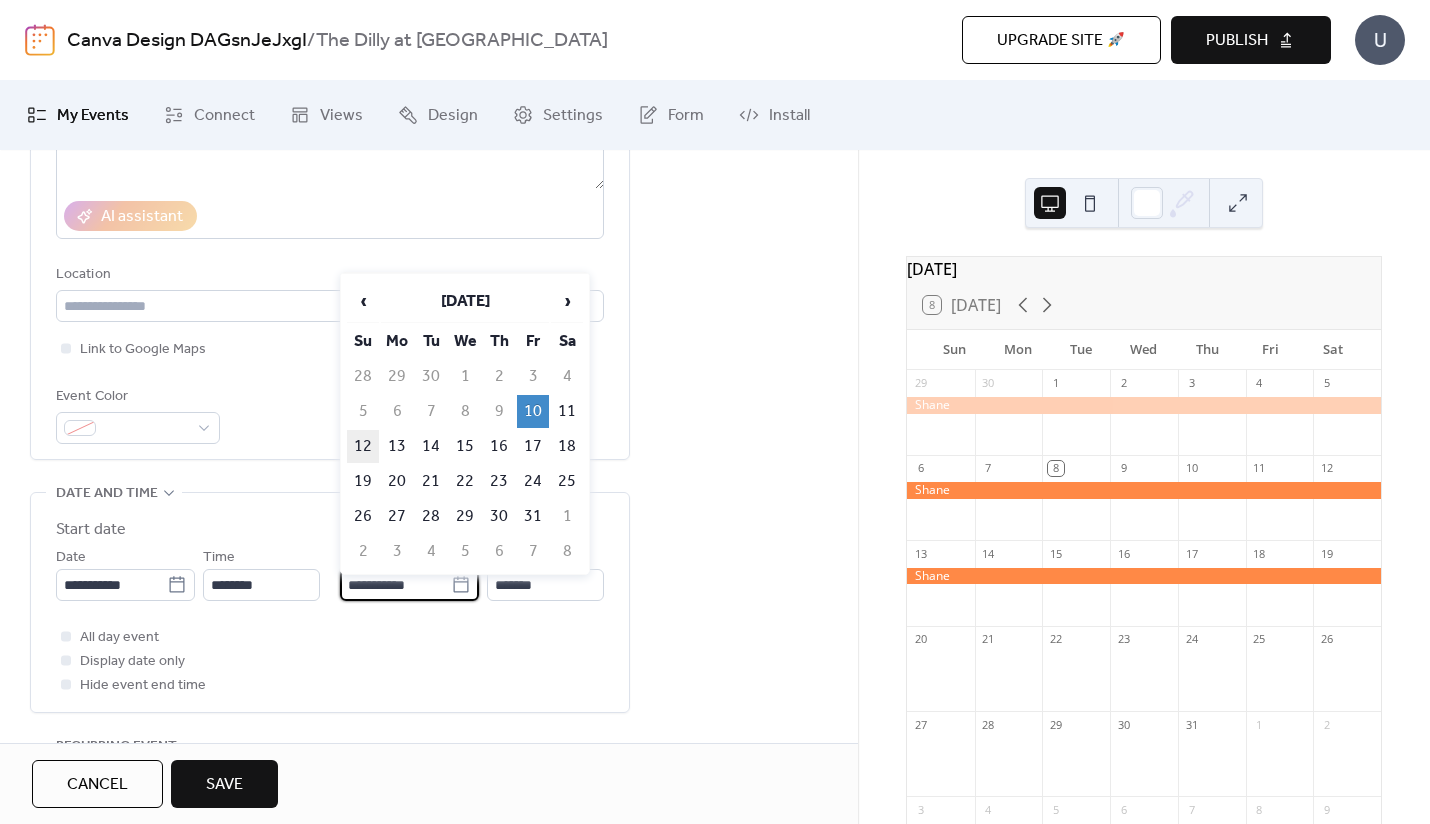 click on "12" at bounding box center (363, 446) 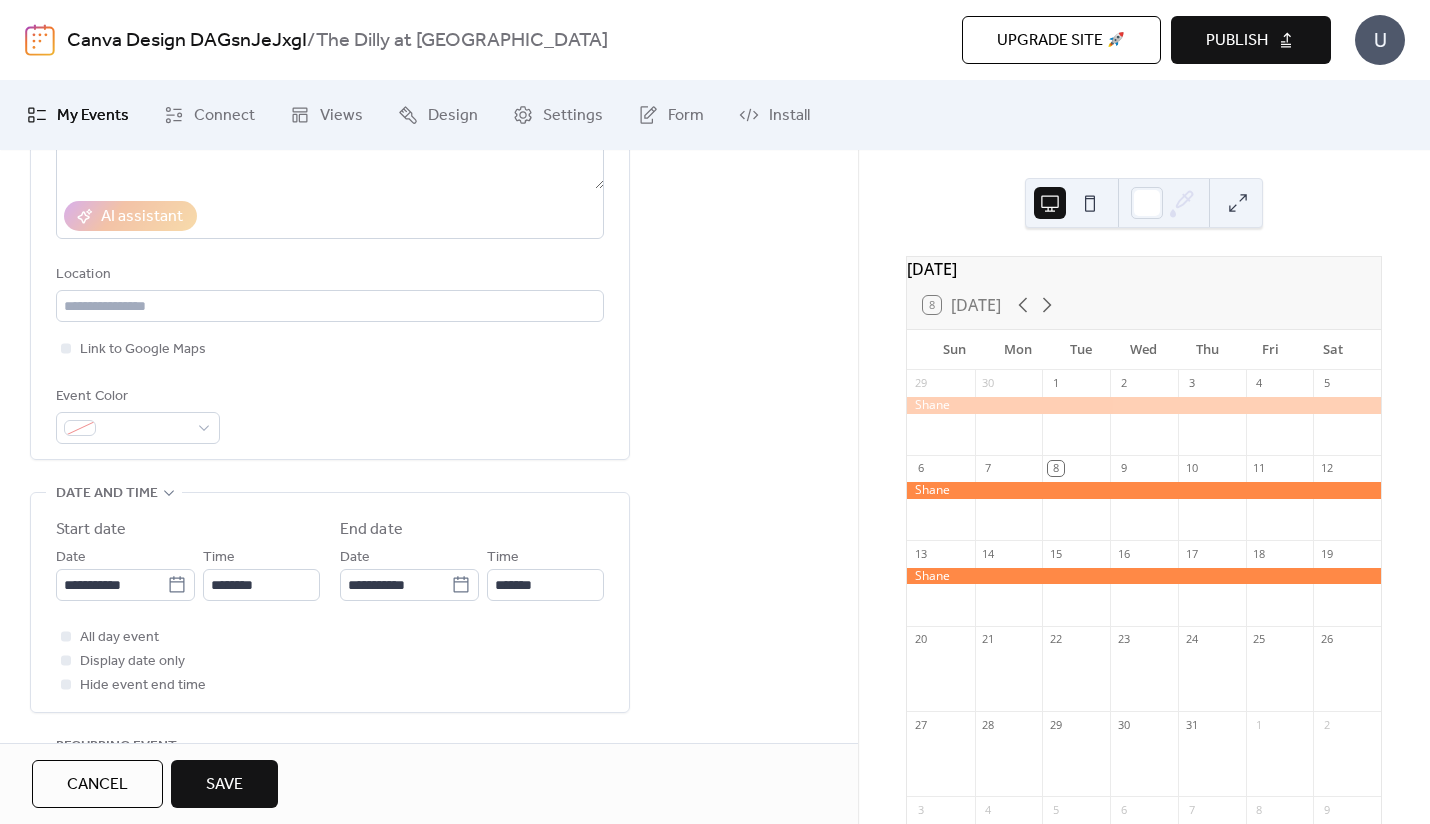 click on "Save" at bounding box center [224, 785] 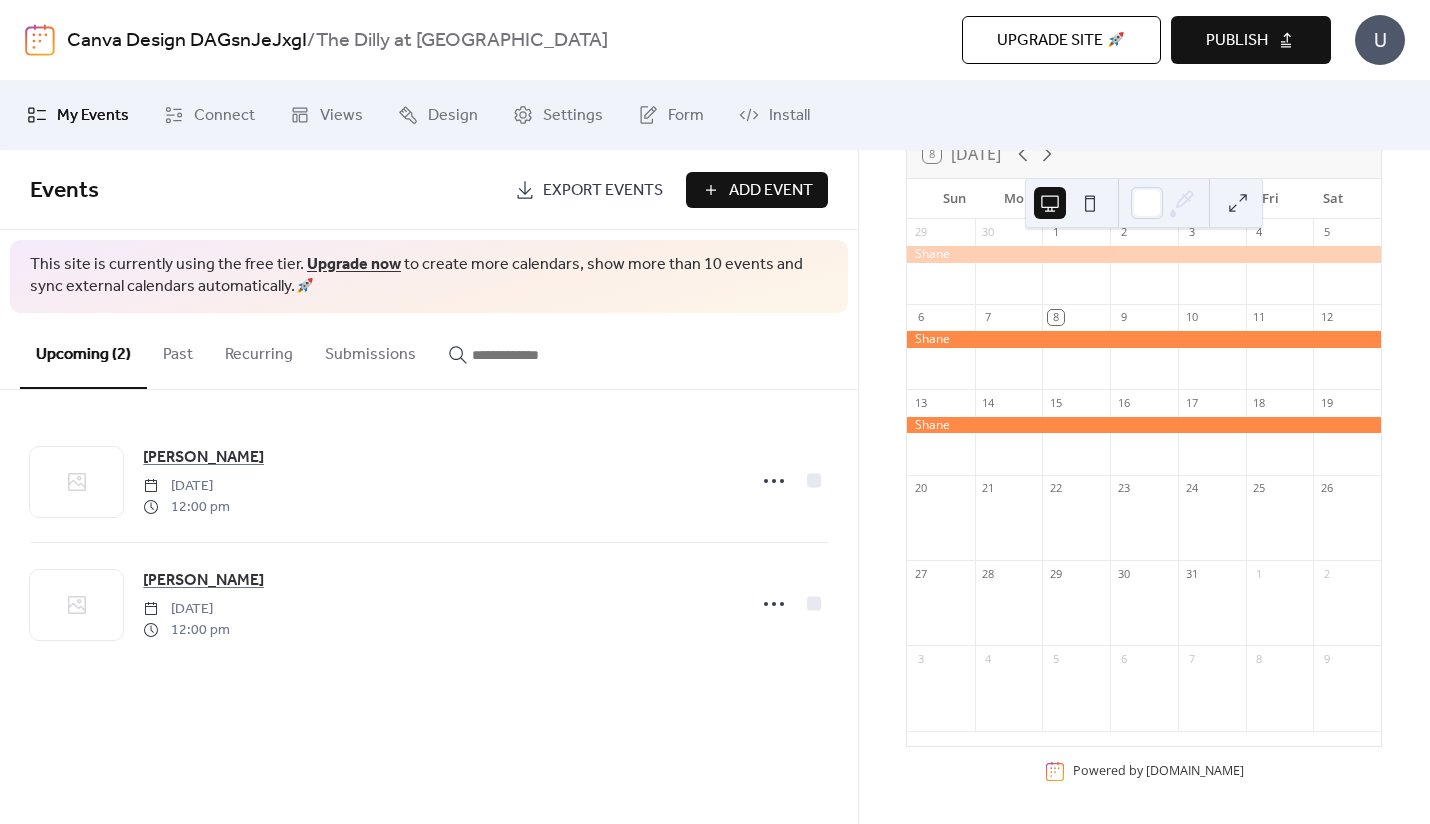 scroll, scrollTop: 162, scrollLeft: 0, axis: vertical 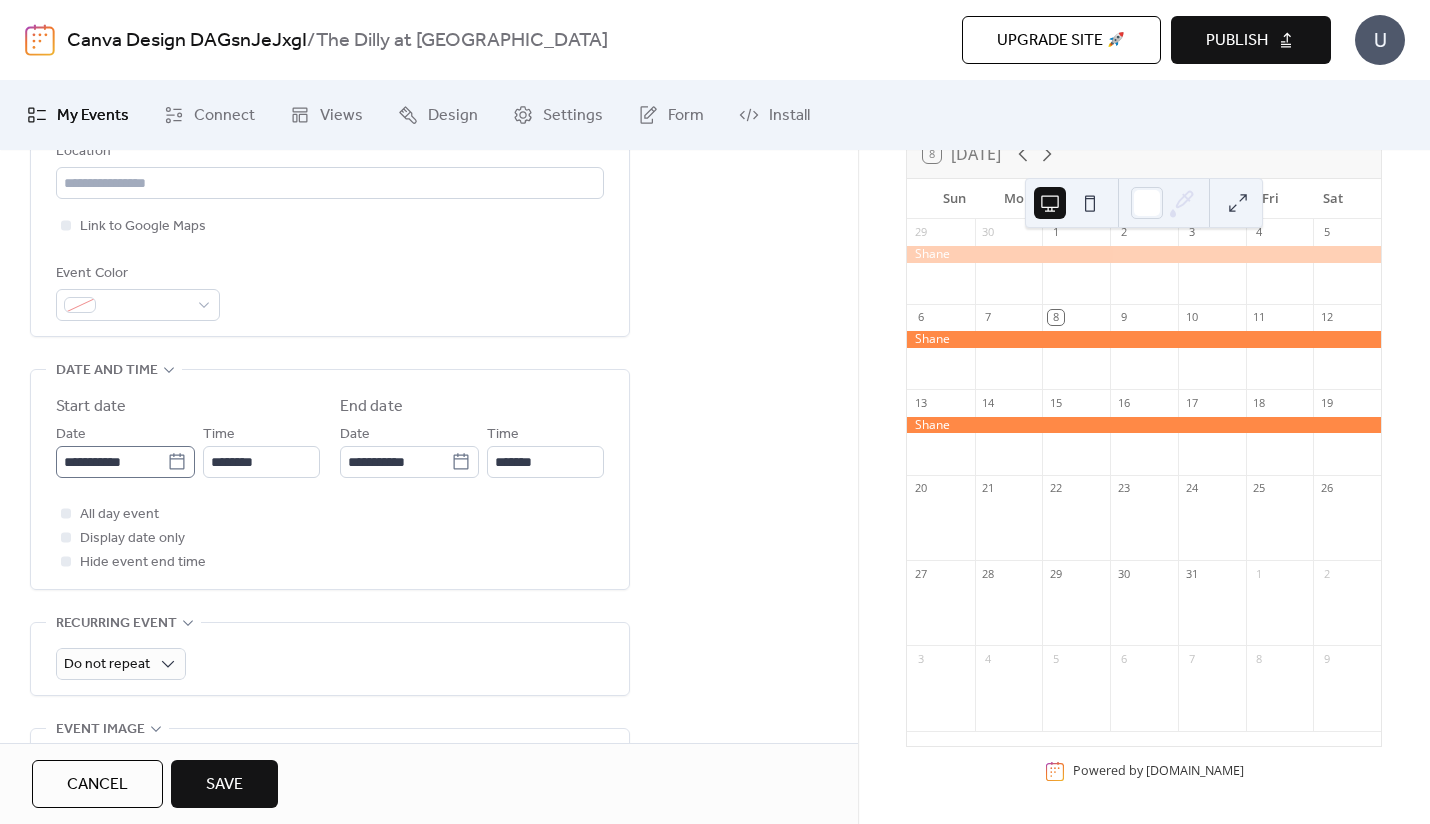 type on "*******" 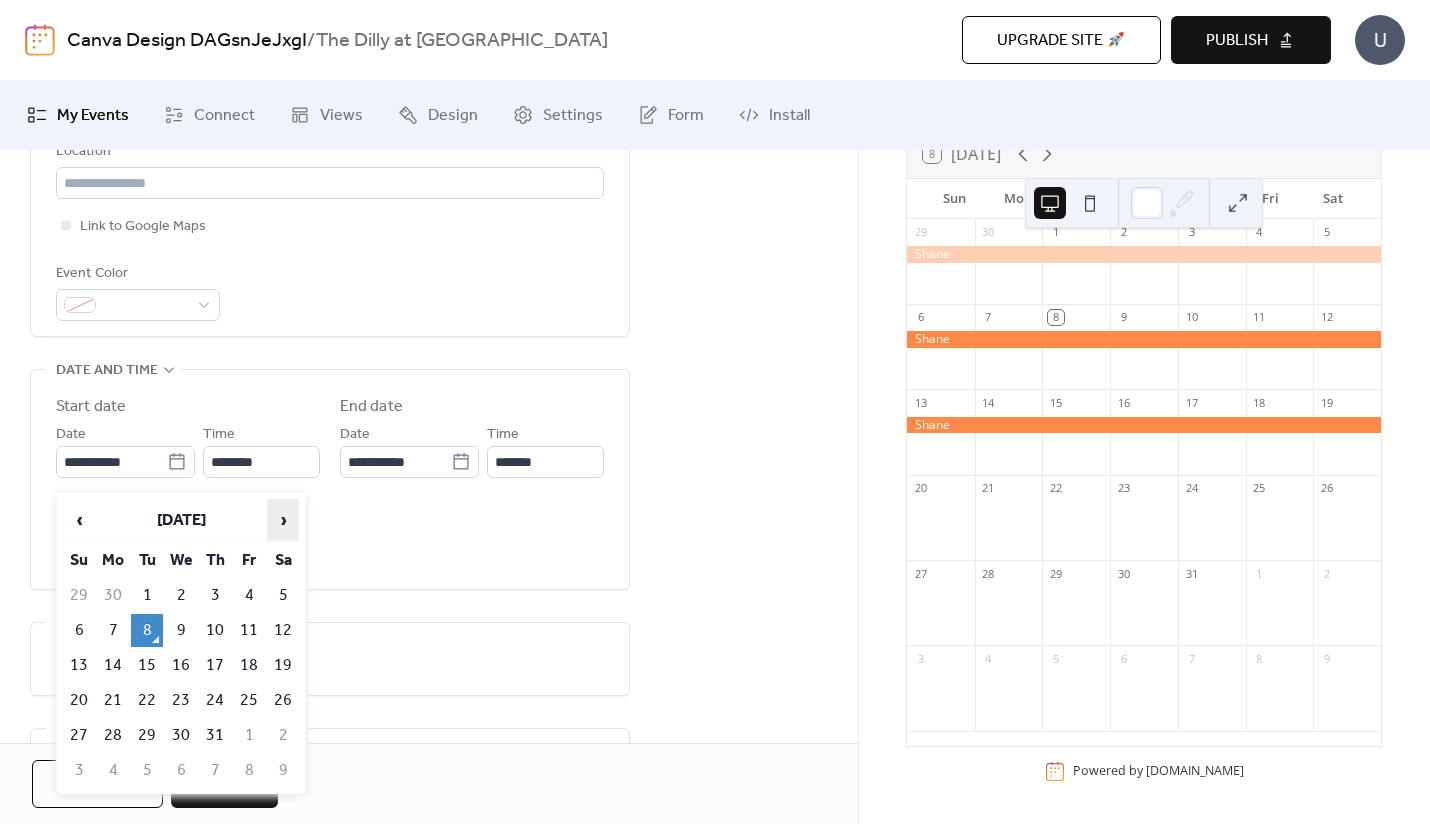 click on "›" at bounding box center (283, 520) 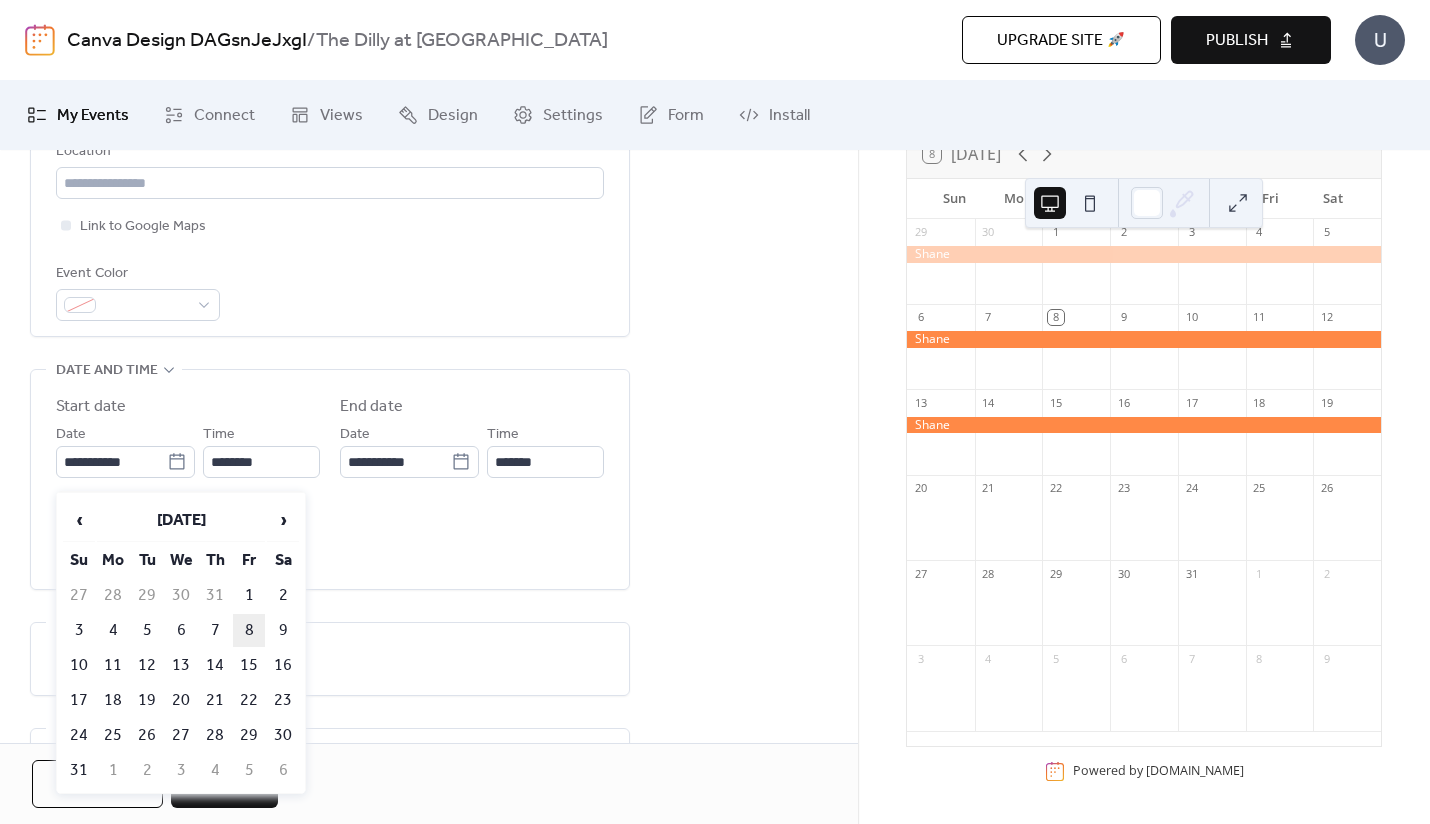click on "8" at bounding box center (249, 630) 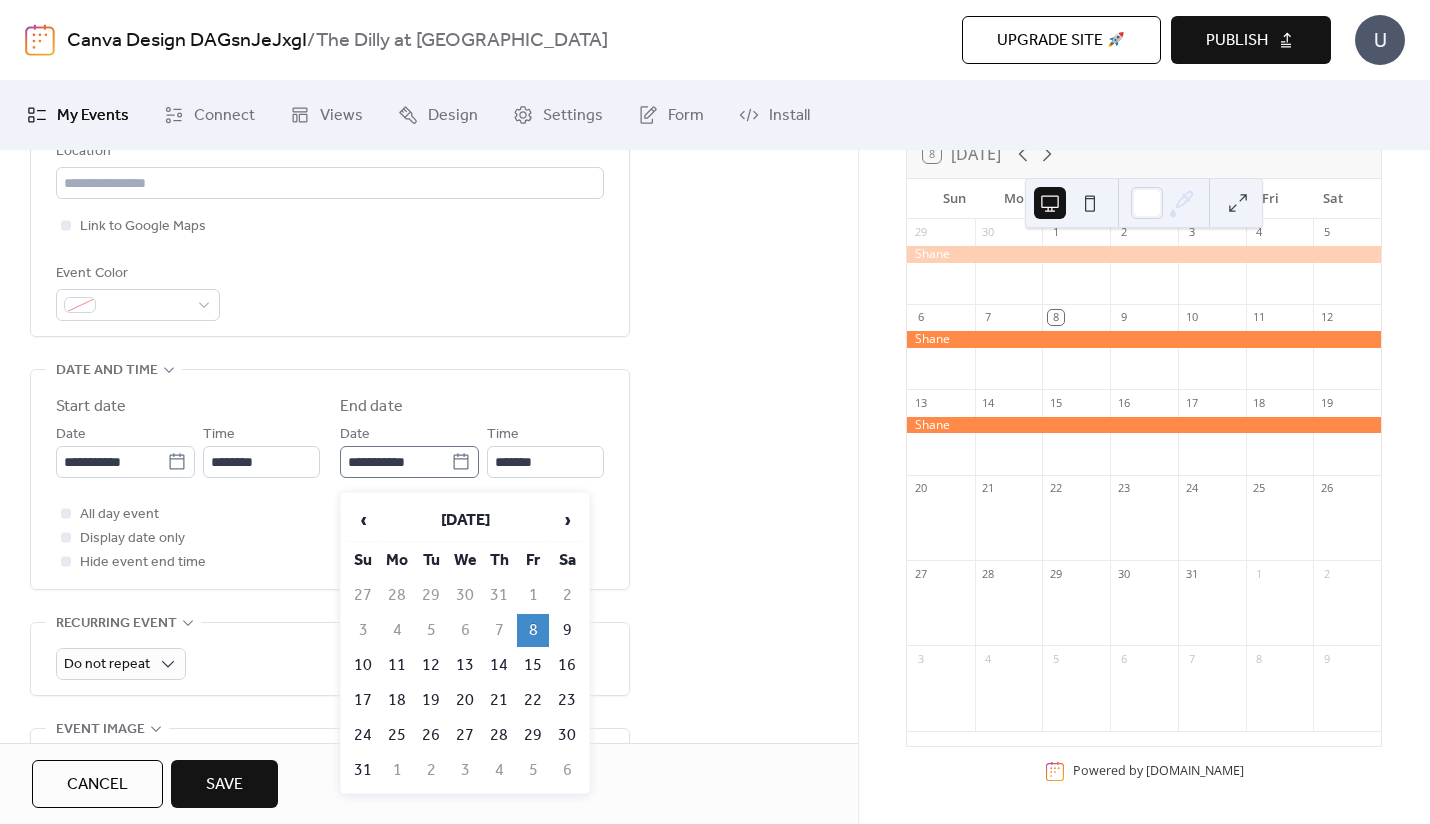 click 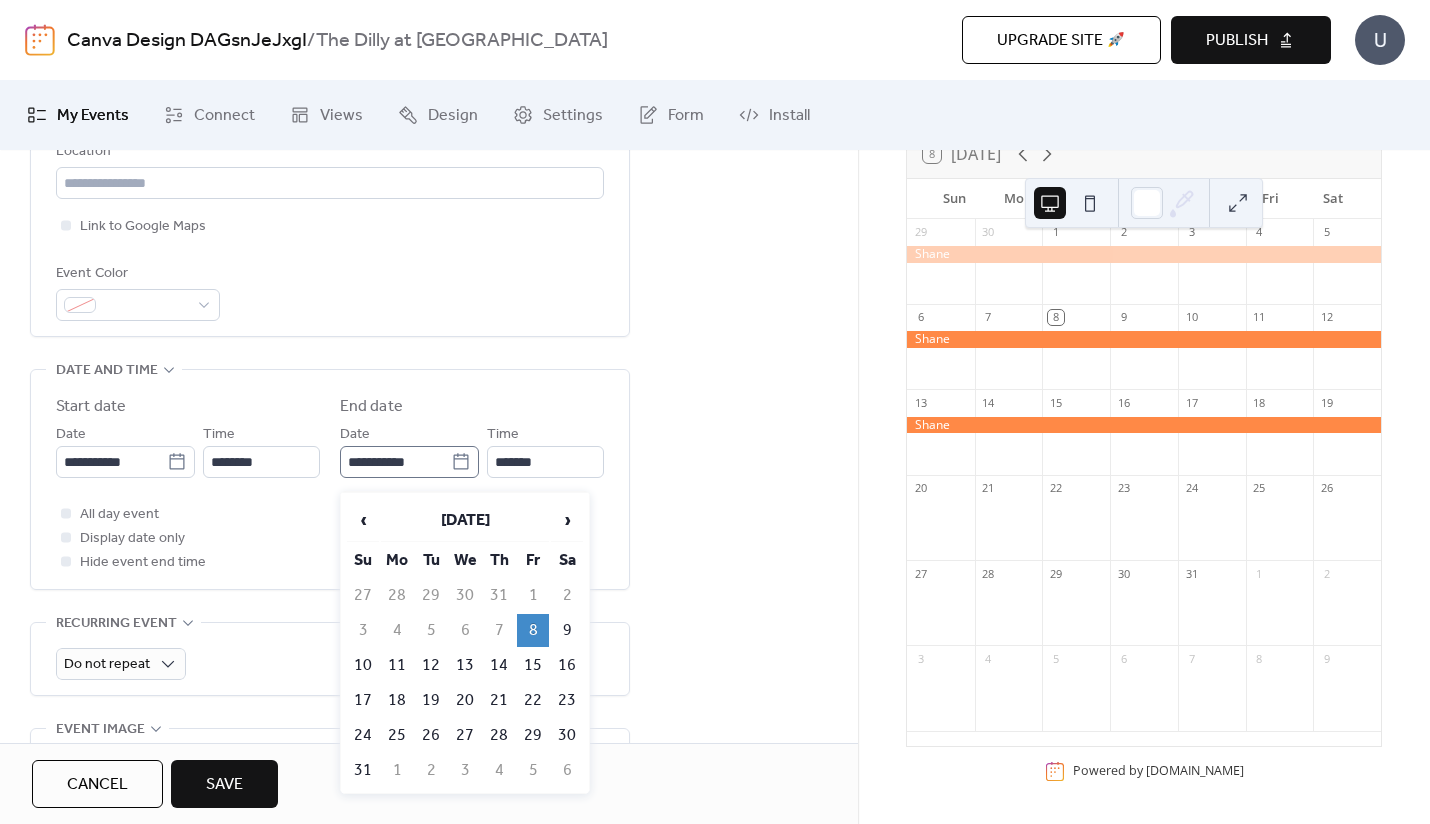 click on "**********" at bounding box center (395, 462) 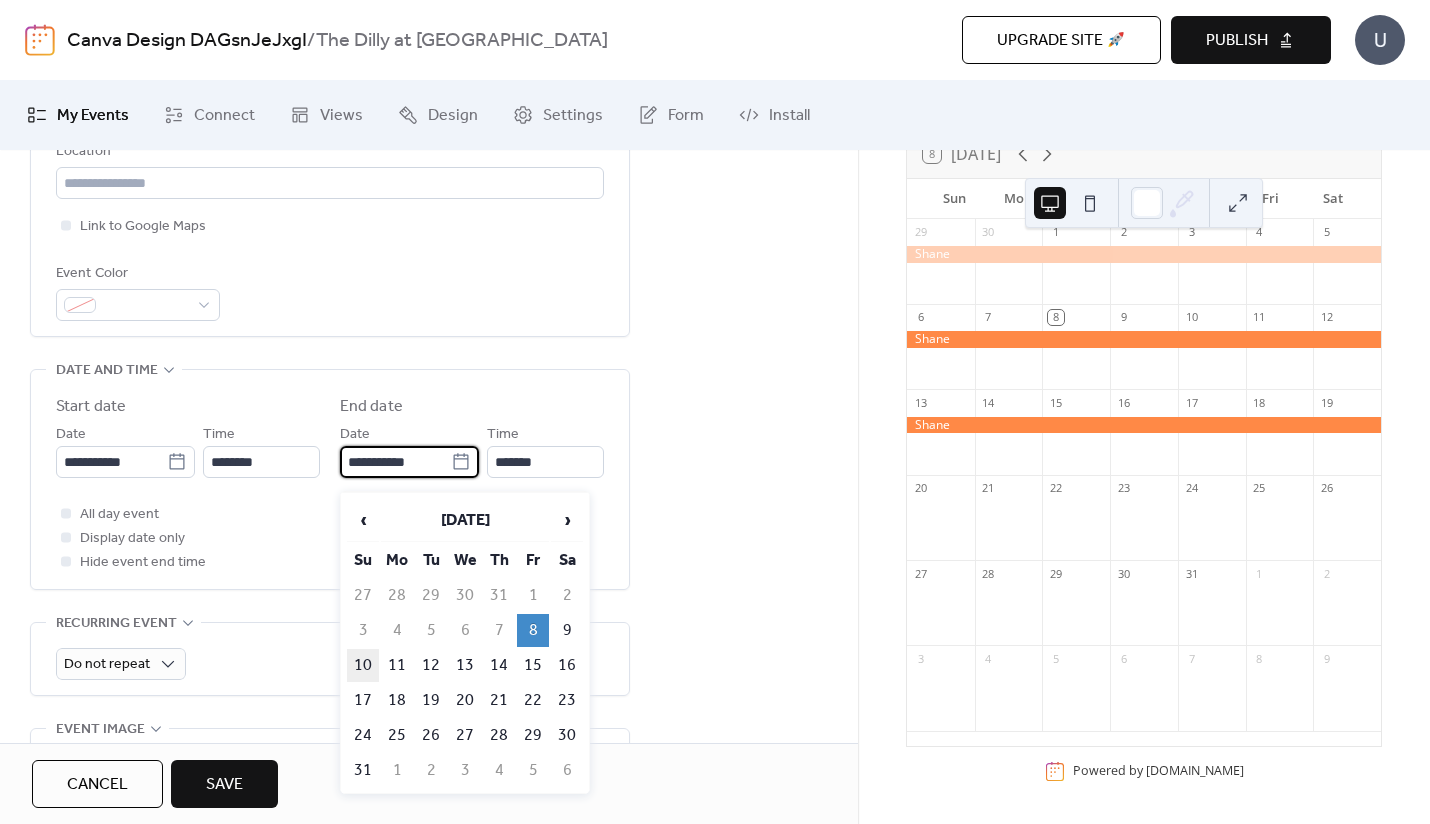 click on "10" at bounding box center (363, 665) 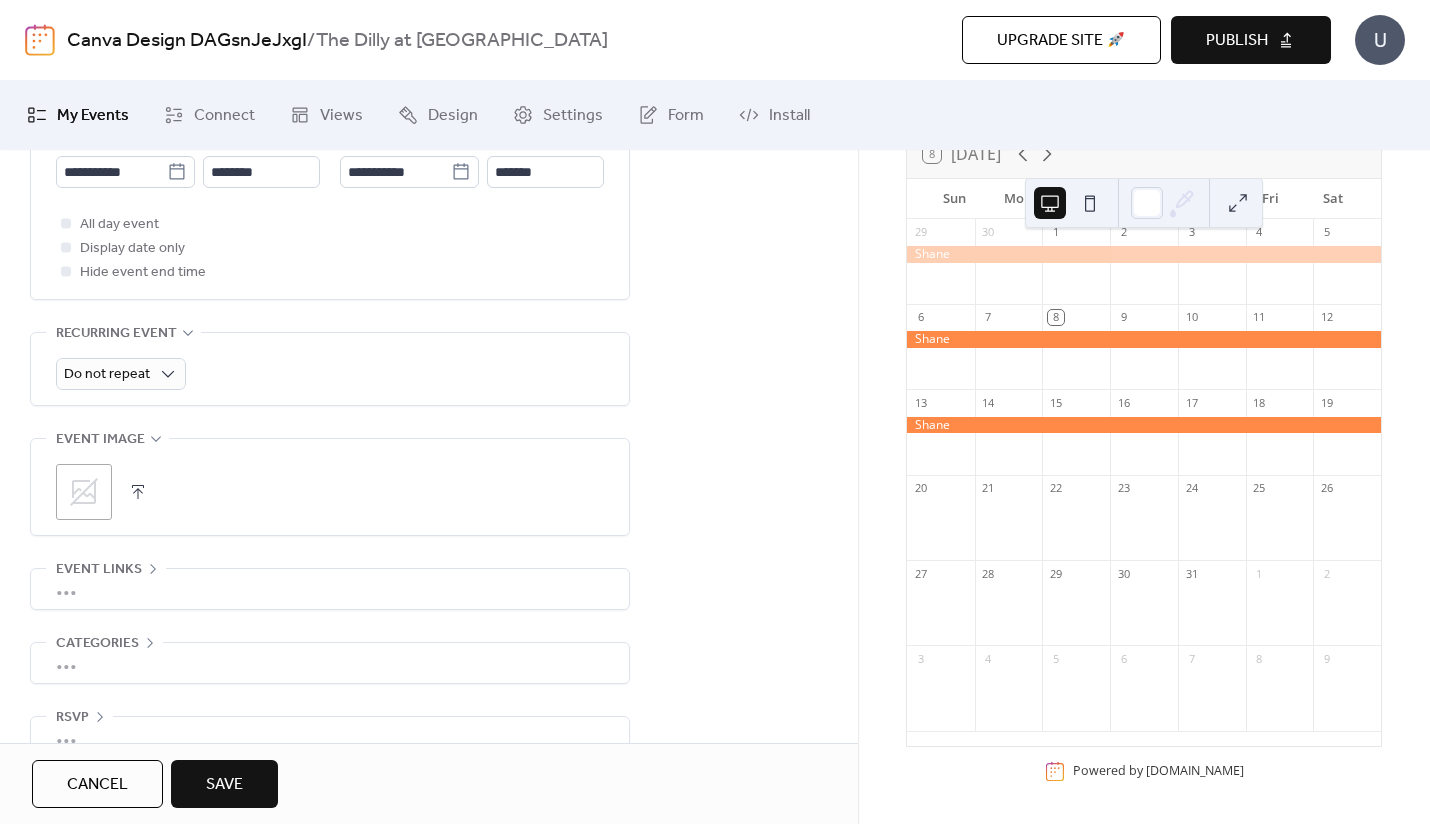 scroll, scrollTop: 766, scrollLeft: 0, axis: vertical 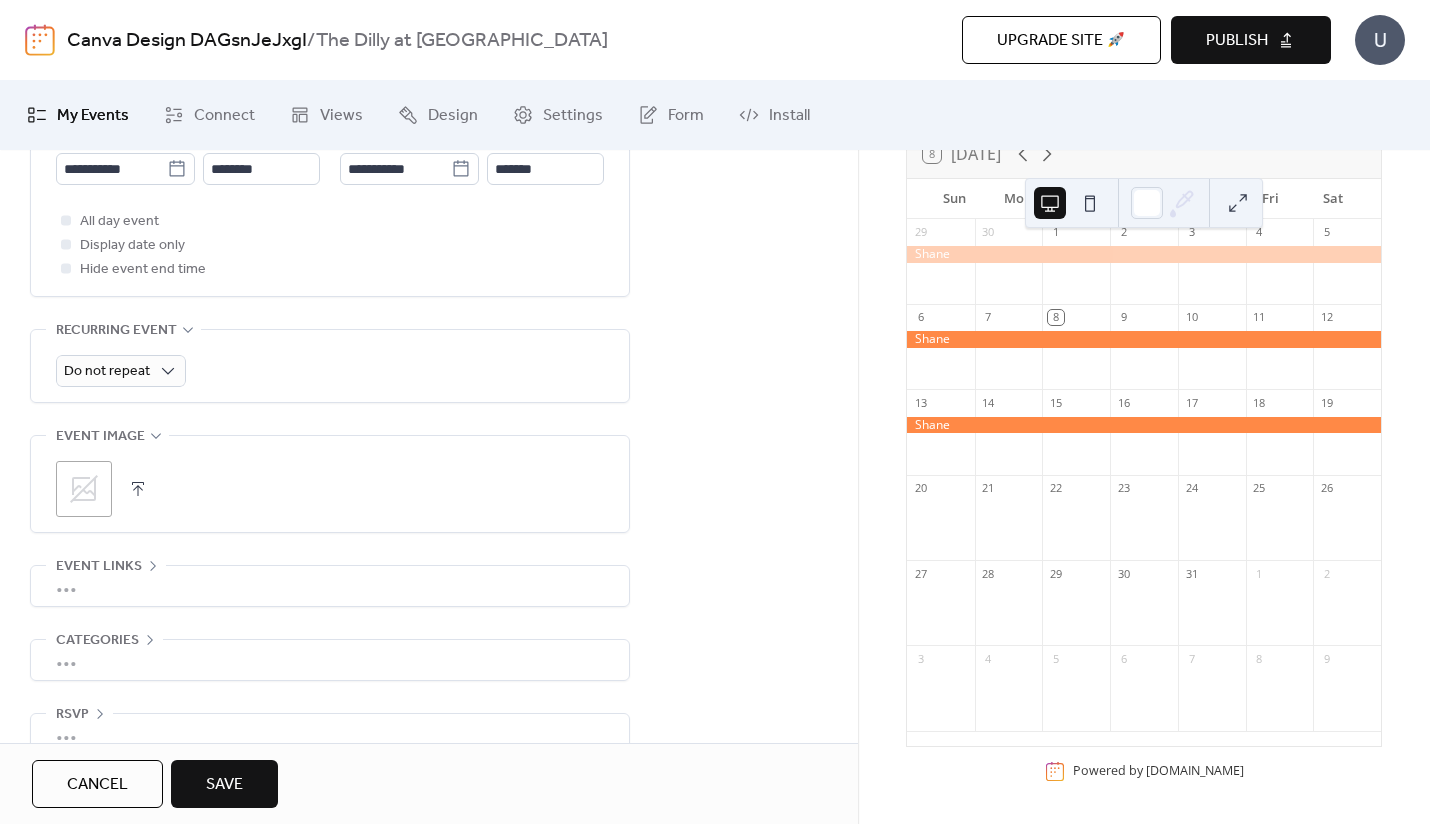 click on "Save" at bounding box center (224, 784) 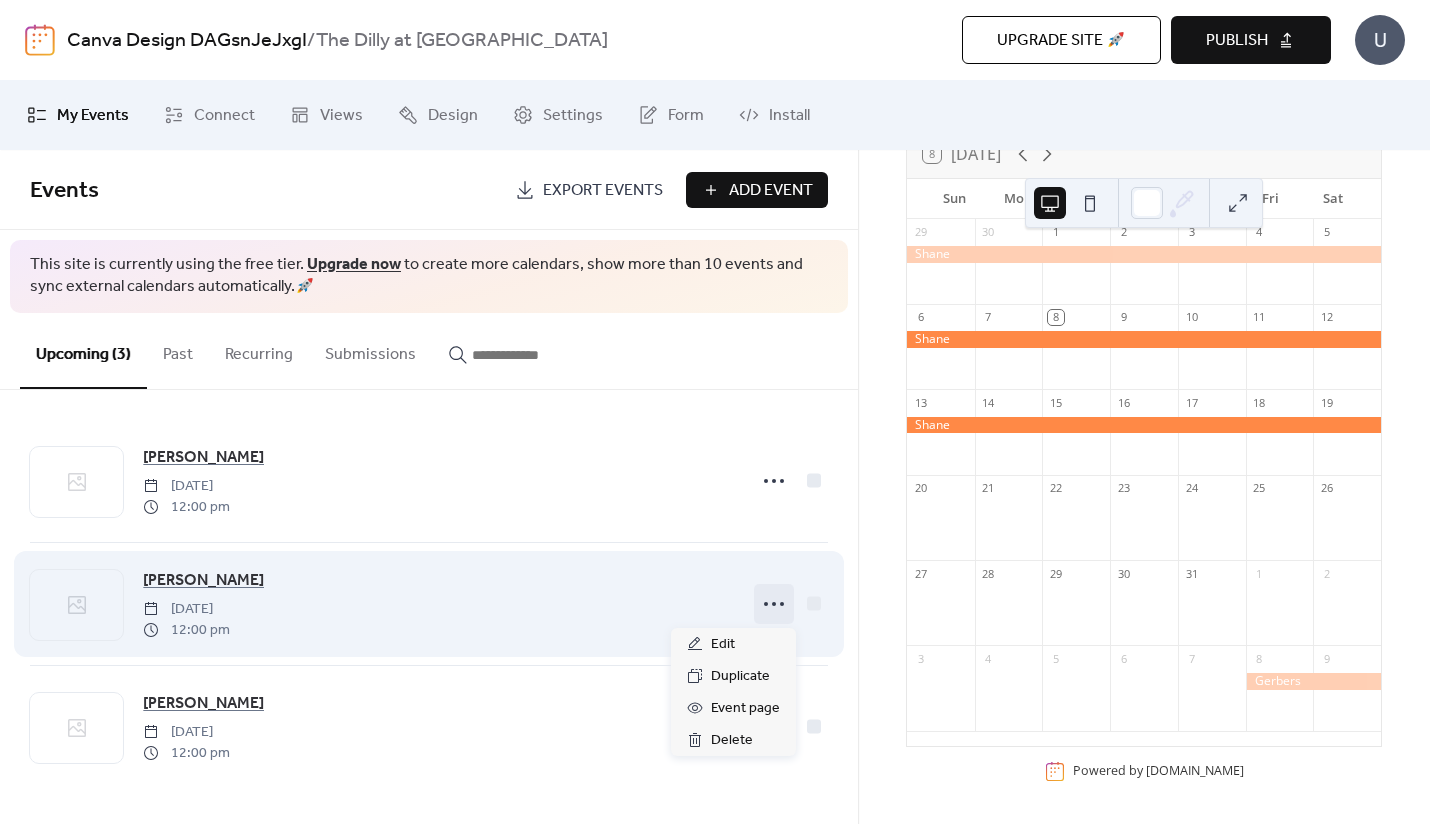 click 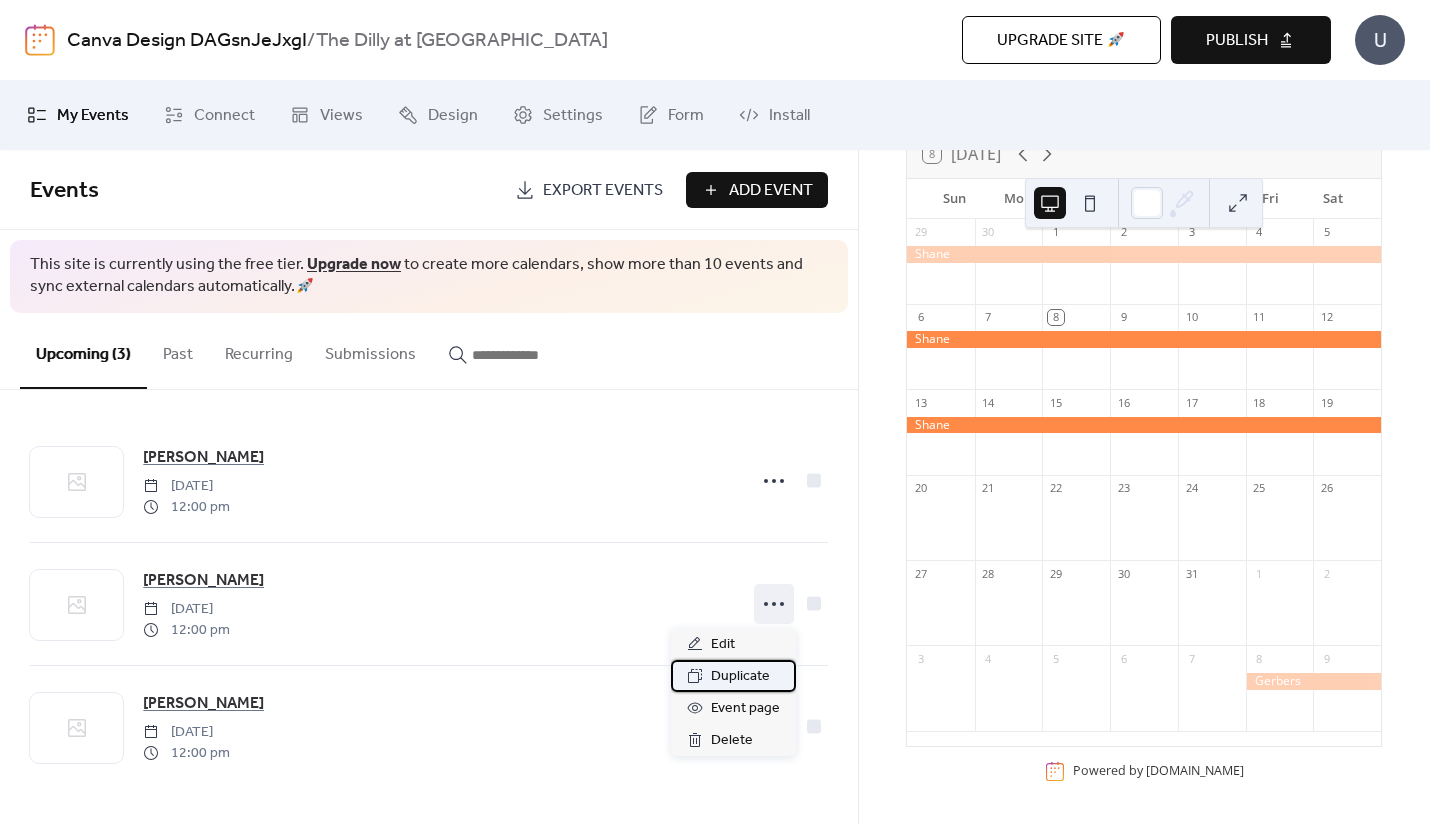 click on "Duplicate" at bounding box center [740, 677] 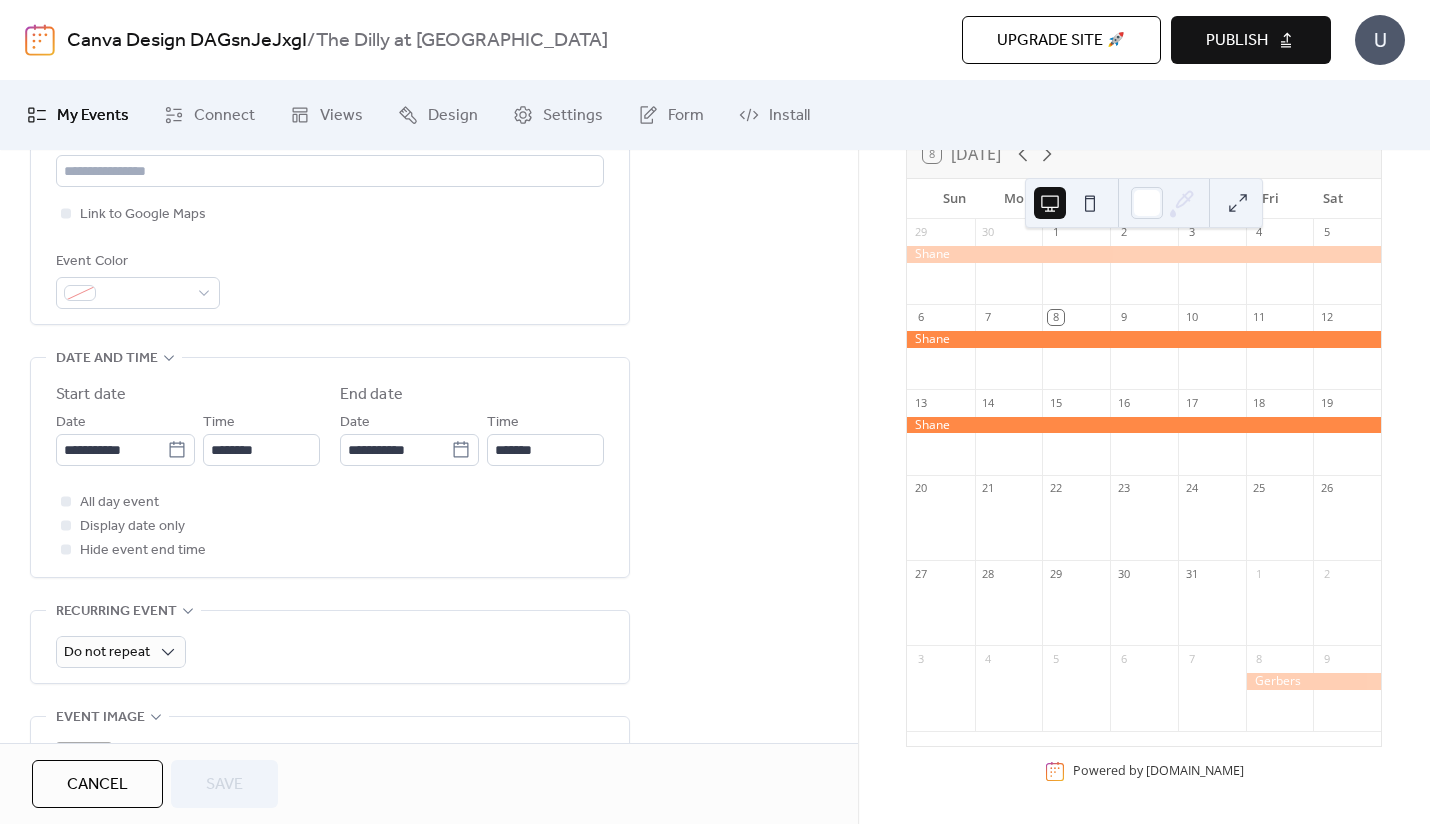 scroll, scrollTop: 498, scrollLeft: 0, axis: vertical 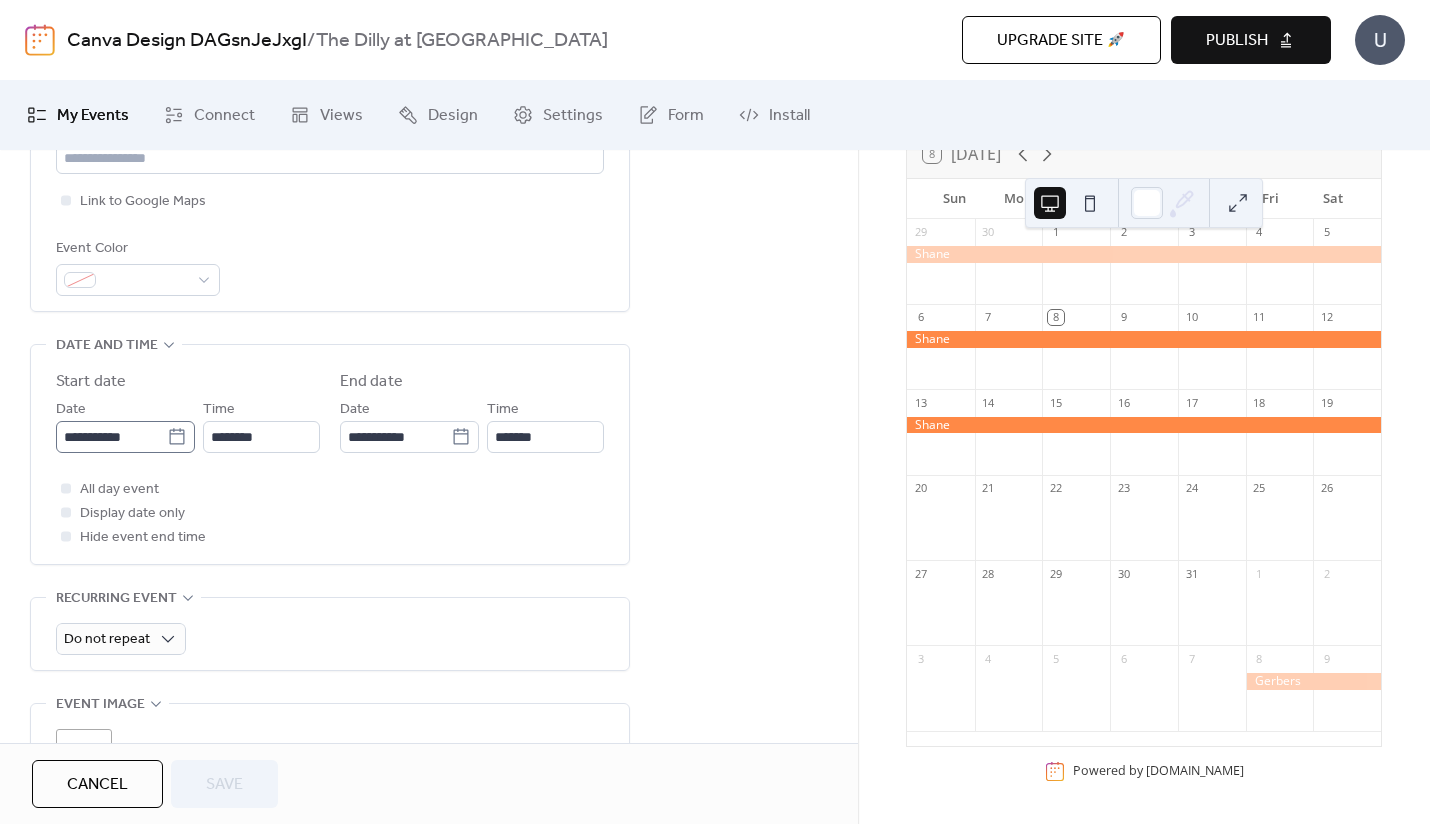 click 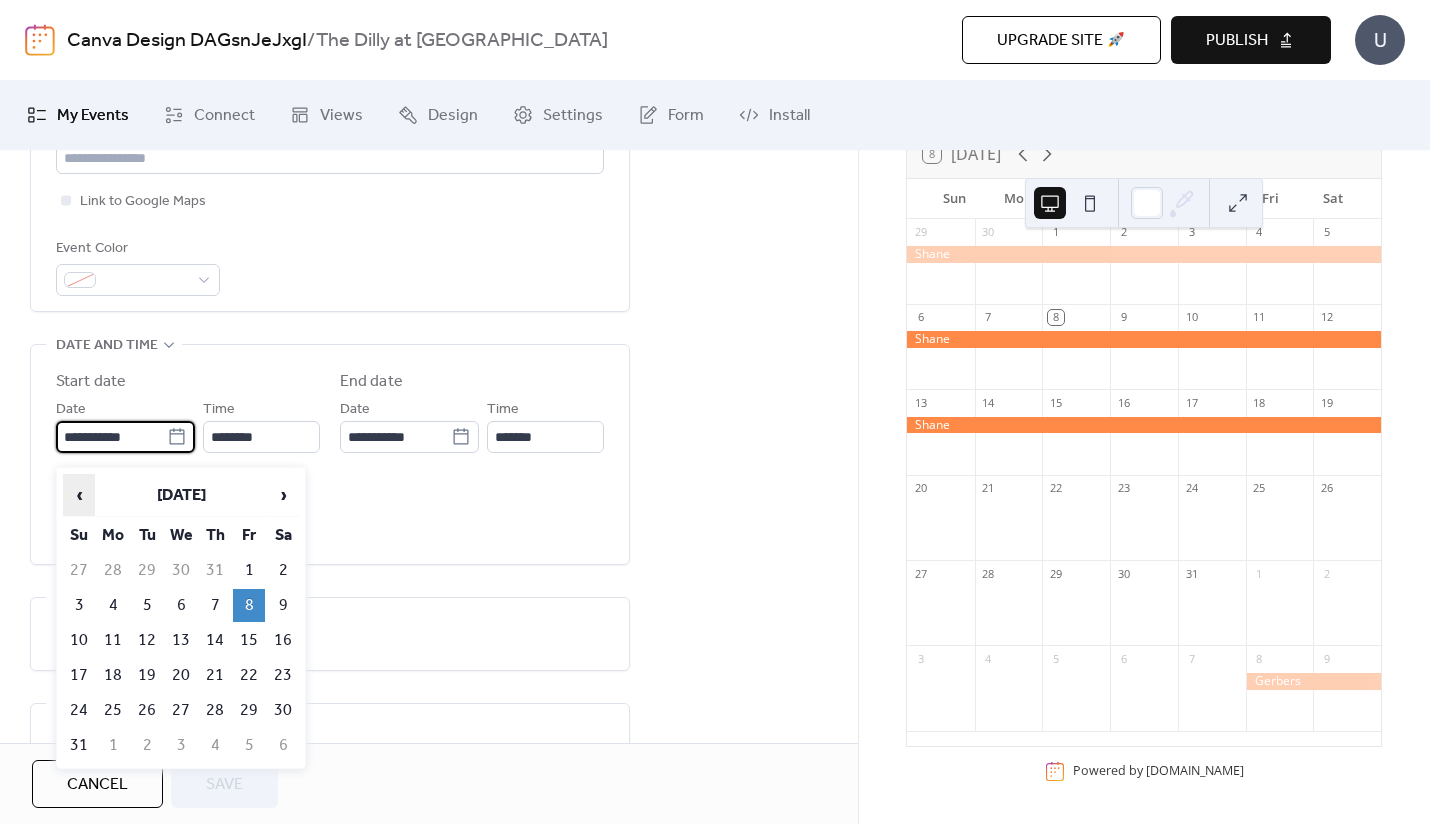 click on "‹" at bounding box center [79, 495] 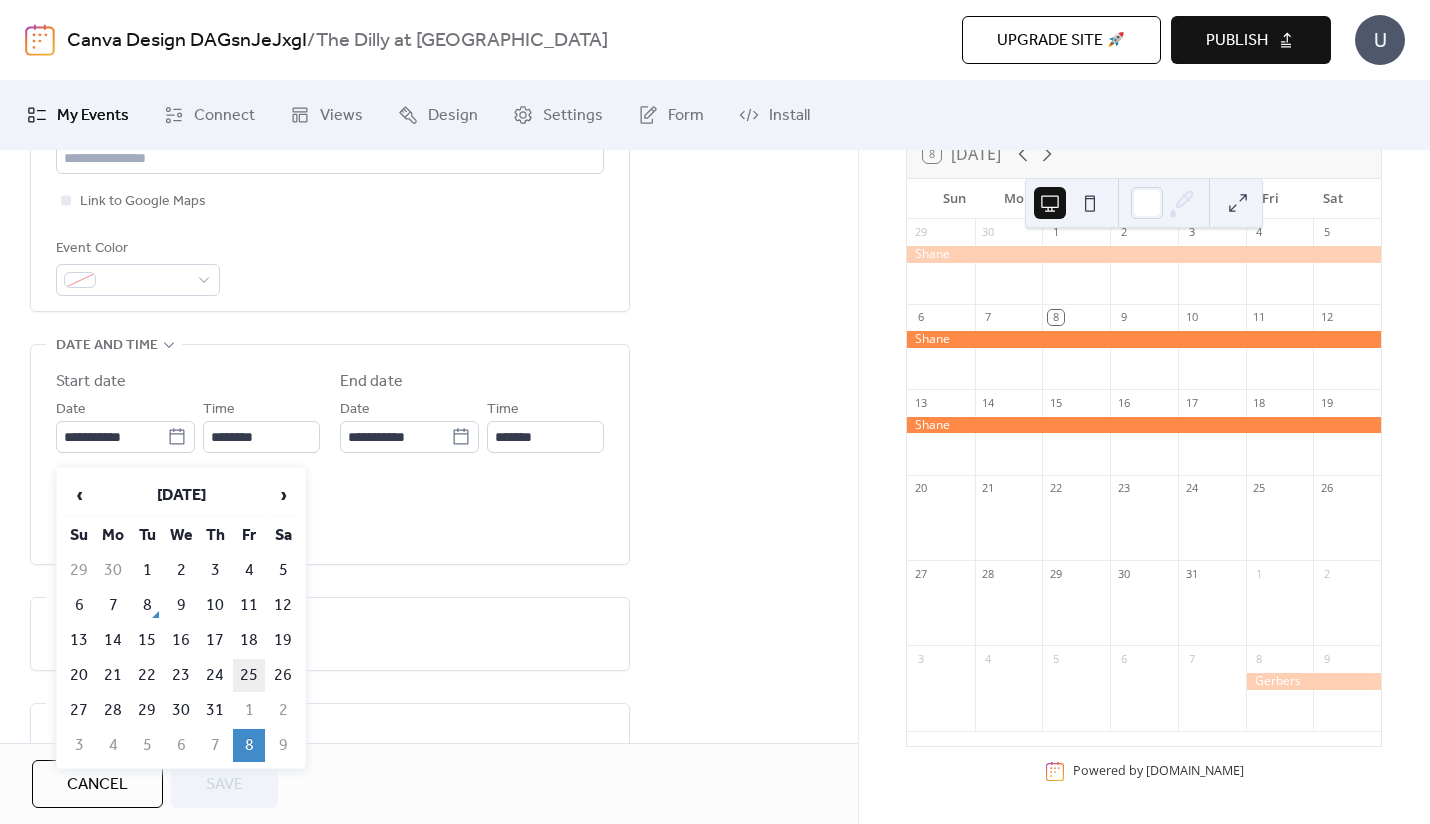 click on "25" at bounding box center [249, 675] 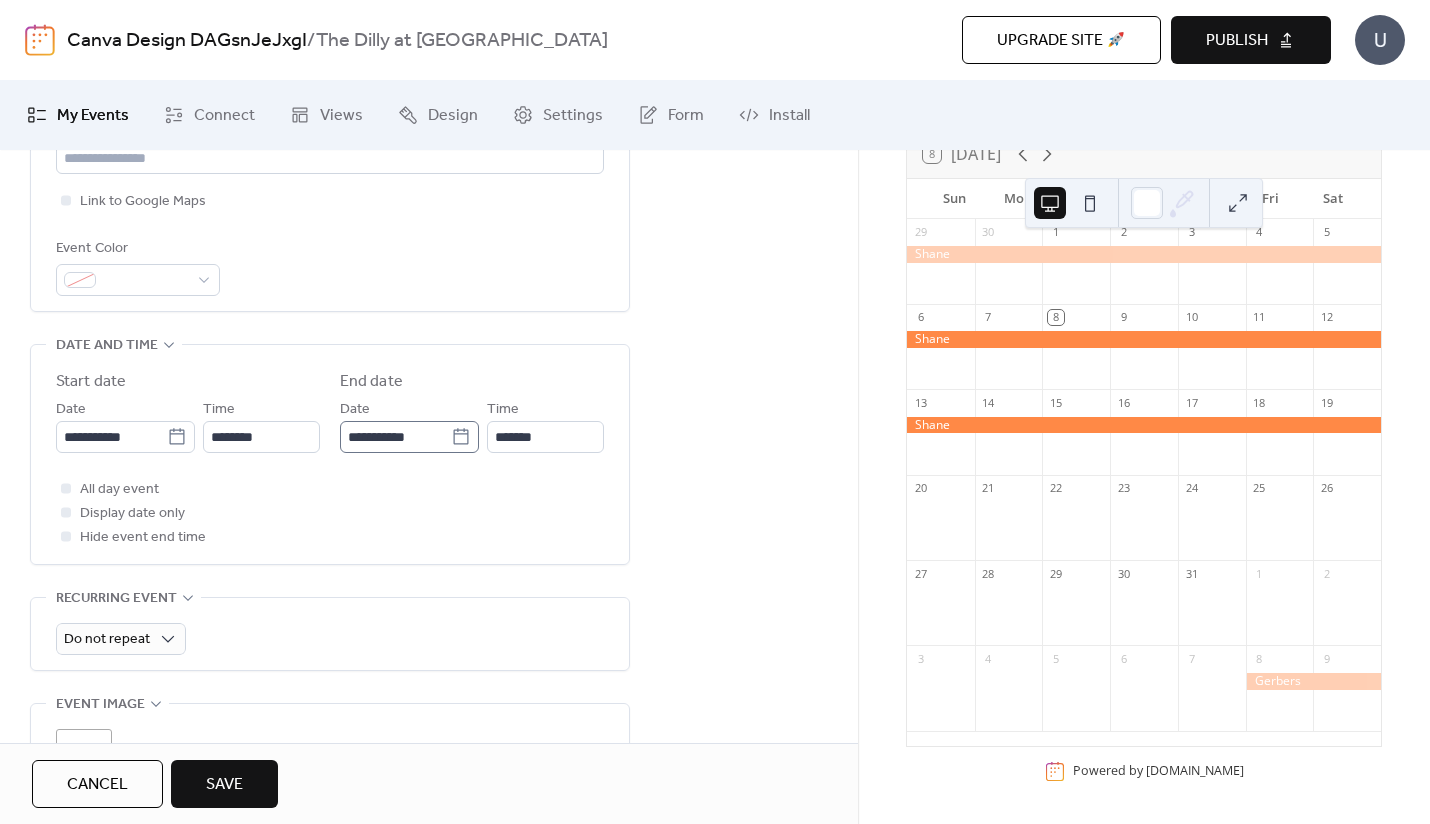 click 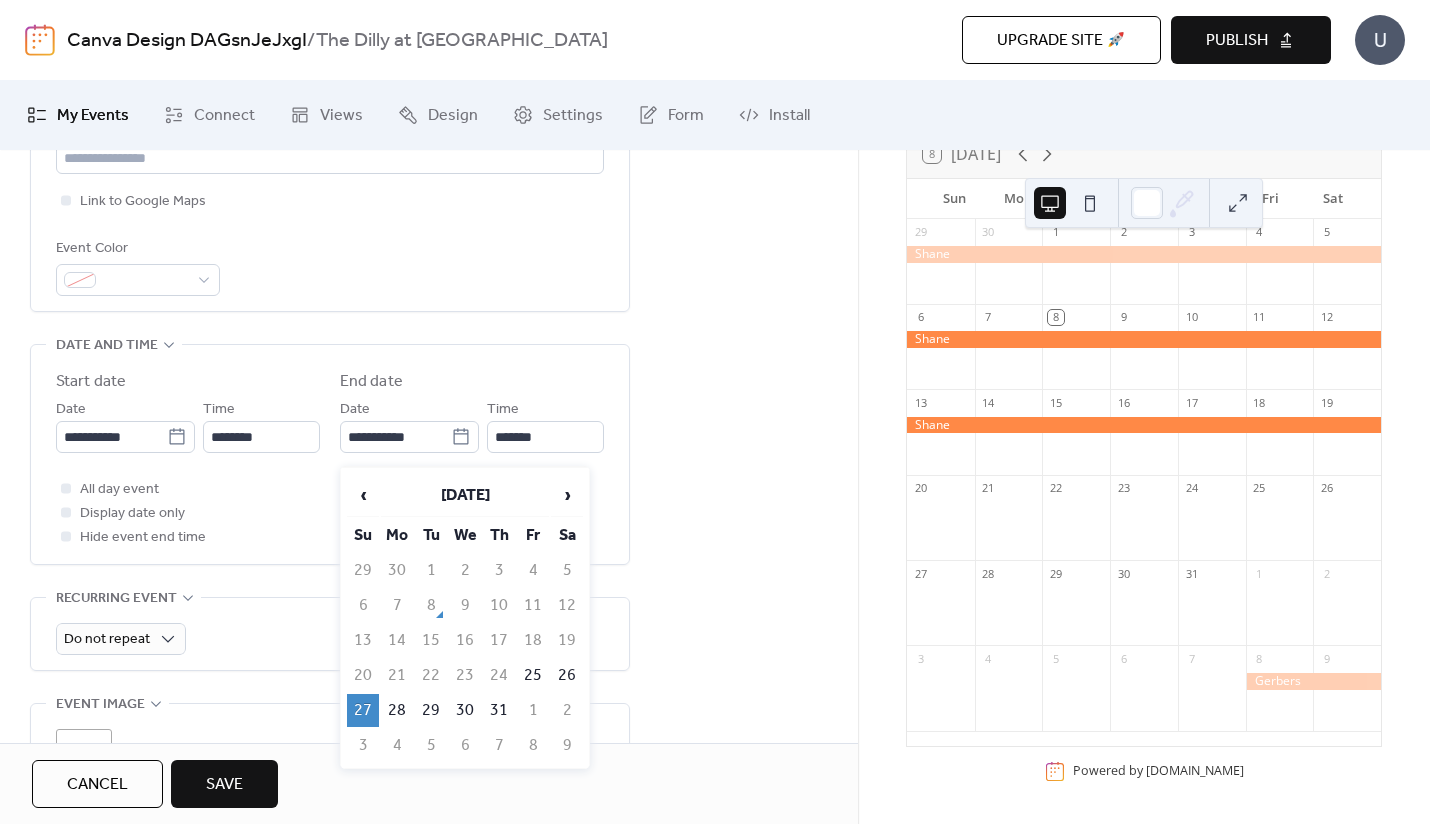 click on "27" at bounding box center [363, 710] 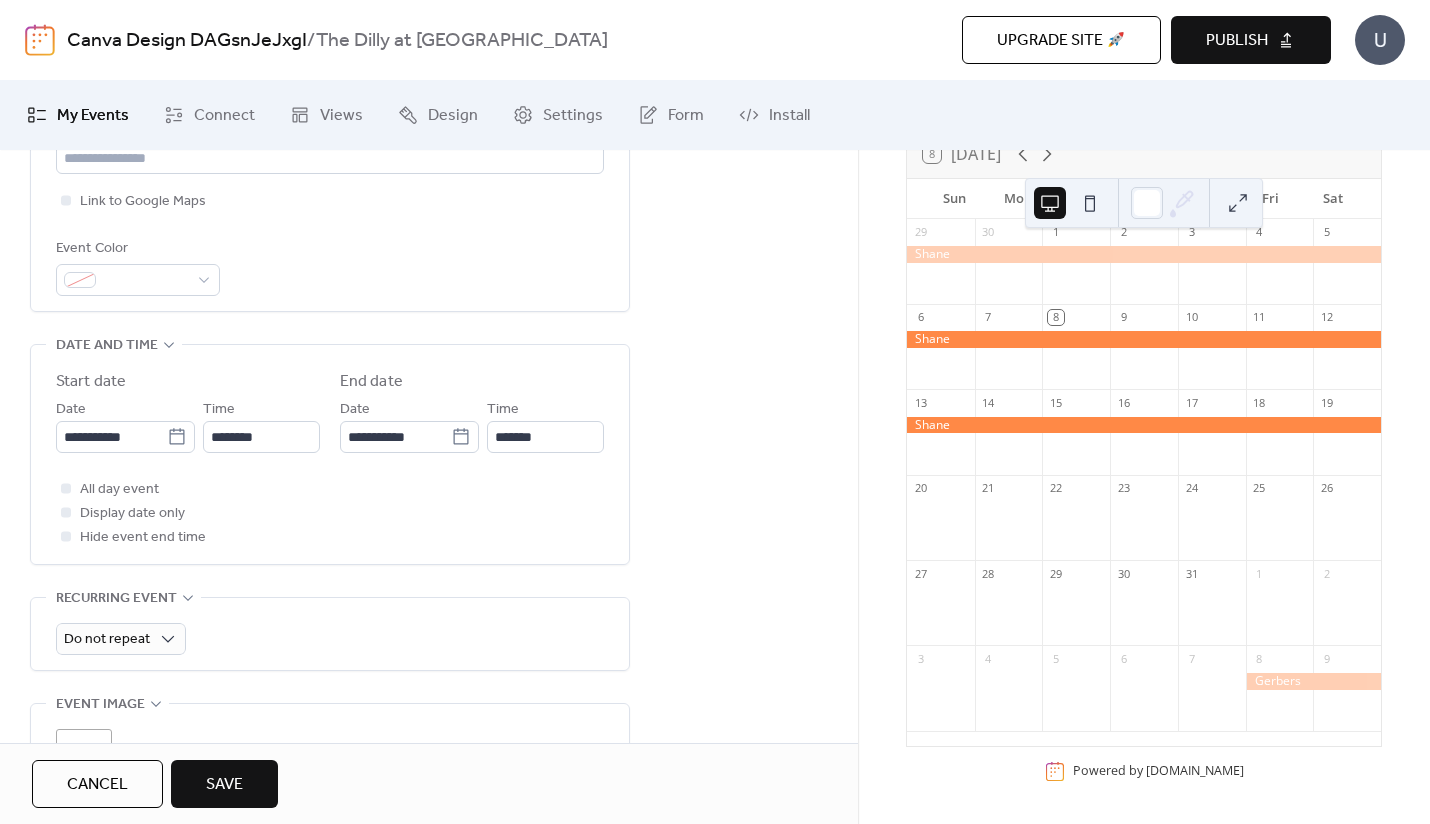 click on "Save" at bounding box center [224, 785] 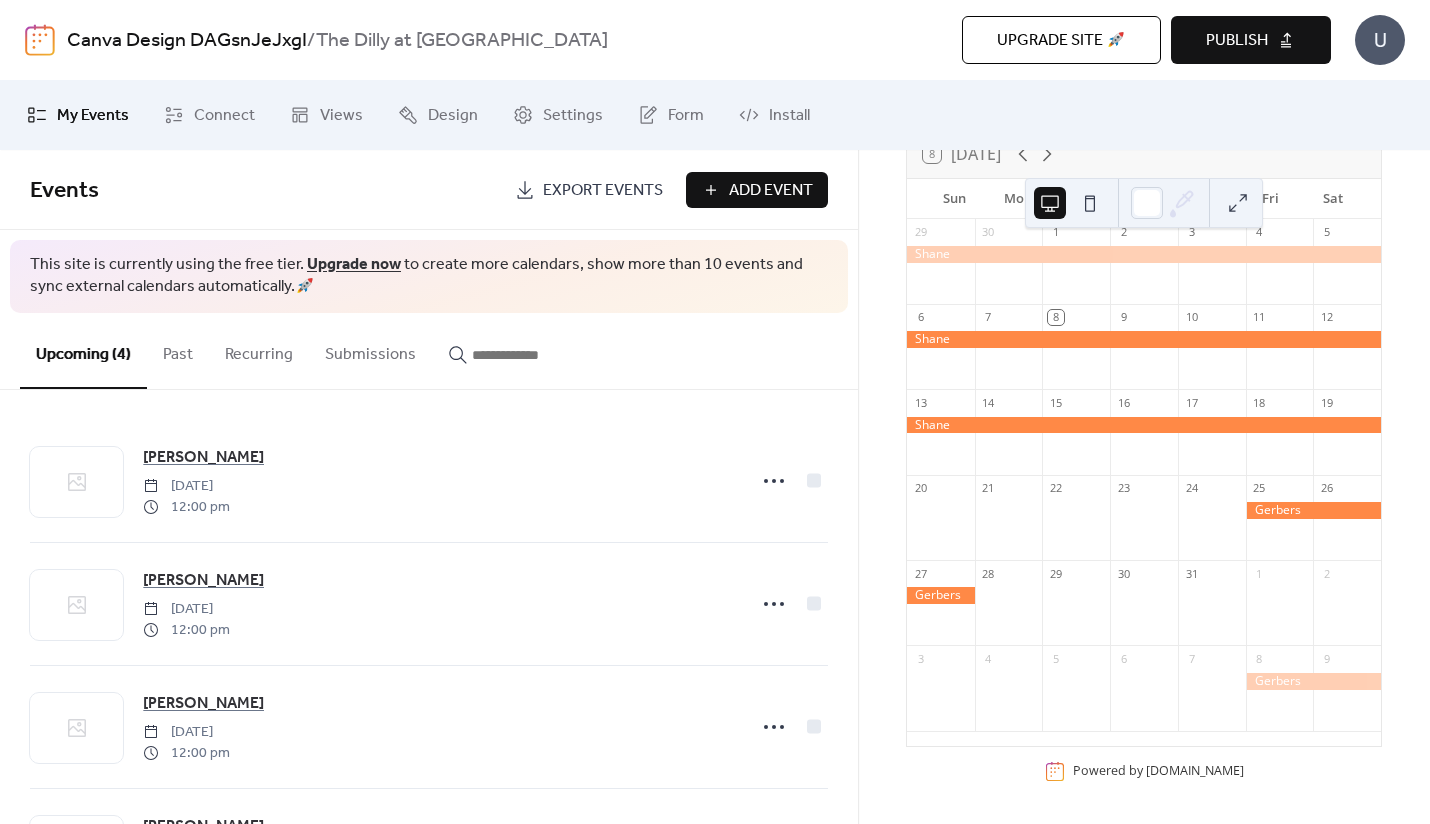 click on "Publish" at bounding box center [1237, 41] 